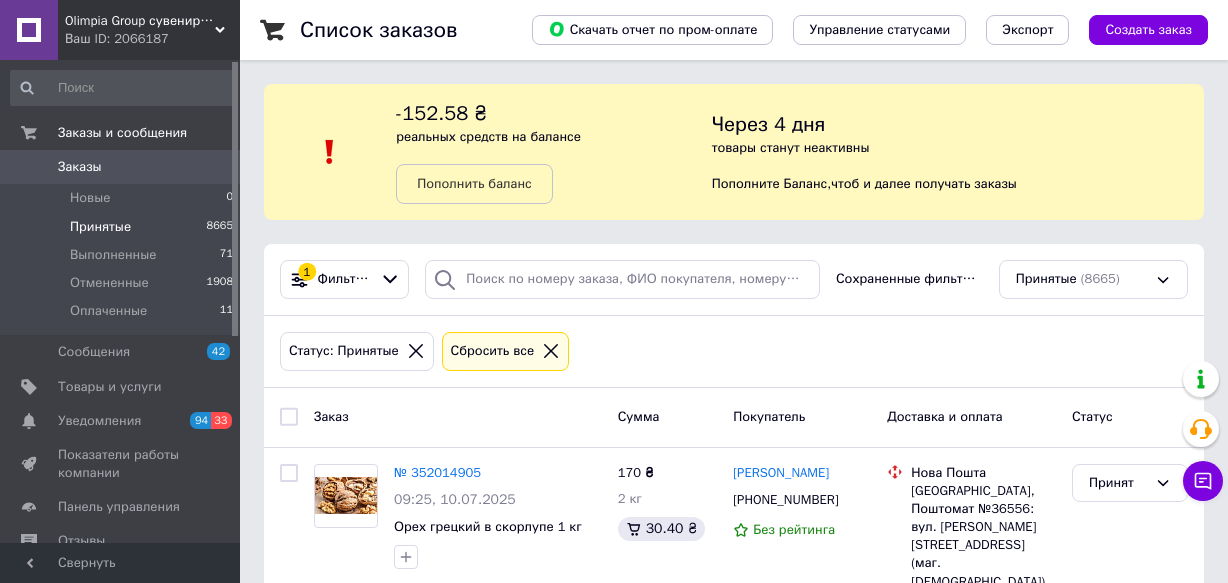 scroll, scrollTop: 0, scrollLeft: 0, axis: both 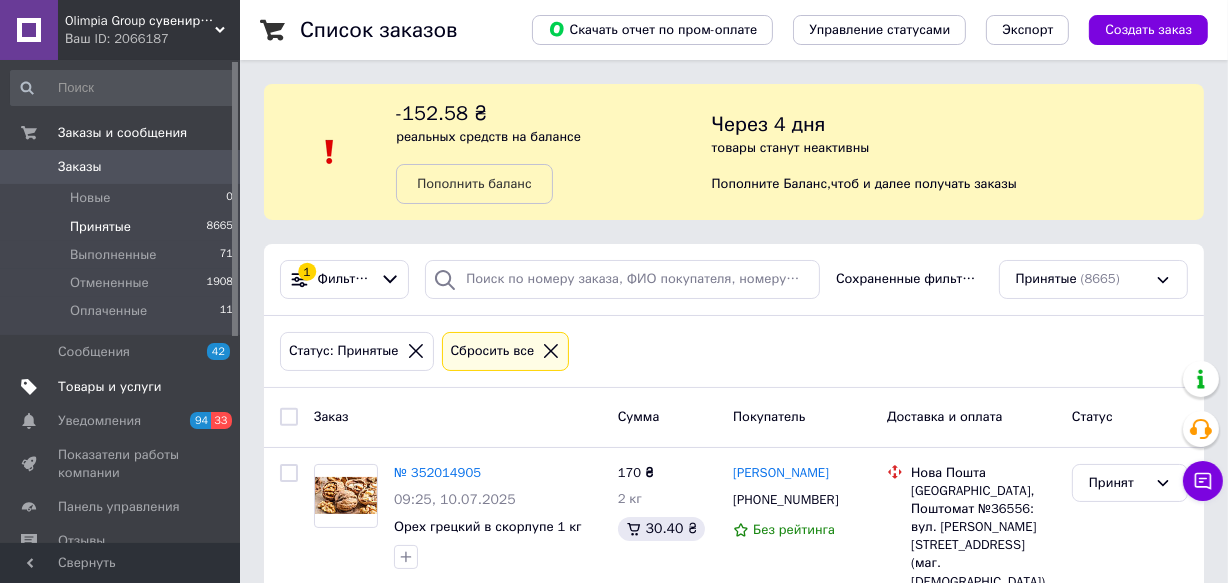 click on "Товары и услуги" at bounding box center [110, 387] 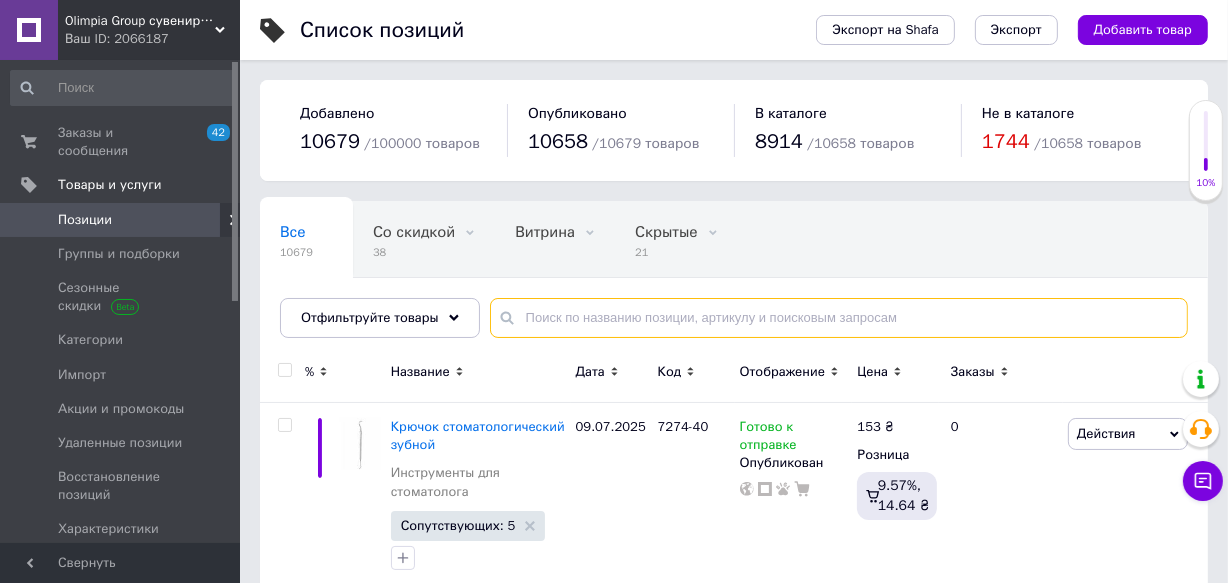 click at bounding box center [839, 318] 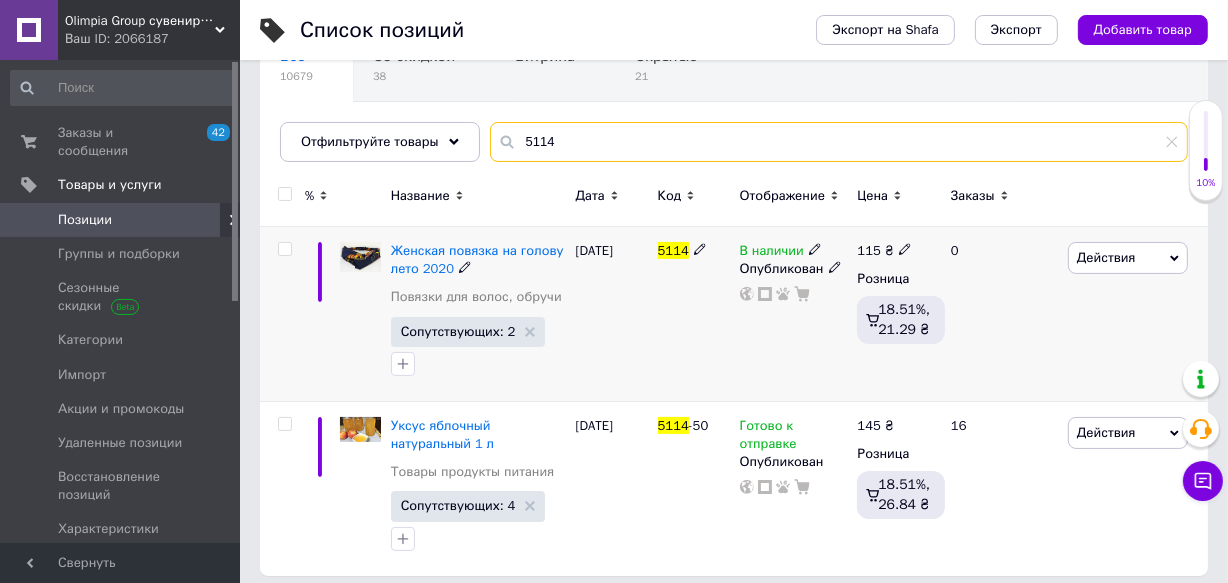 scroll, scrollTop: 188, scrollLeft: 0, axis: vertical 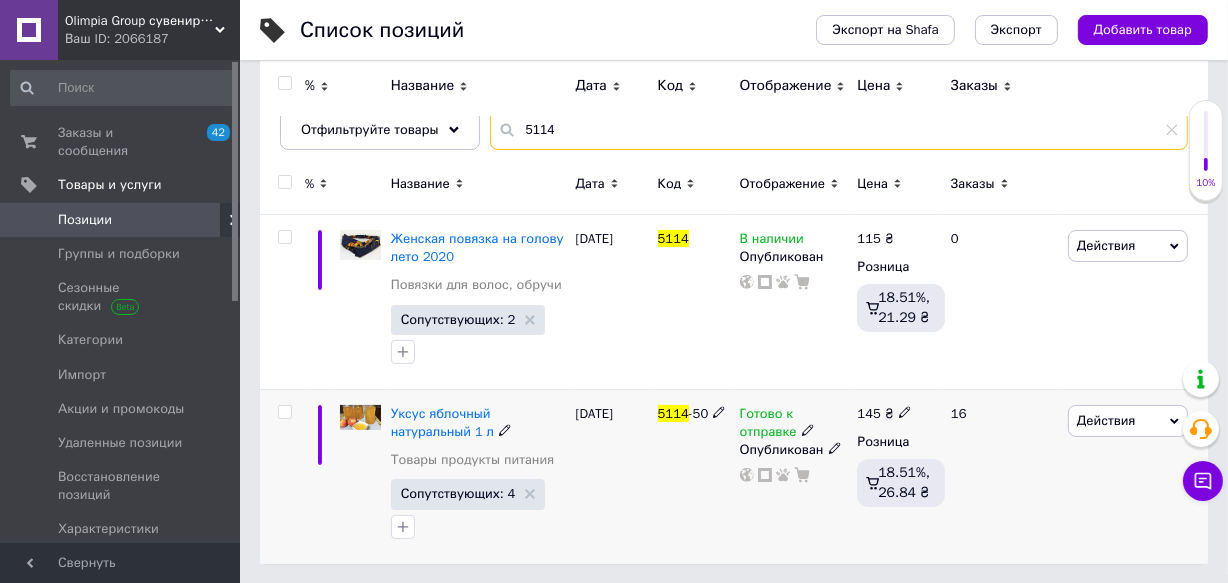 type on "5114" 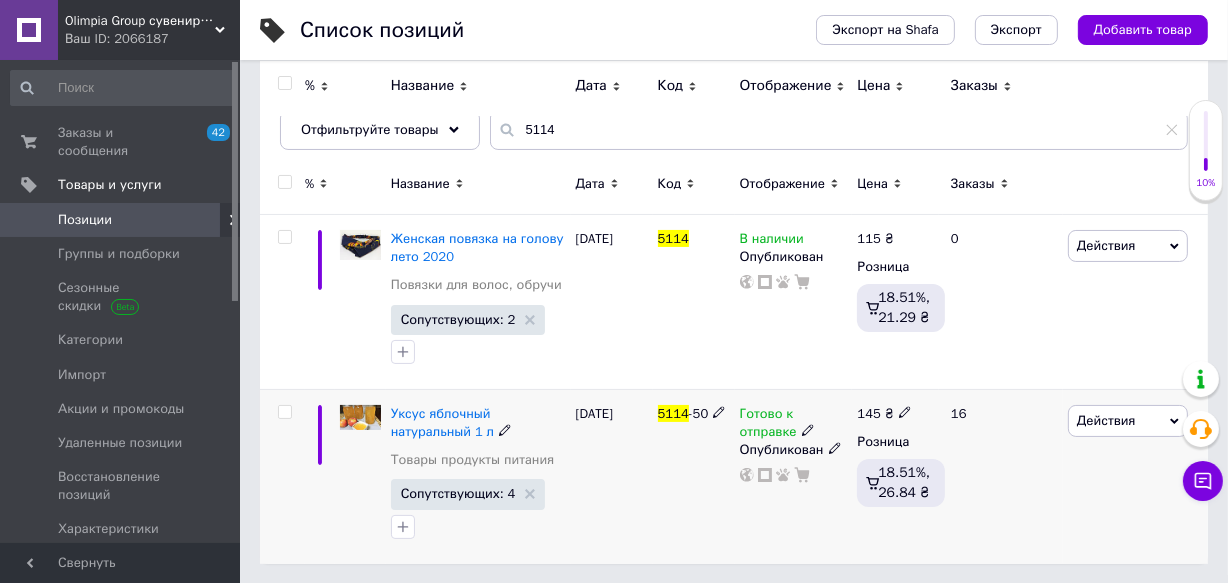 click 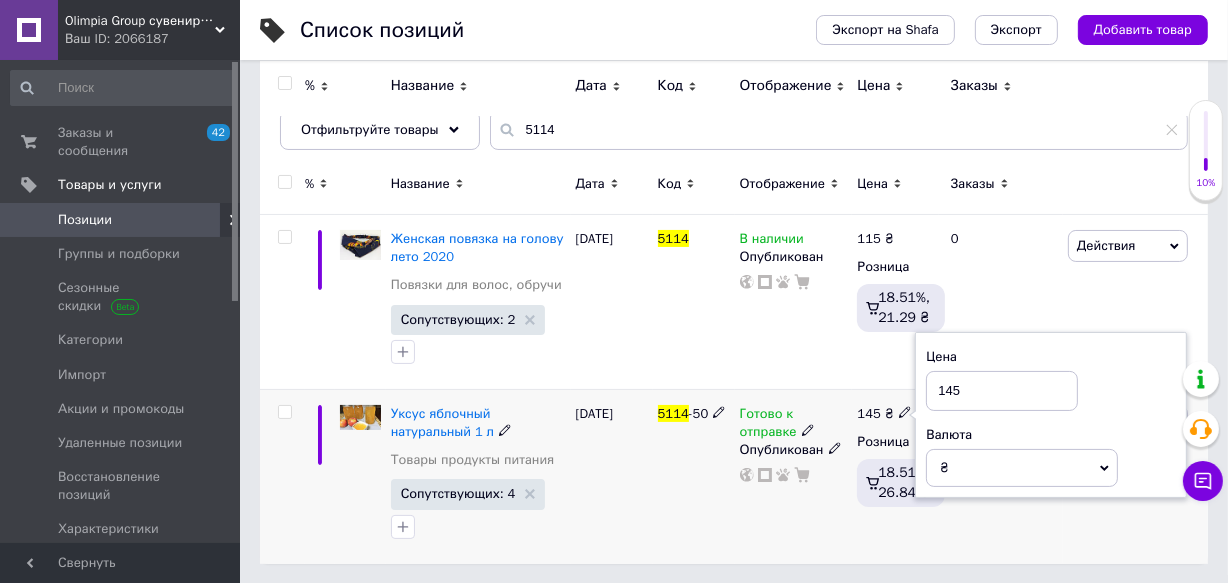 drag, startPoint x: 789, startPoint y: 400, endPoint x: 765, endPoint y: 438, distance: 44.94441 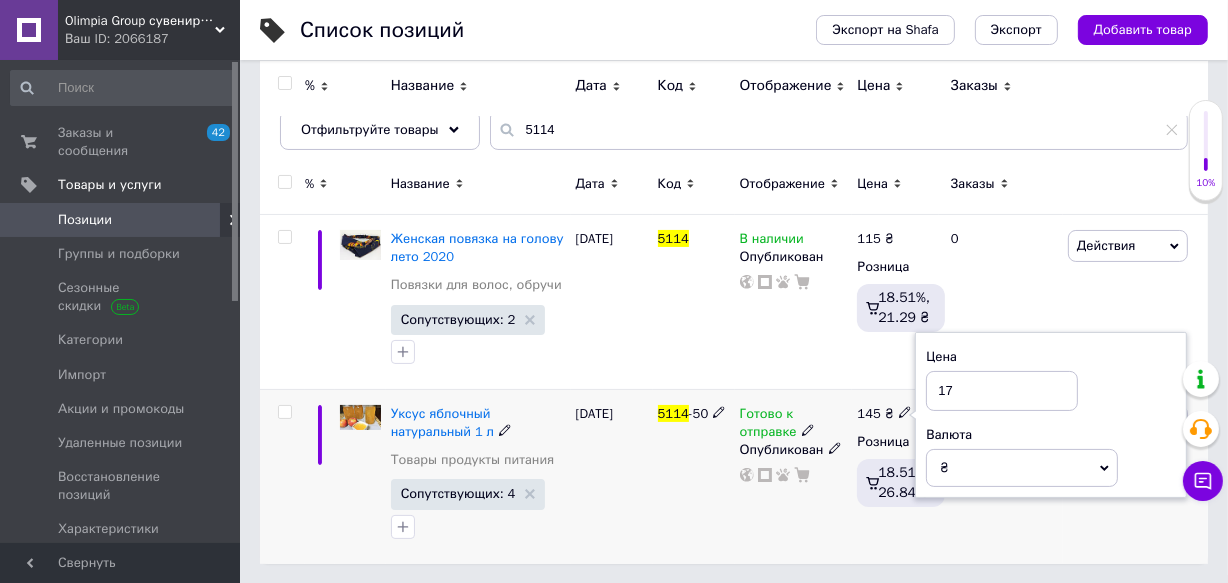 type on "175" 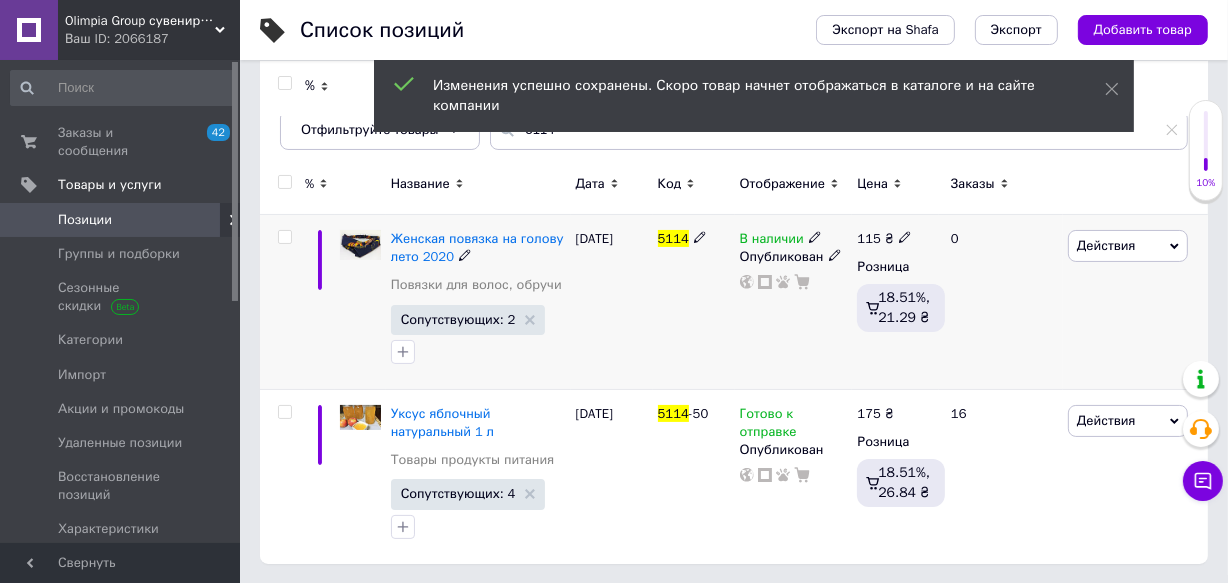 click on "В наличии" at bounding box center (772, 241) 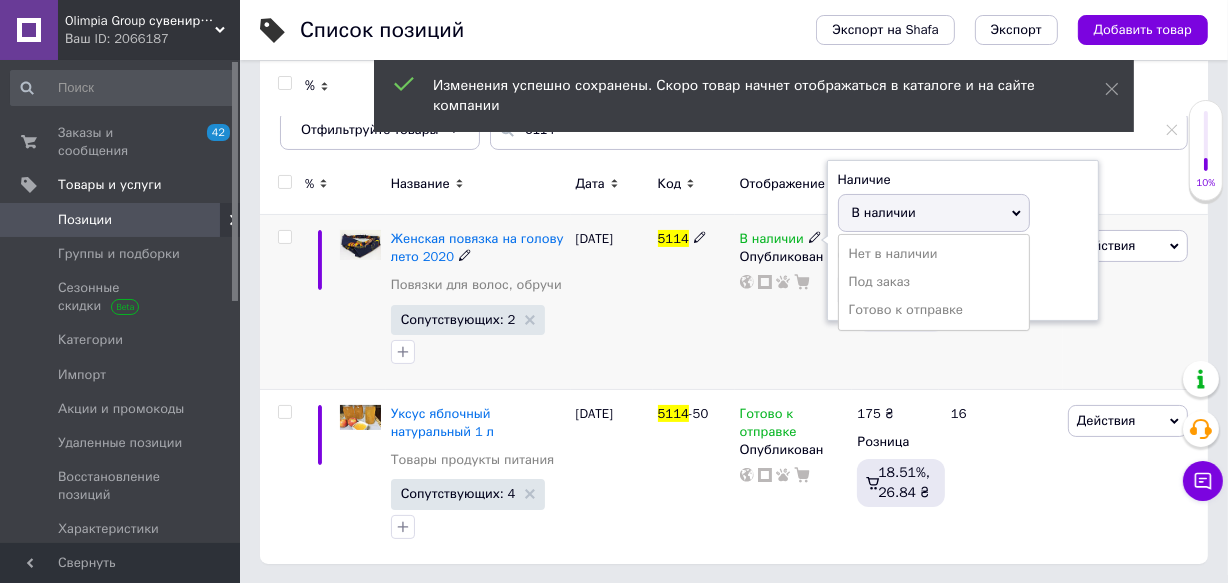 click on "Готово к отправке" at bounding box center (934, 310) 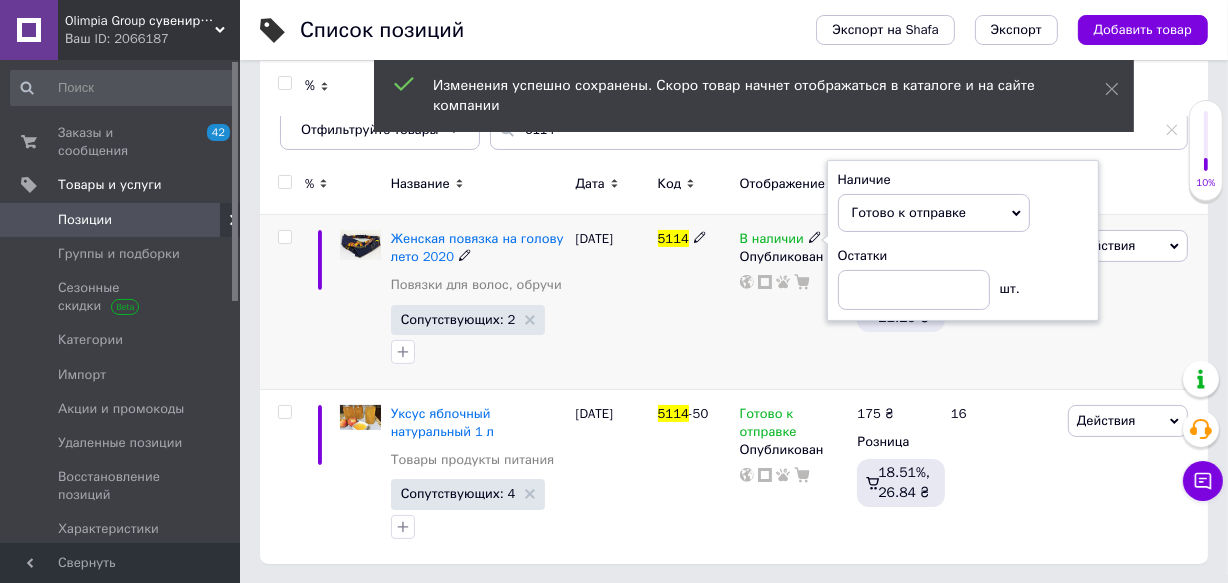 click on "[DATE]" at bounding box center [612, 302] 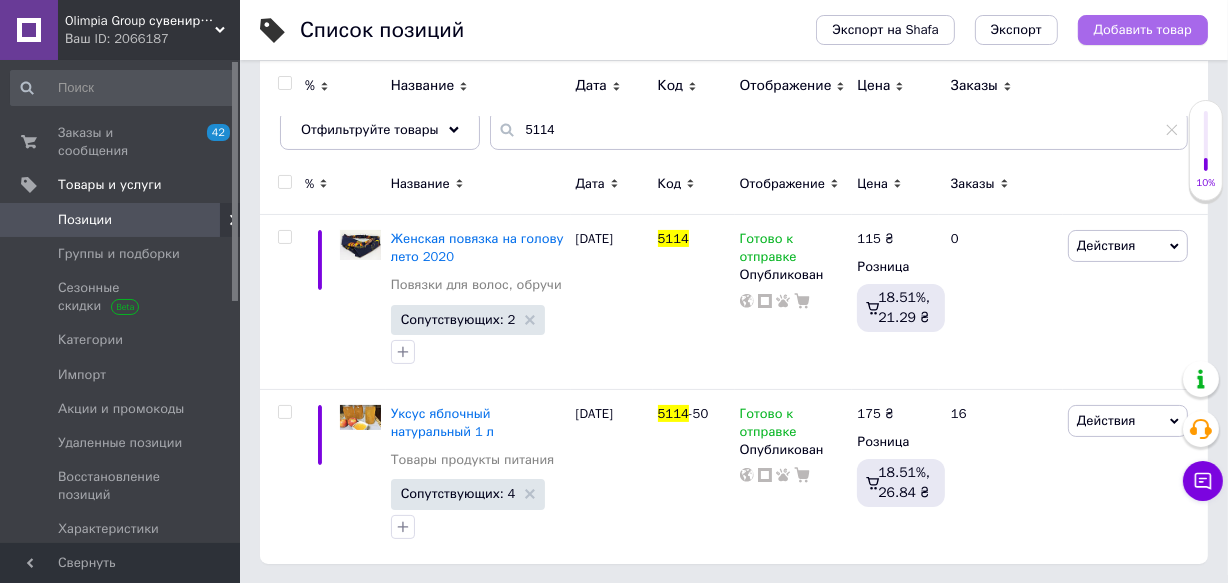 click on "Добавить товар" at bounding box center (1143, 30) 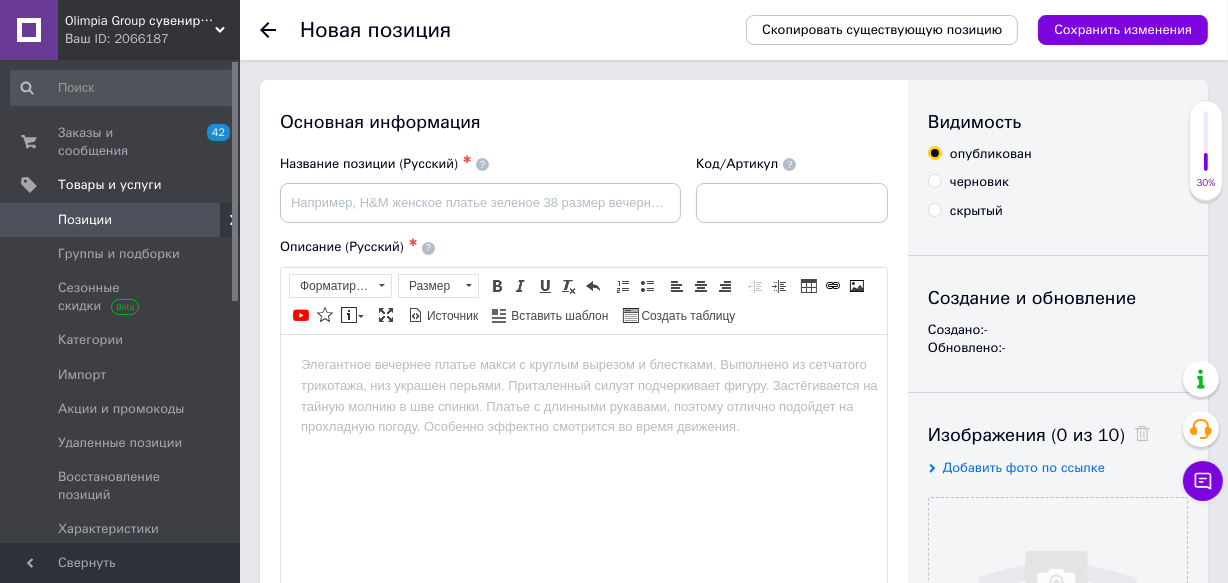scroll, scrollTop: 0, scrollLeft: 0, axis: both 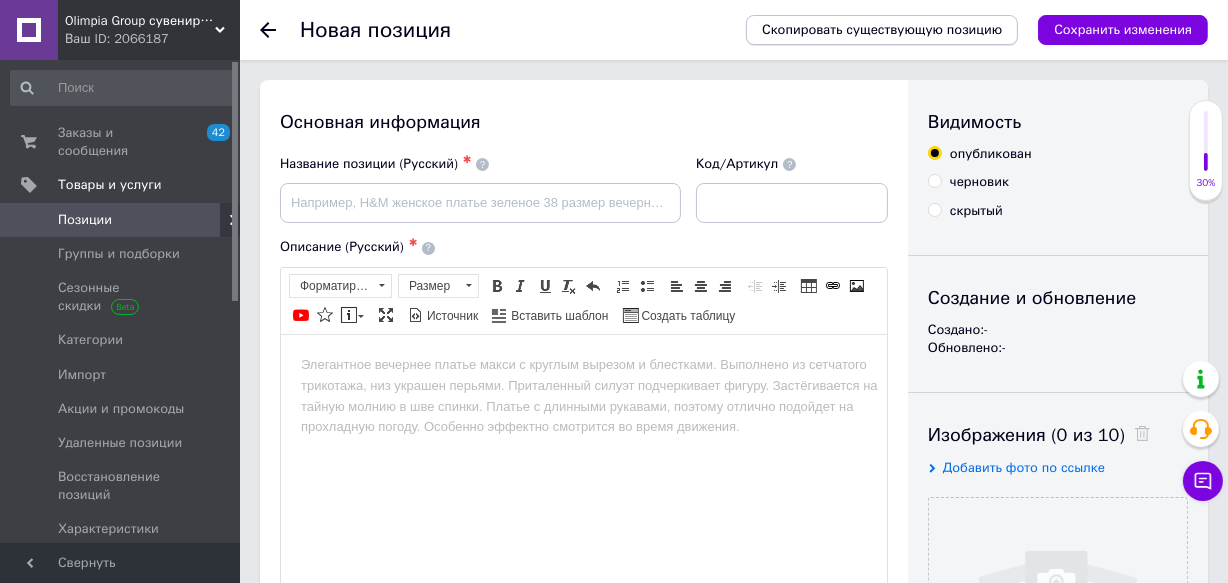 click on "Скопировать существующую позицию" at bounding box center (882, 30) 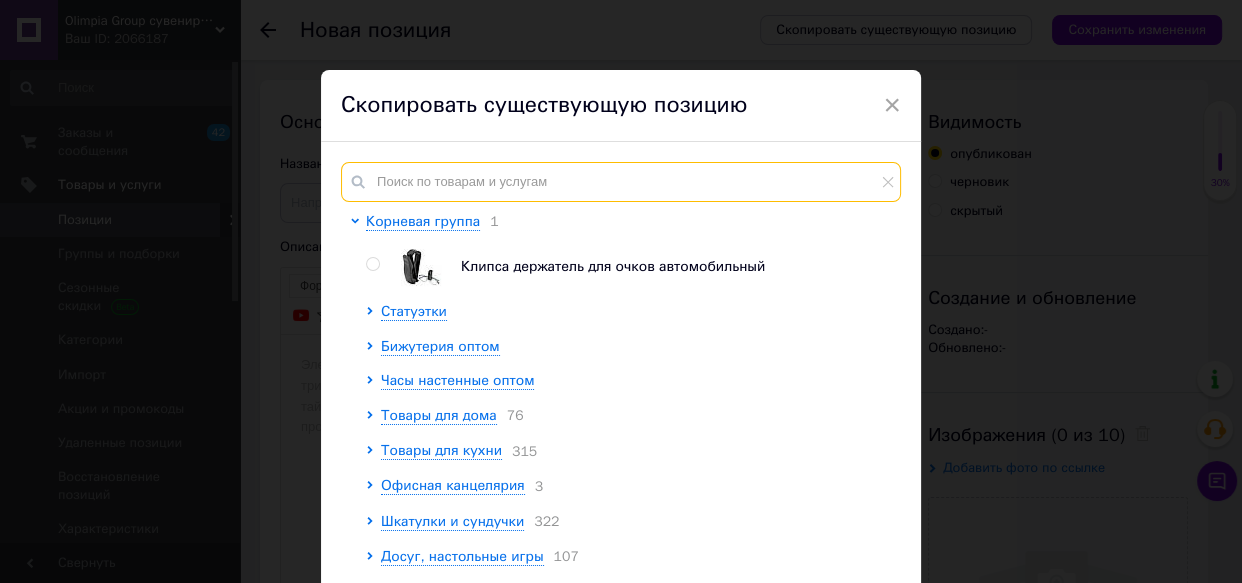 click at bounding box center (621, 182) 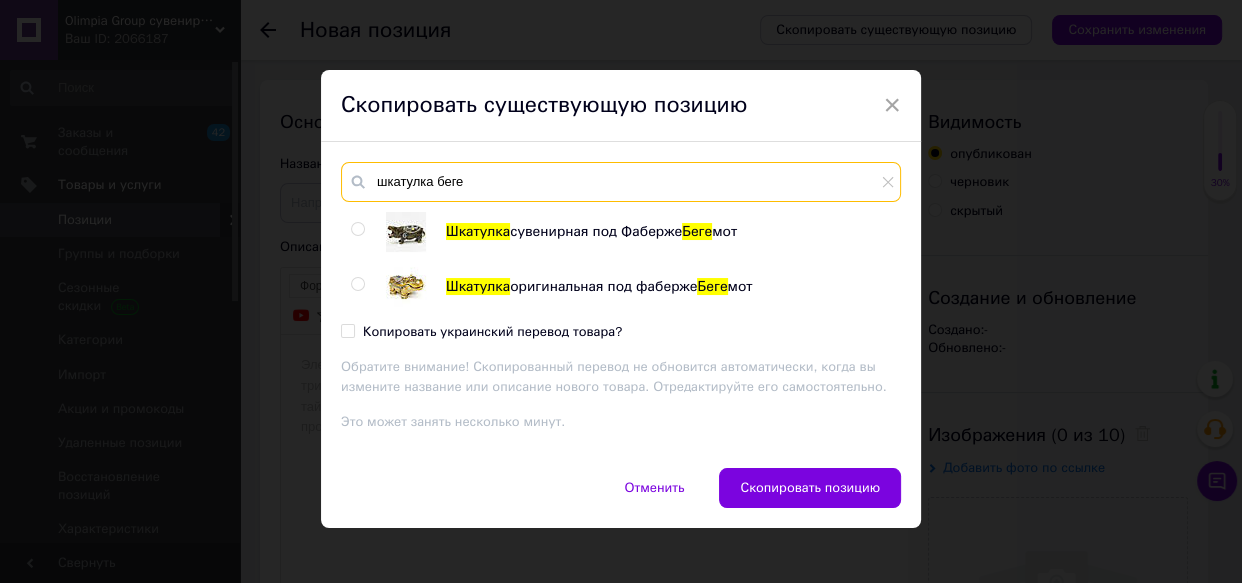 type on "шкатулка беге" 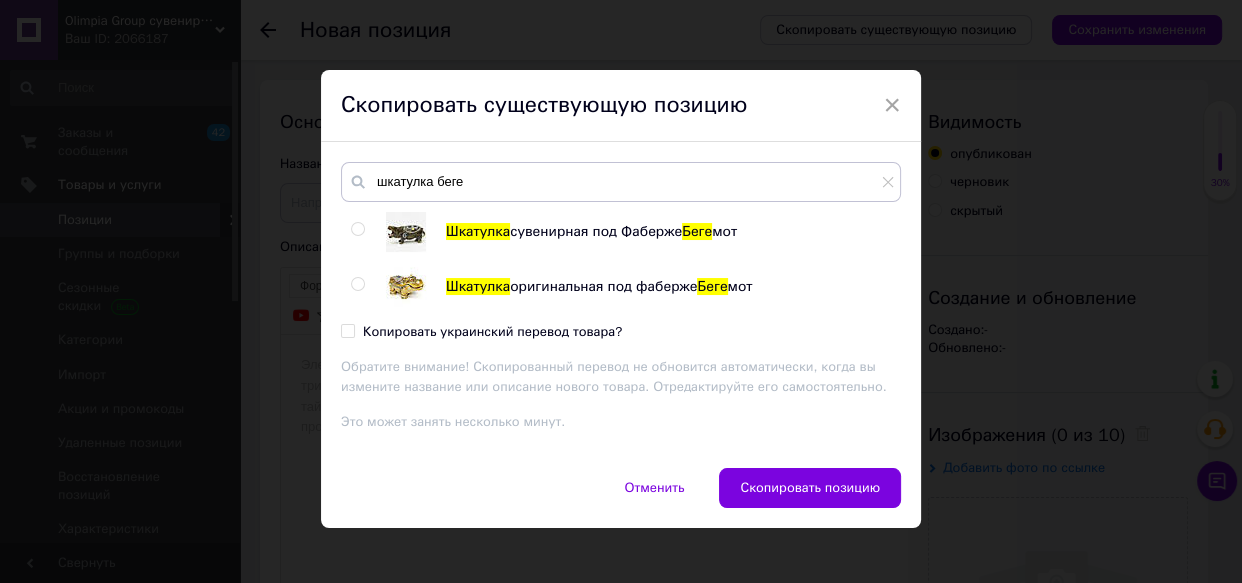 click at bounding box center (358, 284) 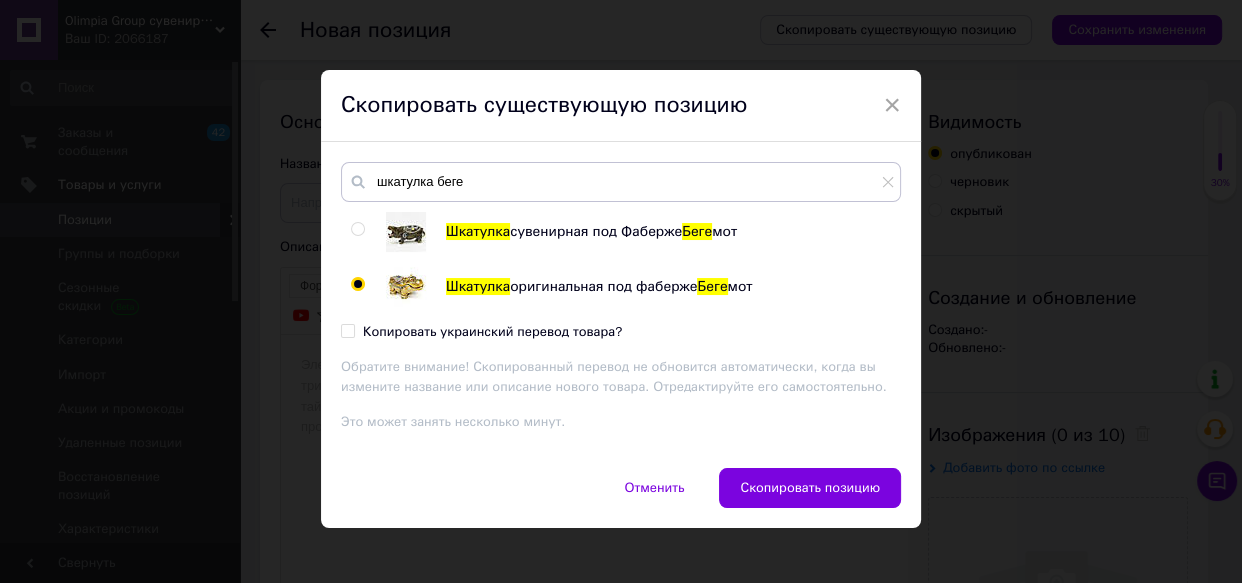 radio on "true" 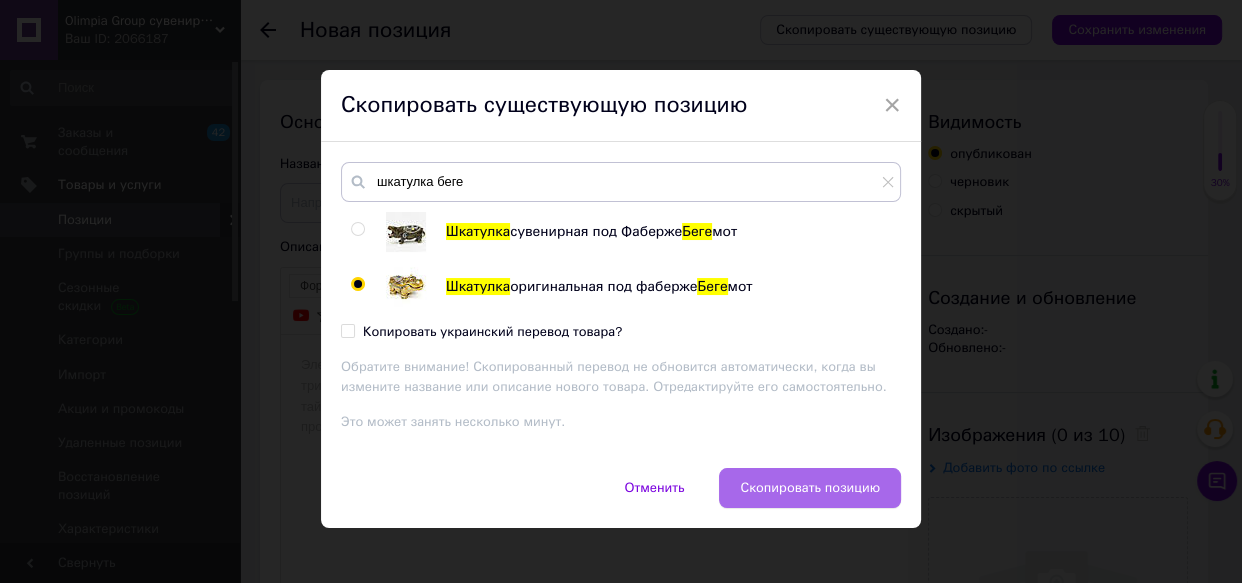 click on "Скопировать позицию" at bounding box center (810, 488) 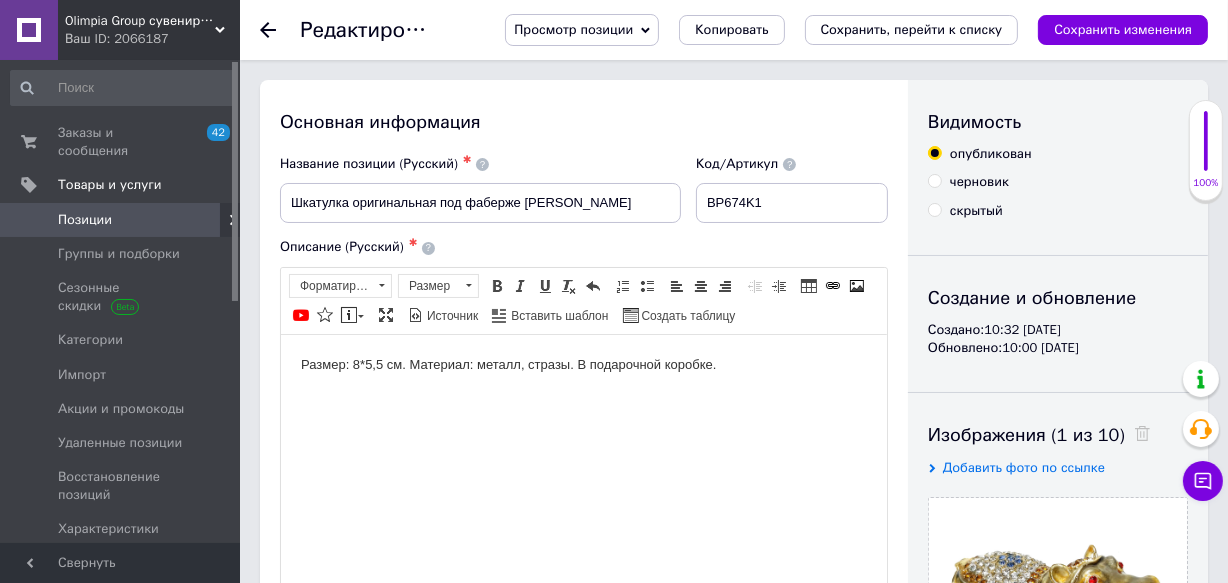 scroll, scrollTop: 0, scrollLeft: 0, axis: both 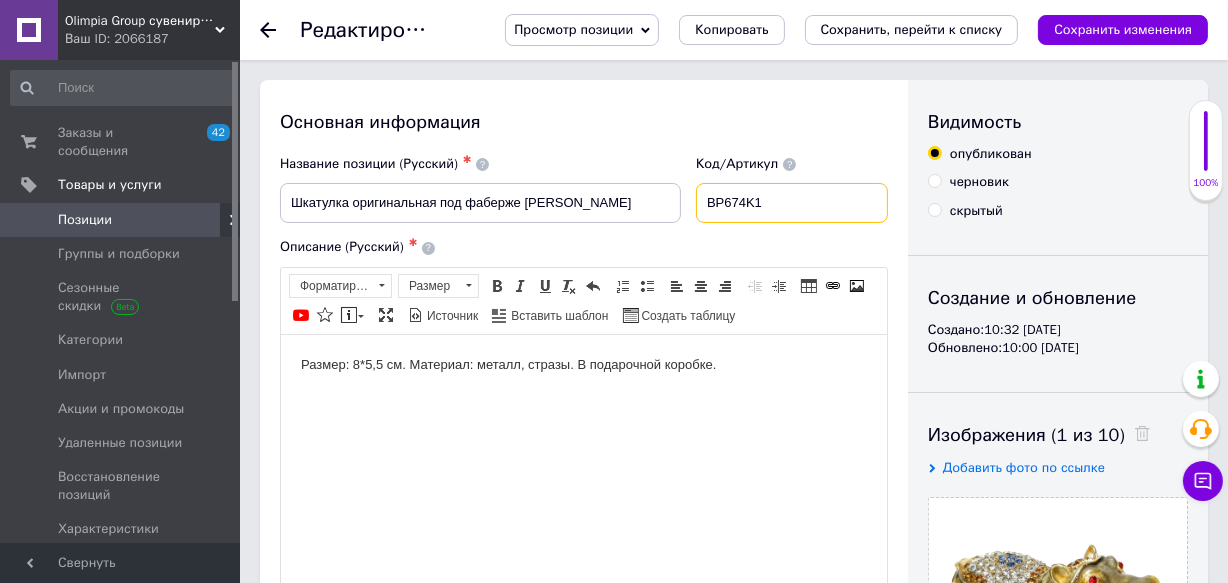 click on "Название позиции (Русский) ✱ Шкатулка оригинальная под фаберже Бегемот Код/Артикул BP674K1" at bounding box center [584, 189] 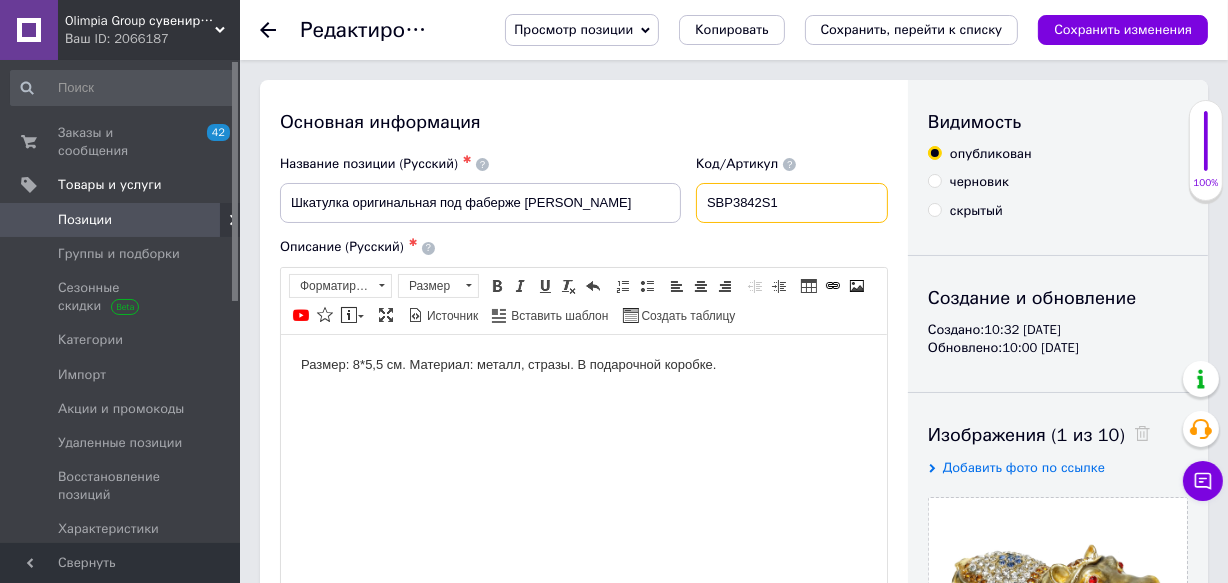 type on "SBP3842S1" 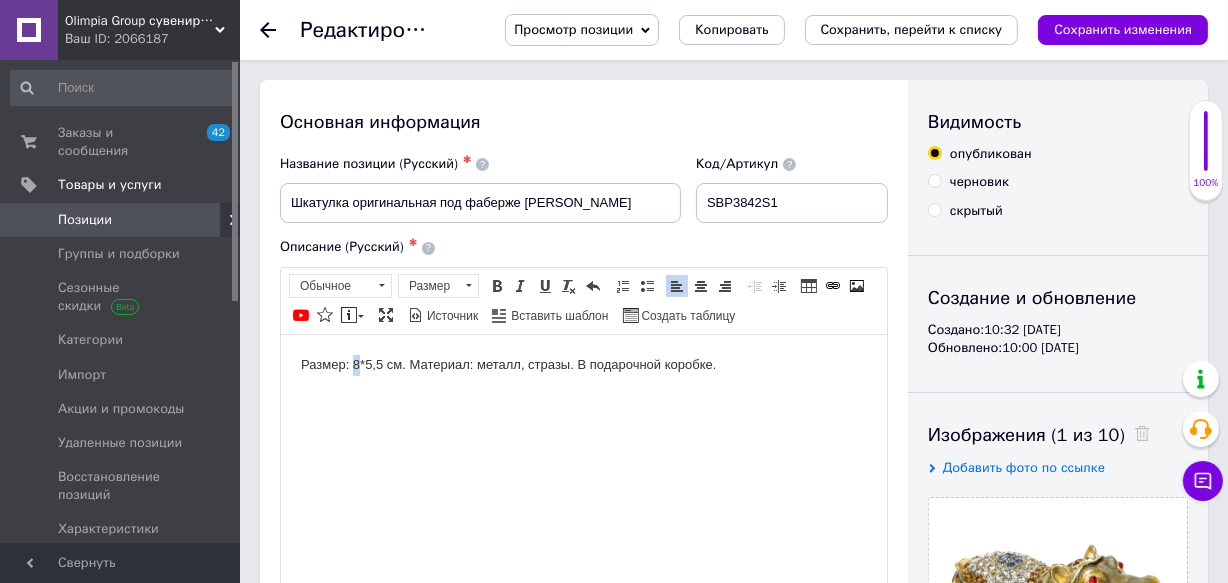 click on "Размер: 8*5,5 см. Материал: металл, стразы. В подарочной коробке." at bounding box center [583, 364] 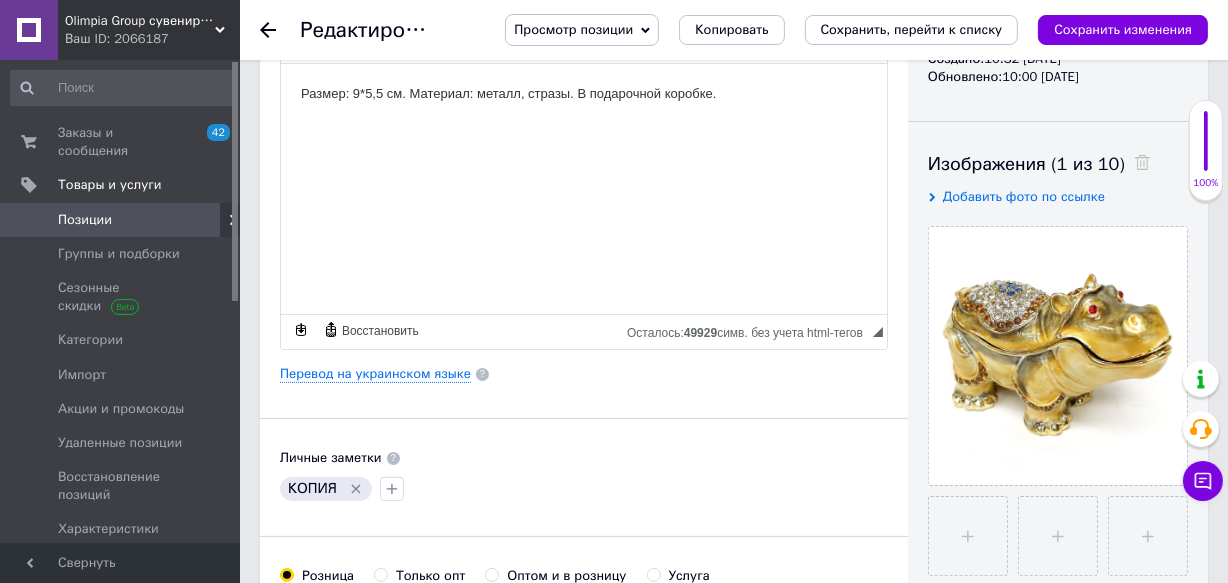 scroll, scrollTop: 454, scrollLeft: 0, axis: vertical 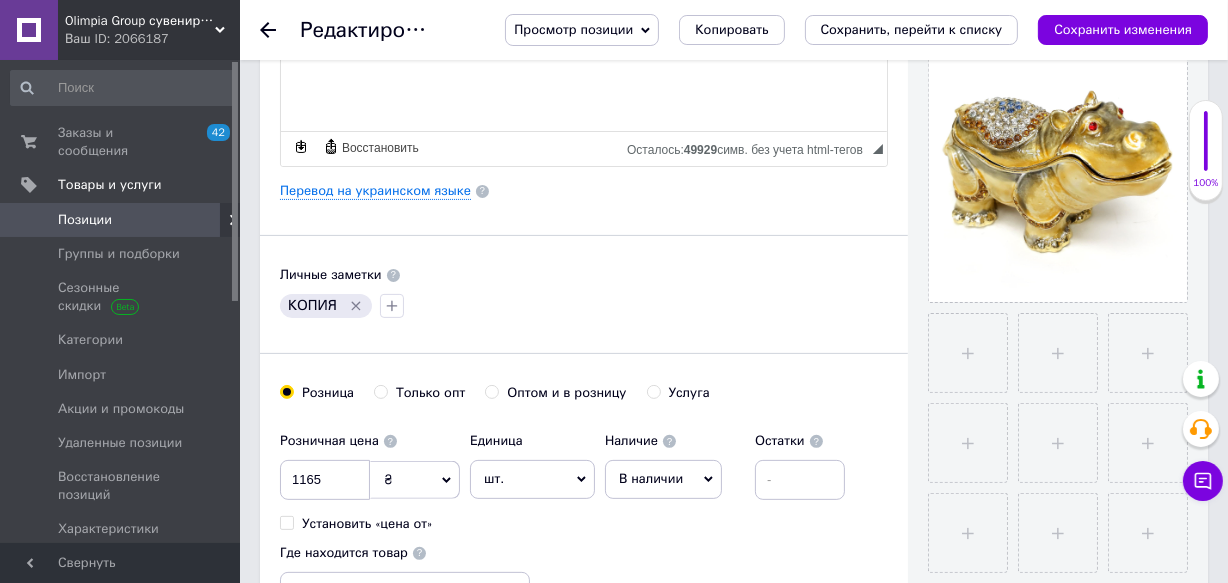 click 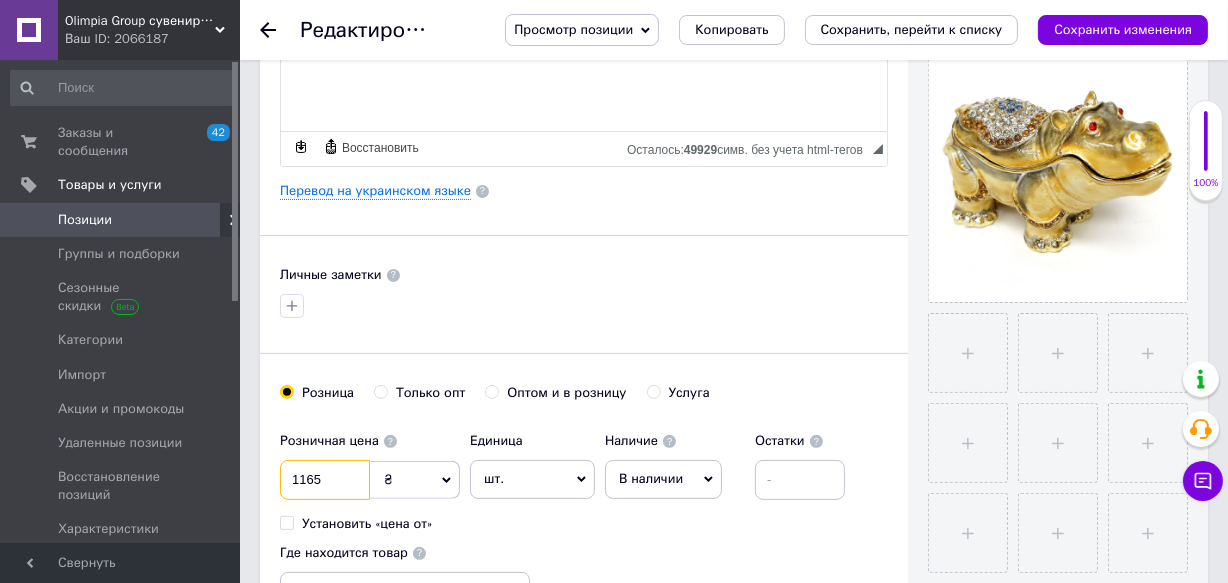 drag, startPoint x: 329, startPoint y: 509, endPoint x: 109, endPoint y: 540, distance: 222.17336 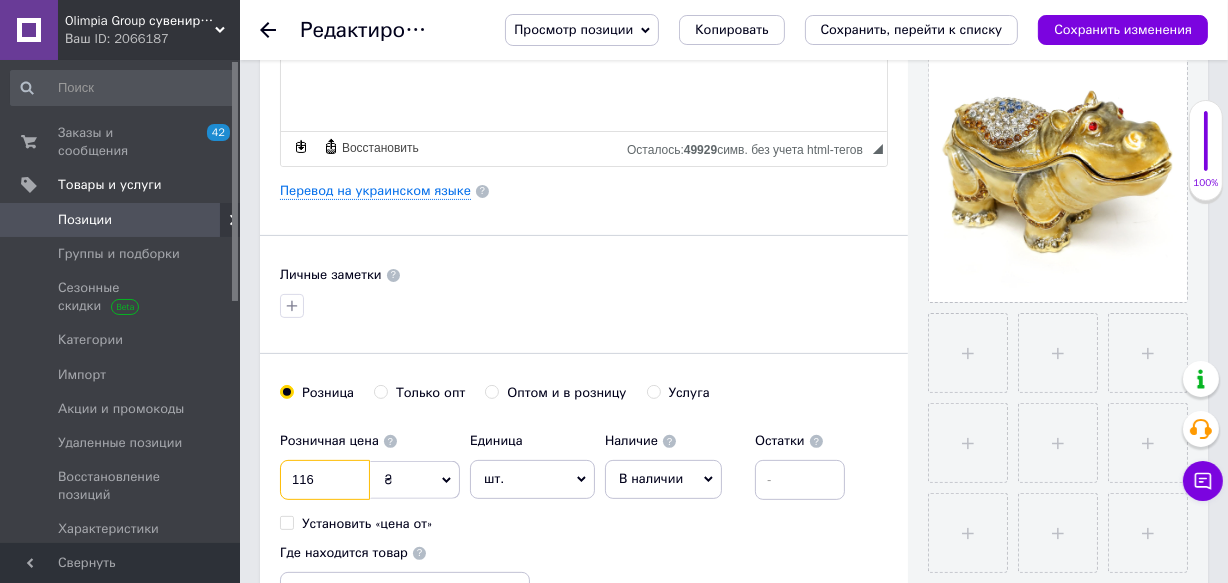 type on "1165" 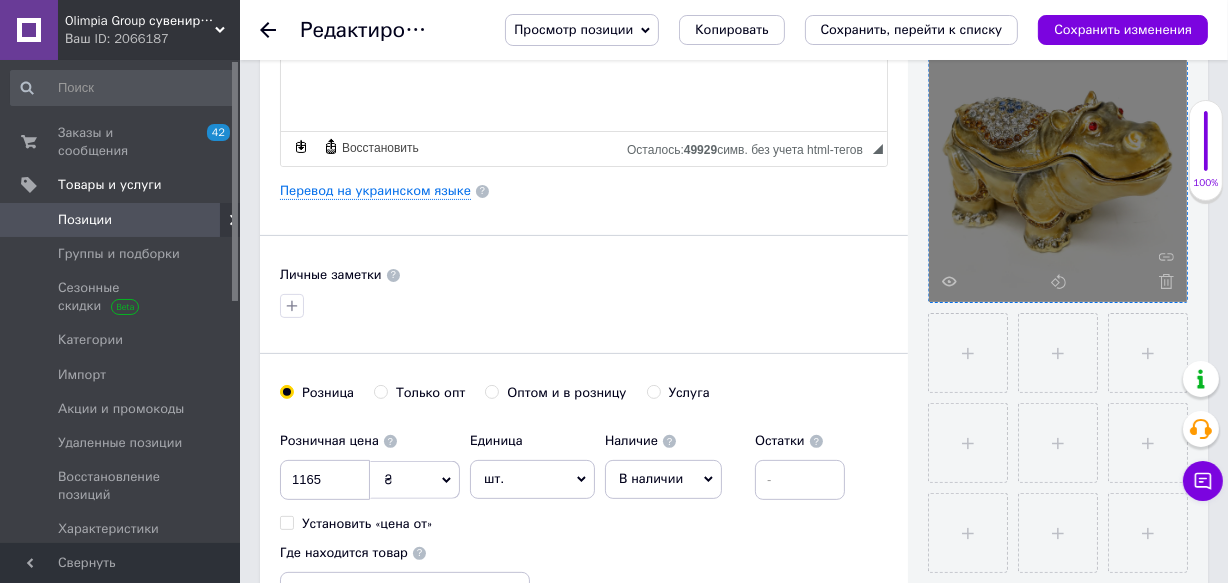 click 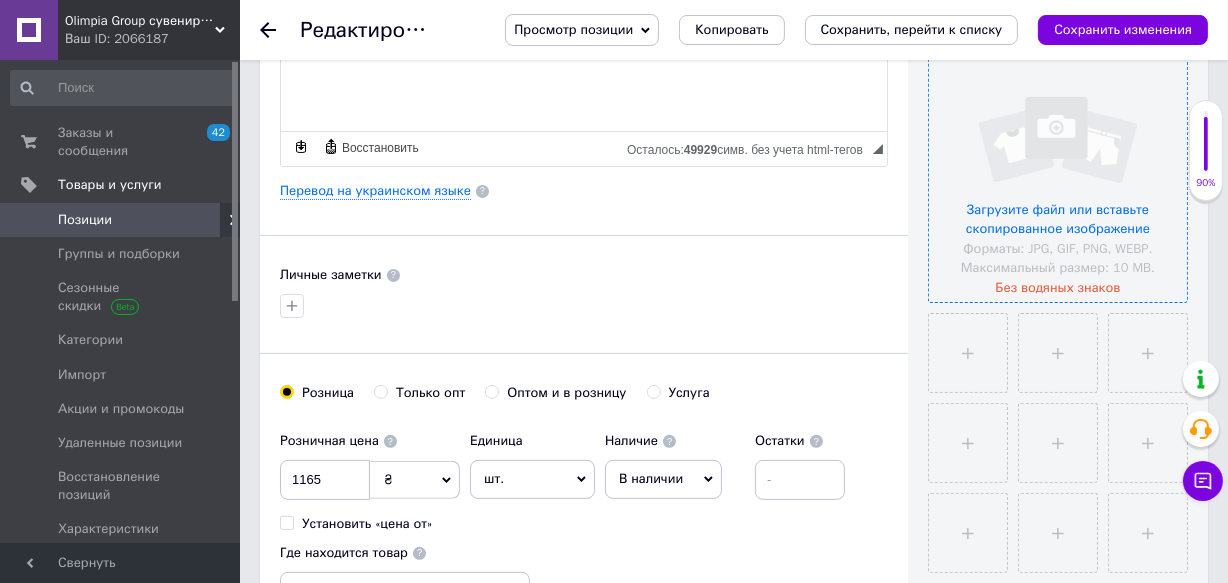 click at bounding box center (1058, 173) 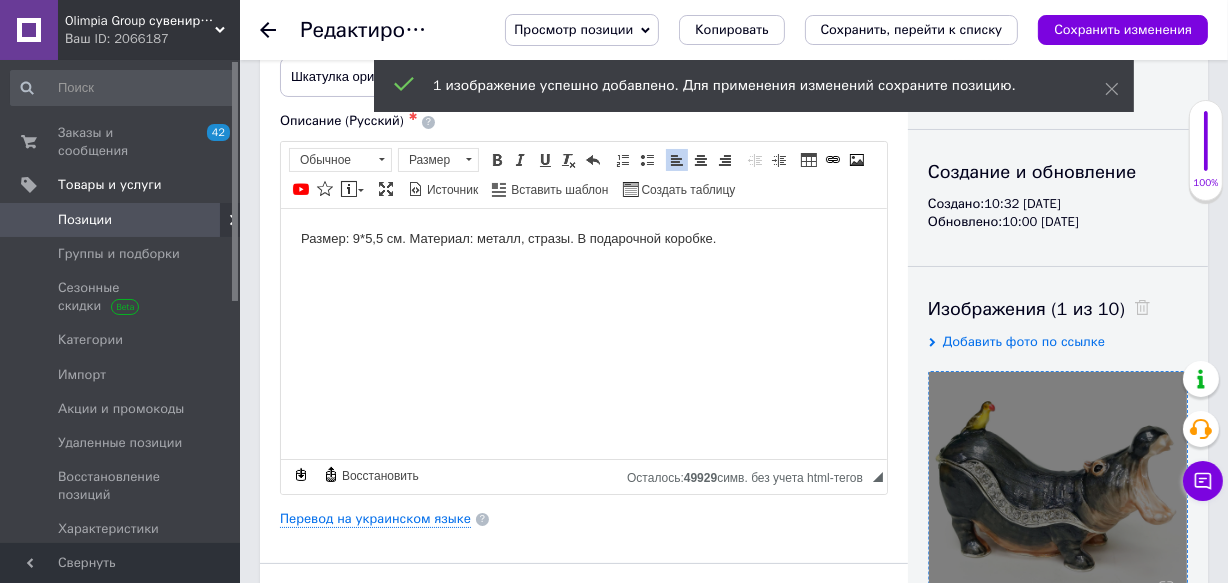scroll, scrollTop: 0, scrollLeft: 0, axis: both 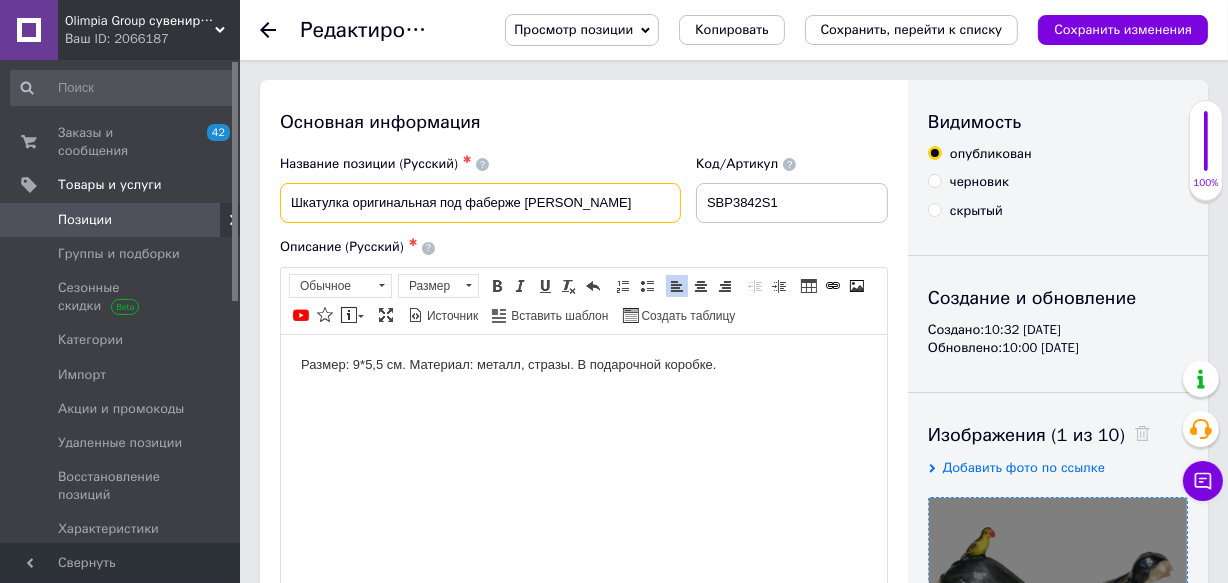 drag, startPoint x: 435, startPoint y: 201, endPoint x: 354, endPoint y: 210, distance: 81.49847 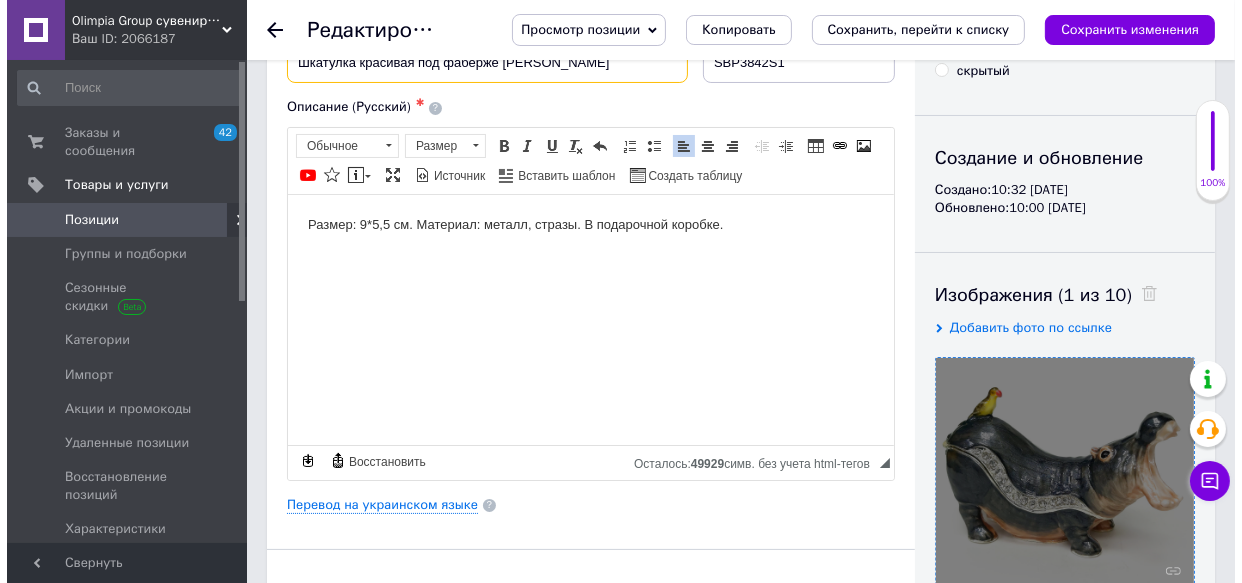 scroll, scrollTop: 272, scrollLeft: 0, axis: vertical 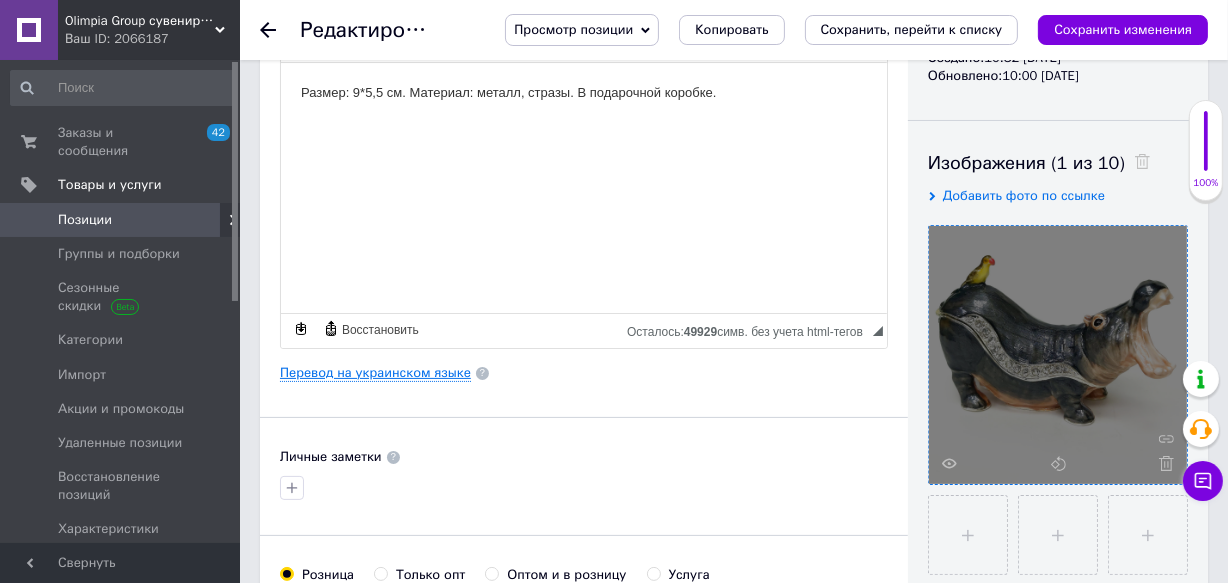 type on "Шкатулка красивая под фаберже [PERSON_NAME]" 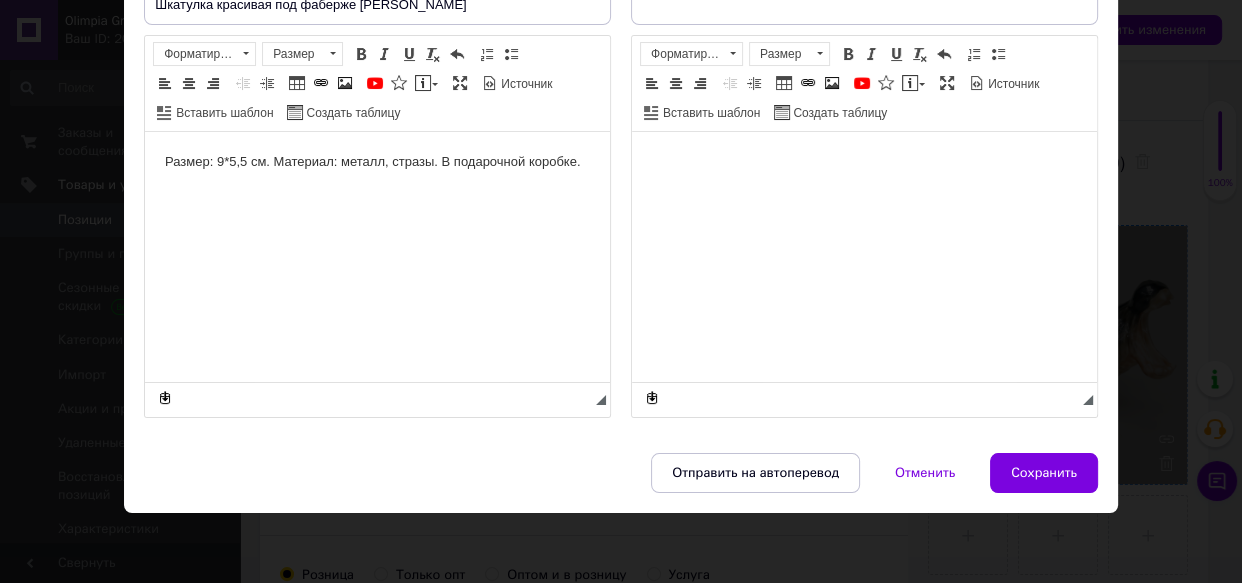 scroll, scrollTop: 230, scrollLeft: 0, axis: vertical 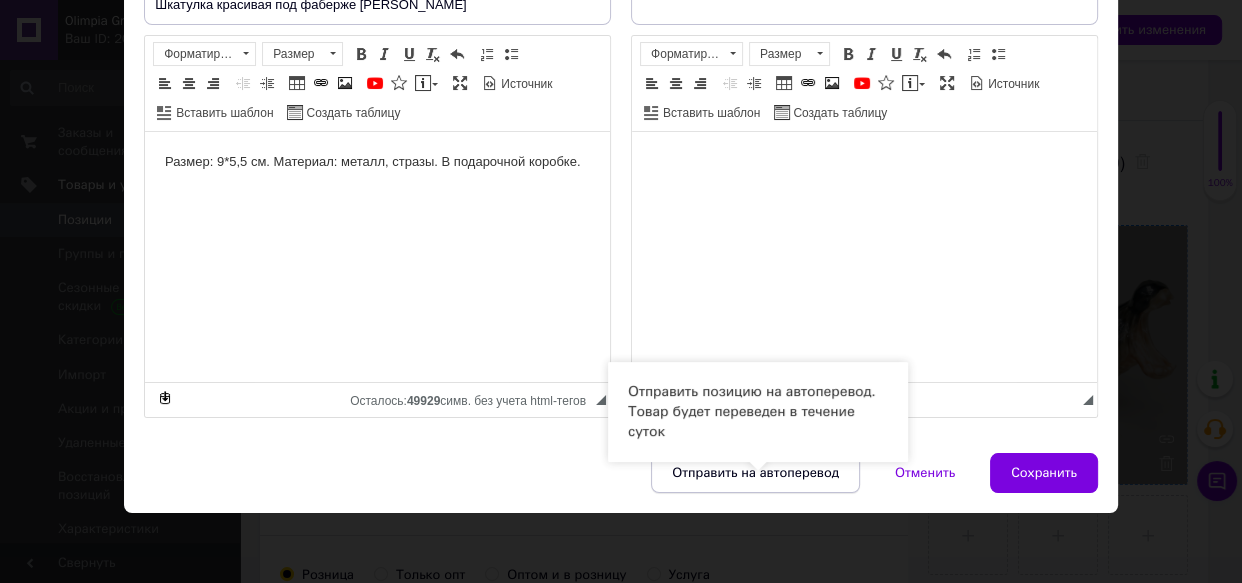 drag, startPoint x: 778, startPoint y: 479, endPoint x: 797, endPoint y: 479, distance: 19 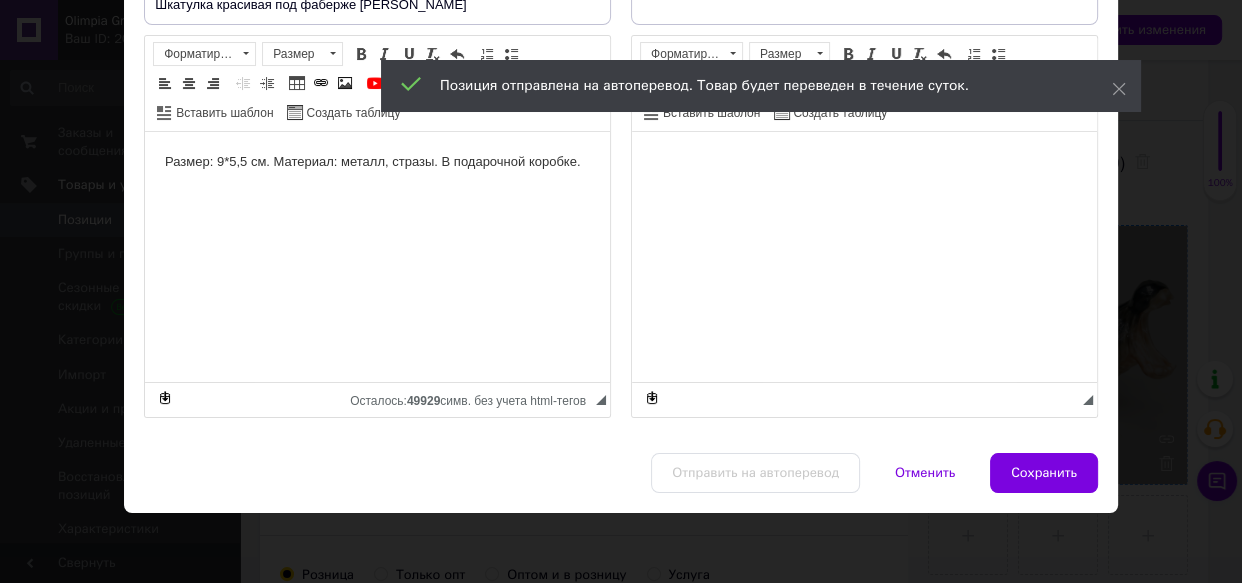 click on "Сохранить" at bounding box center [1044, 473] 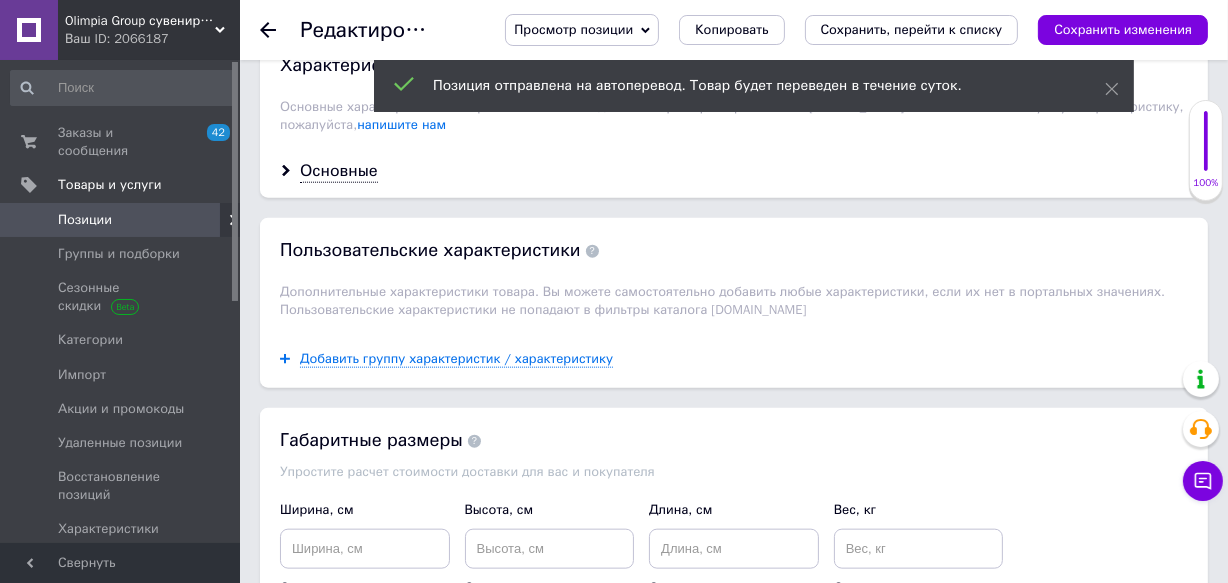 scroll, scrollTop: 1909, scrollLeft: 0, axis: vertical 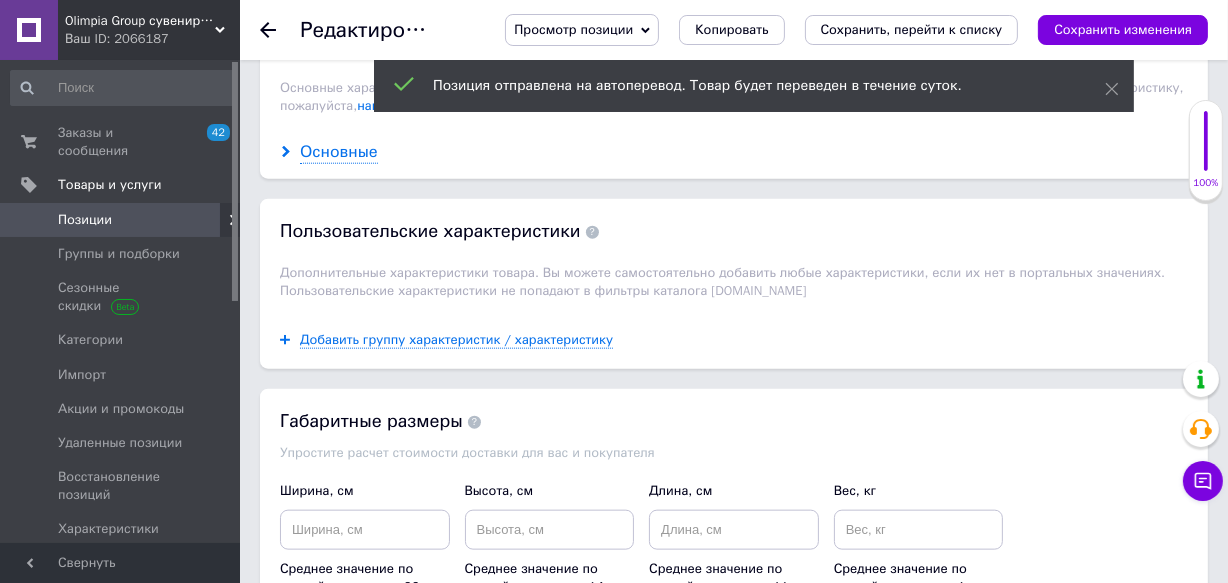 click on "Основные" at bounding box center [339, 152] 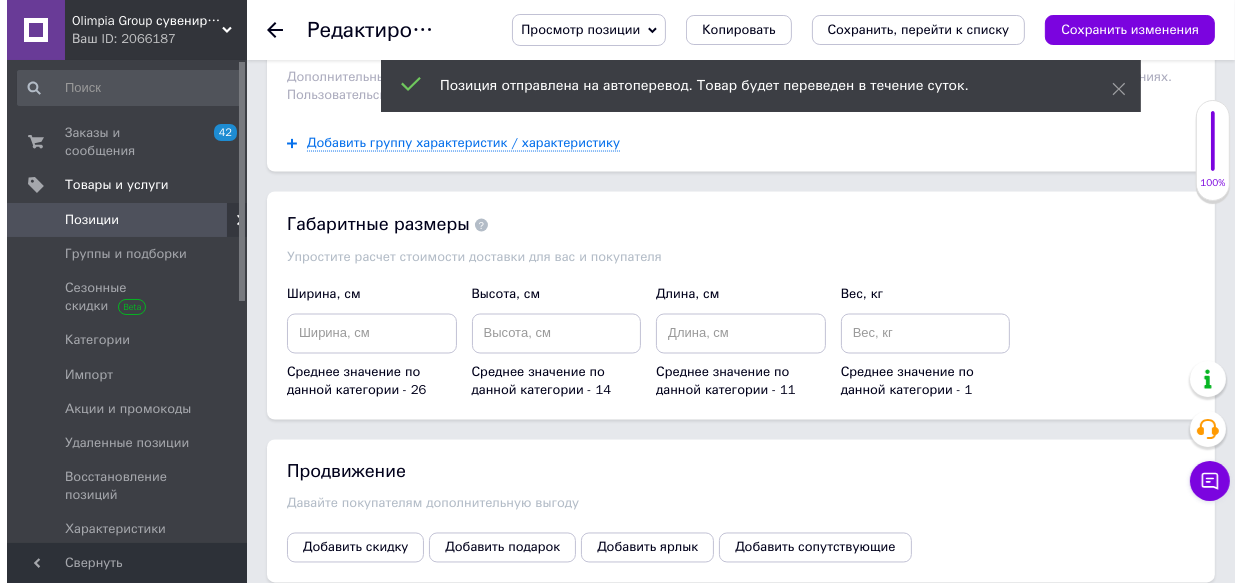 scroll, scrollTop: 3090, scrollLeft: 0, axis: vertical 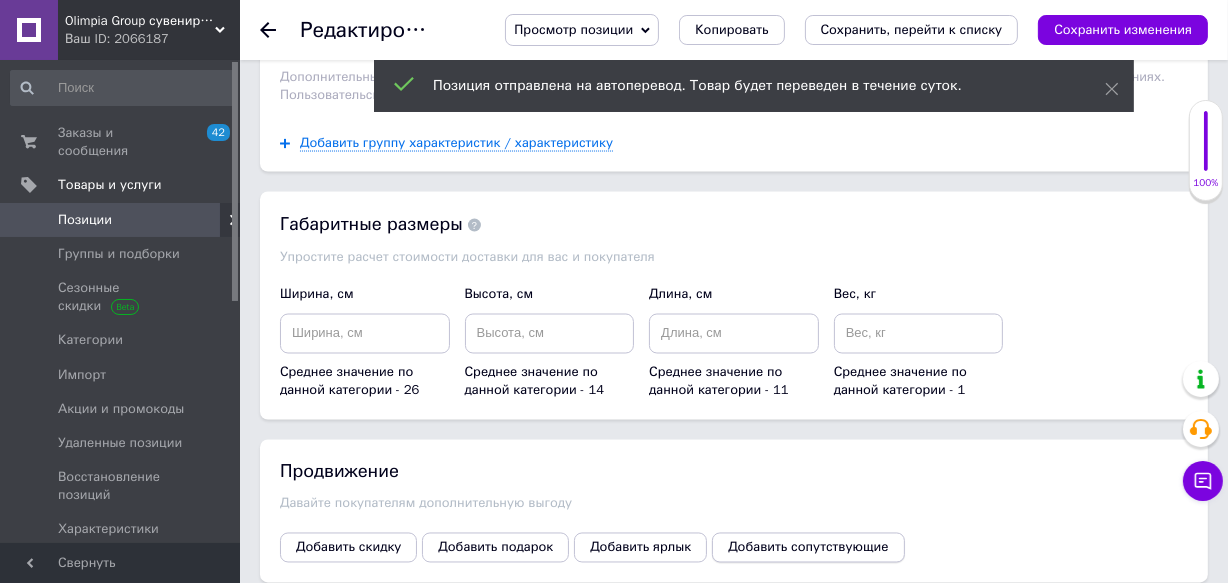 click on "Добавить сопутствующие" at bounding box center (808, 548) 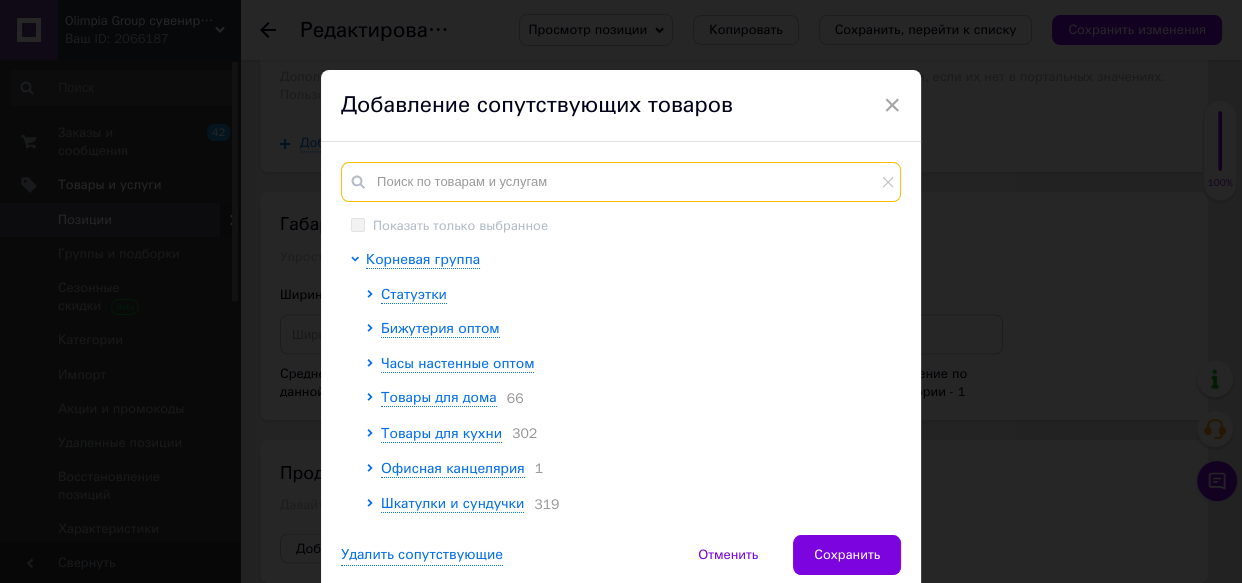 click at bounding box center (621, 182) 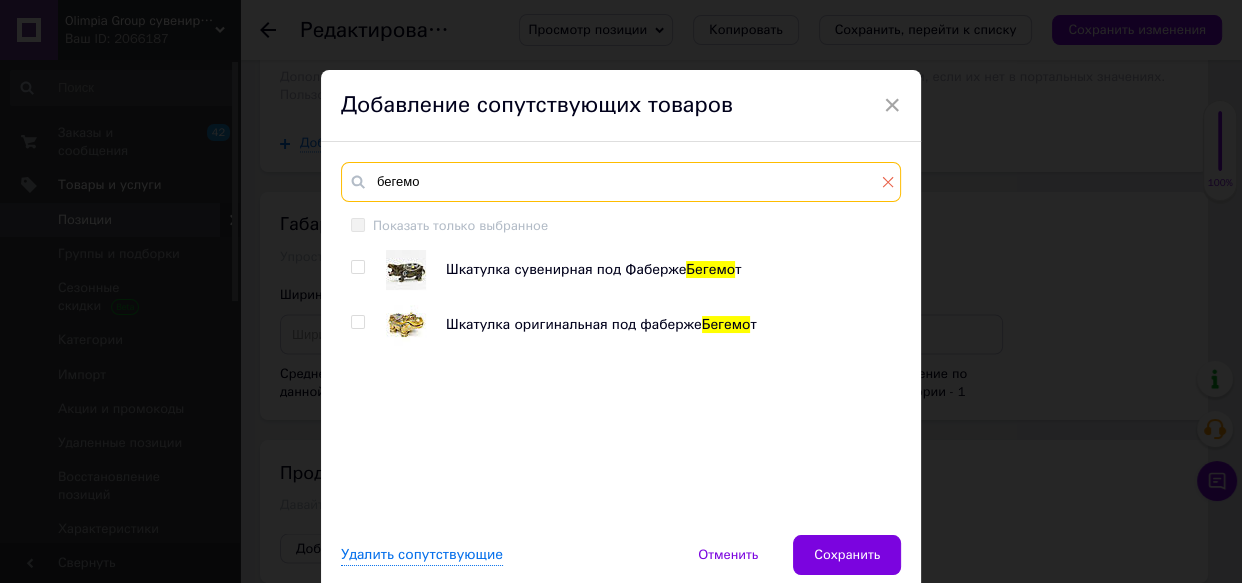 type on "бегемо" 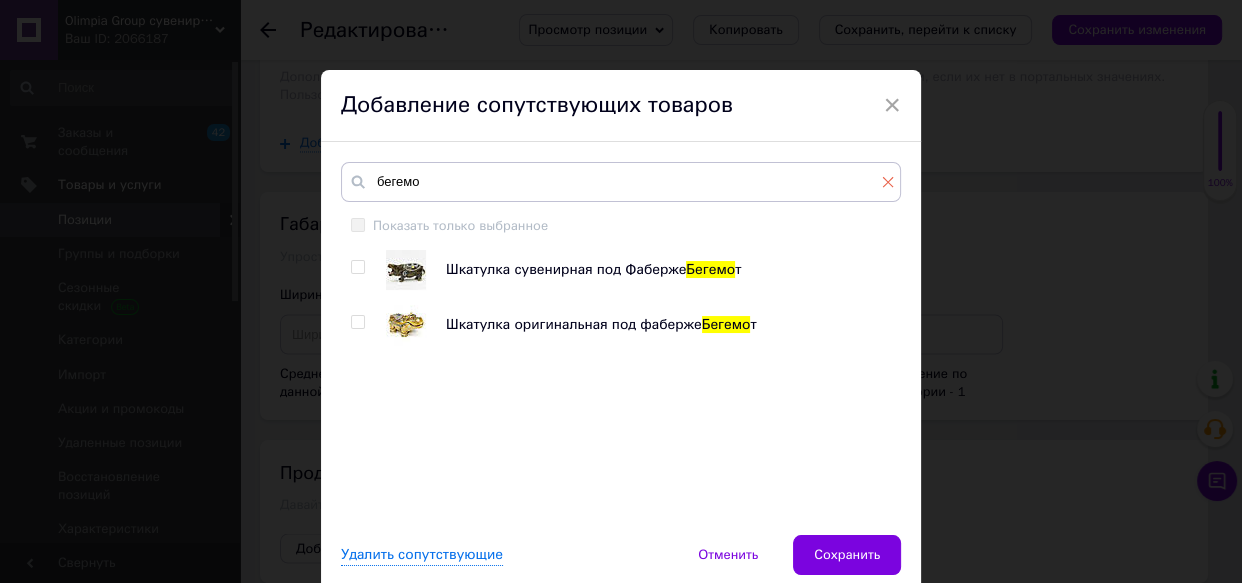 click 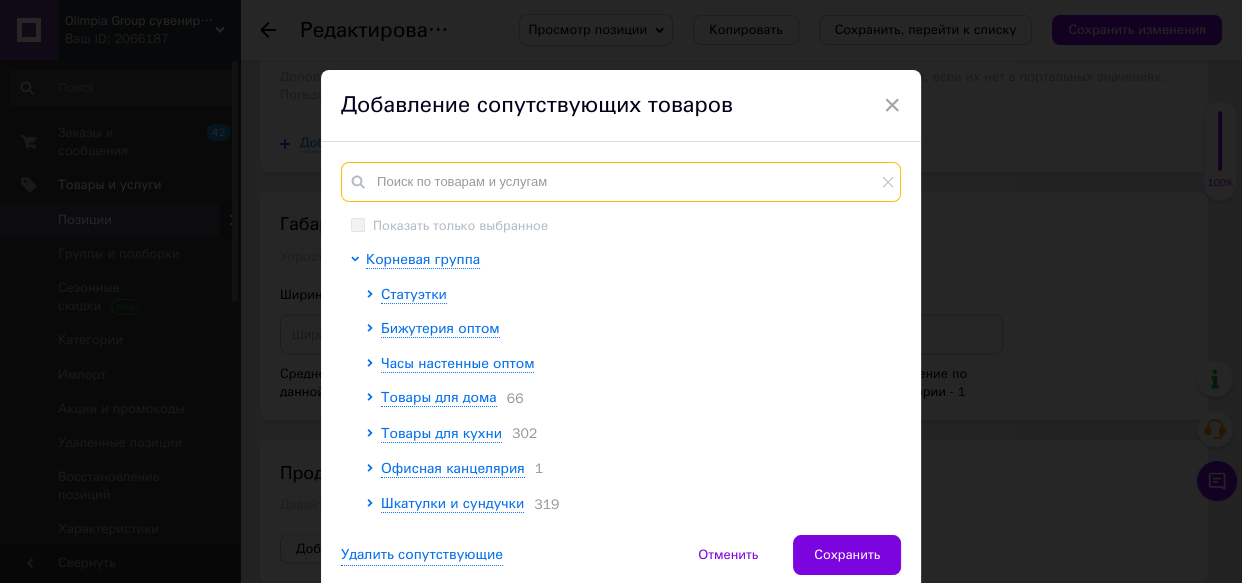 click at bounding box center [621, 182] 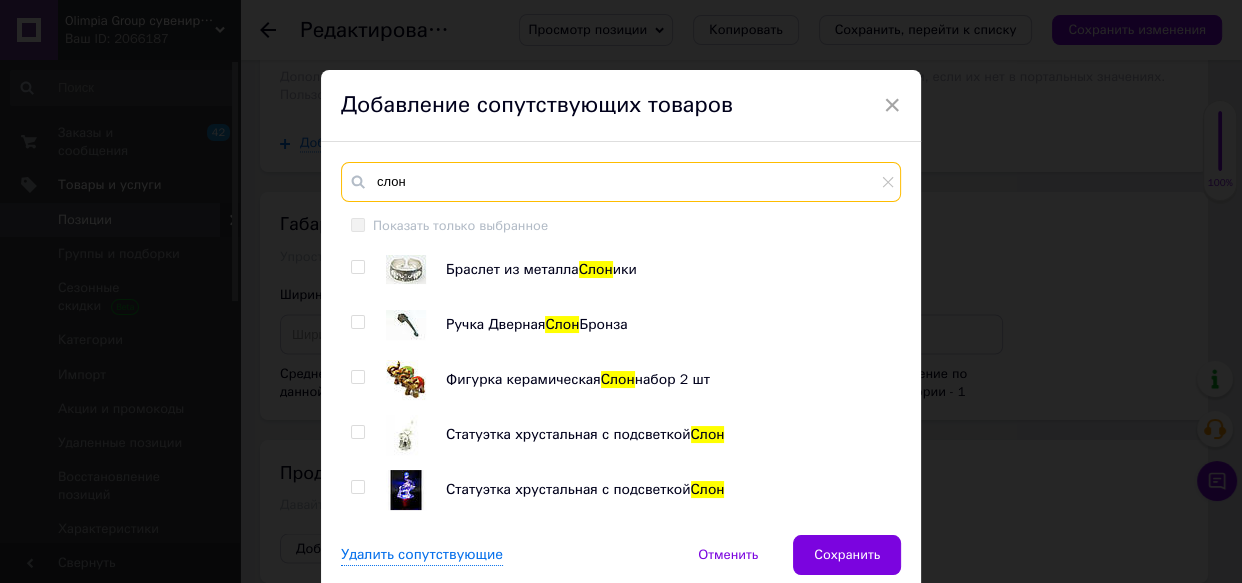 type on "слон" 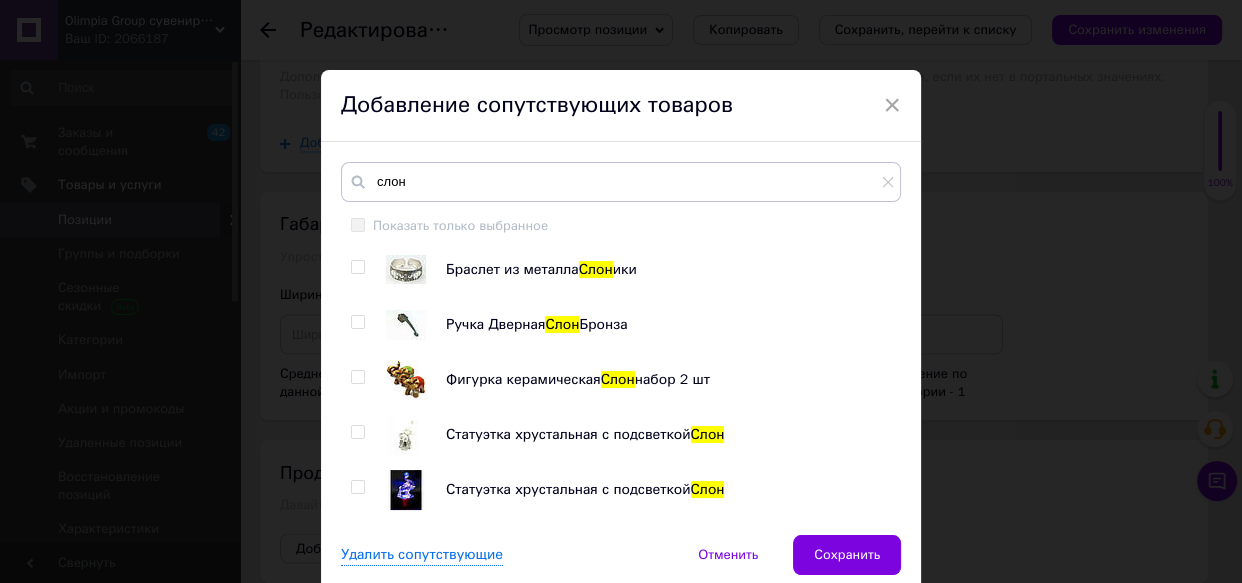 click at bounding box center (357, 377) 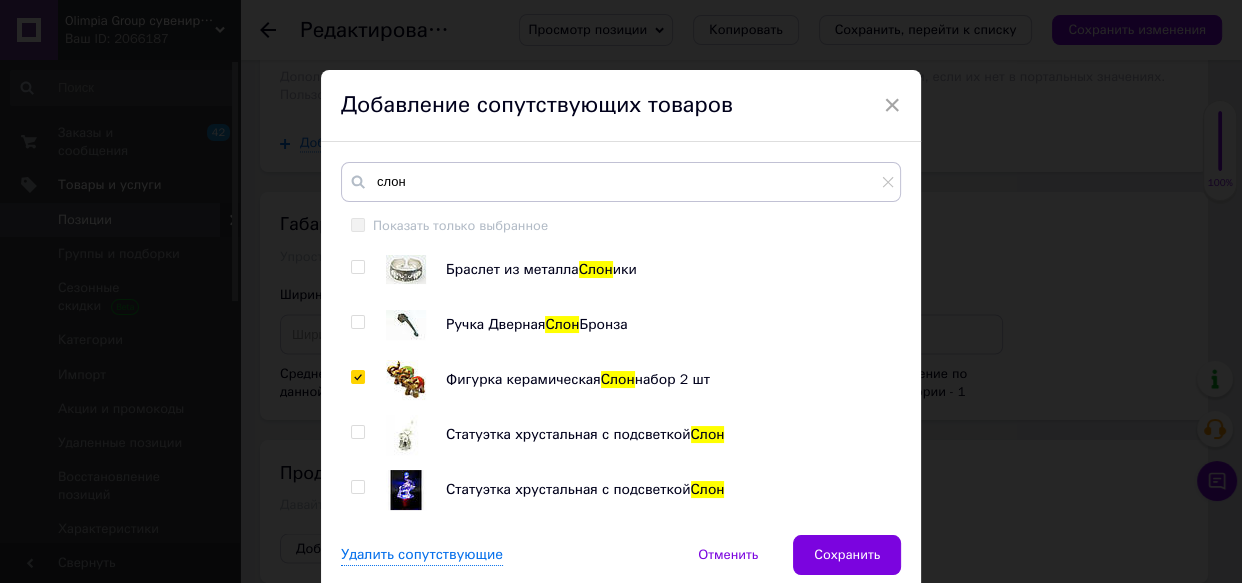 checkbox on "true" 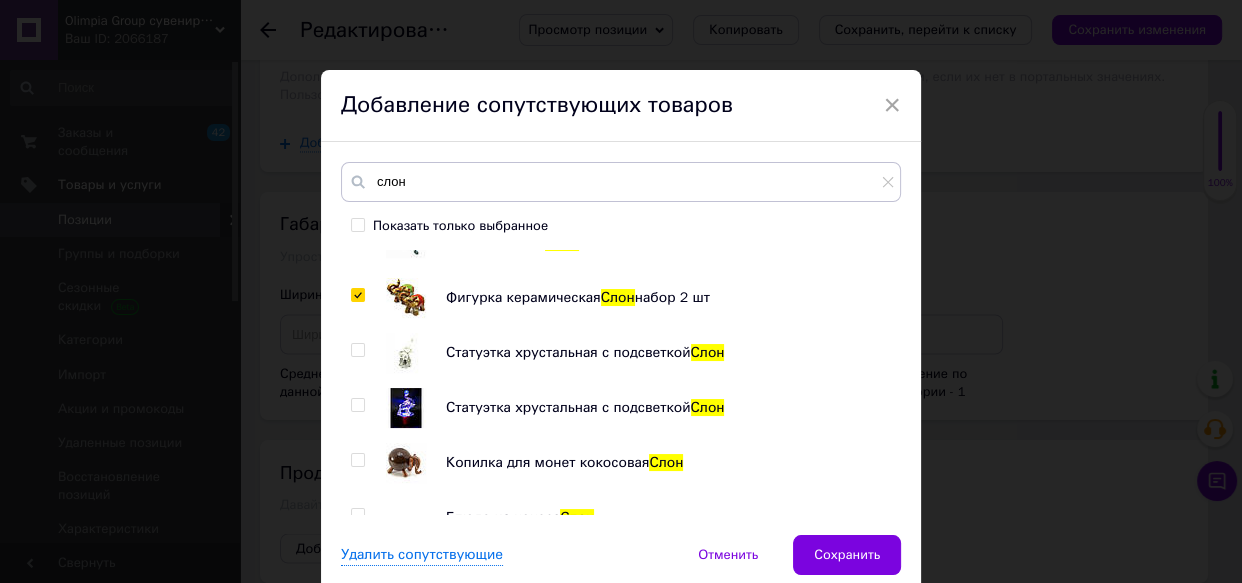 scroll, scrollTop: 181, scrollLeft: 0, axis: vertical 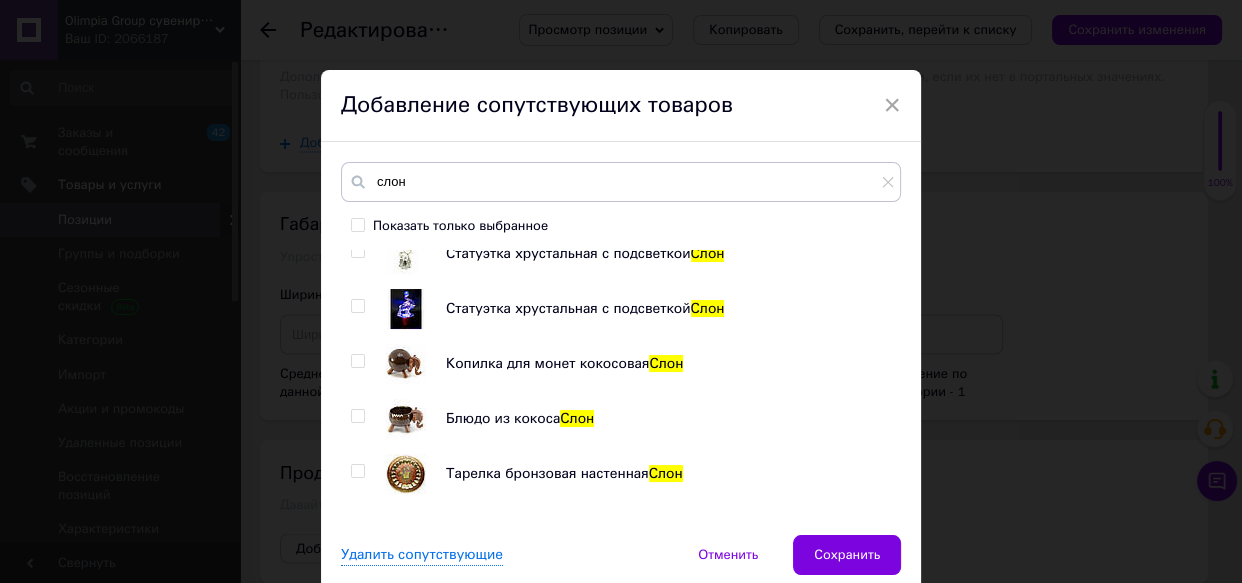 click at bounding box center [357, 361] 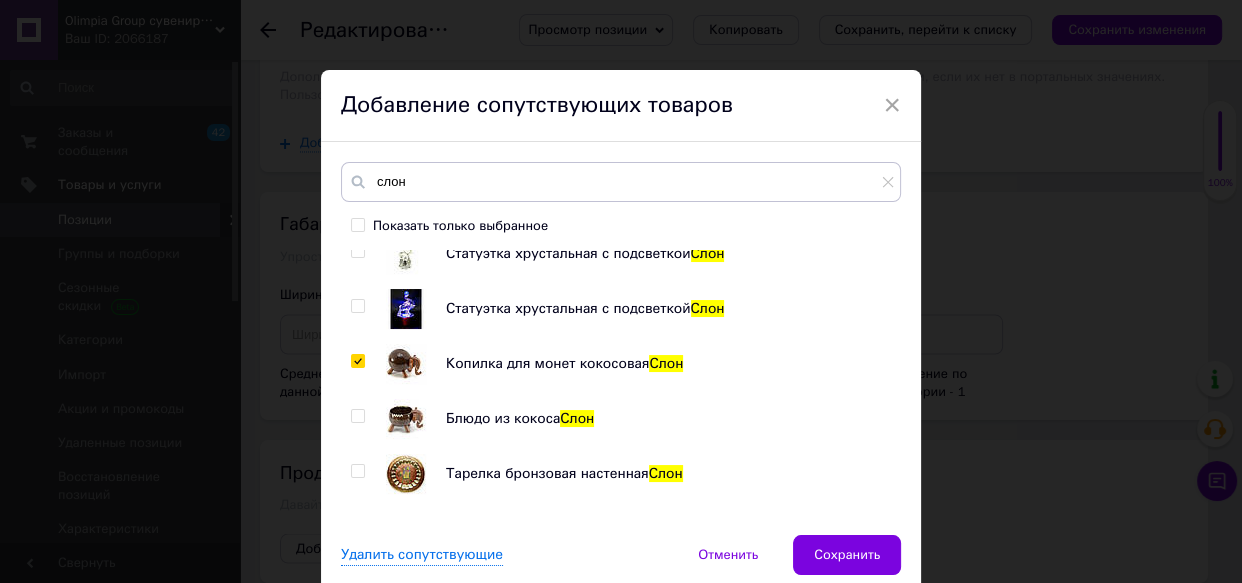 checkbox on "true" 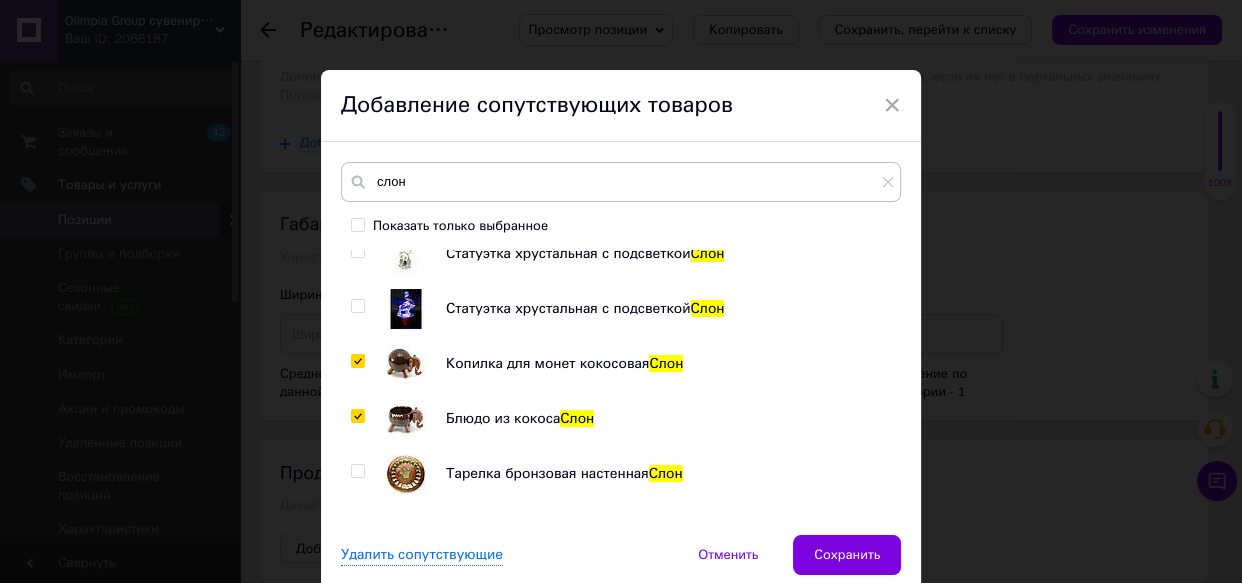 checkbox on "true" 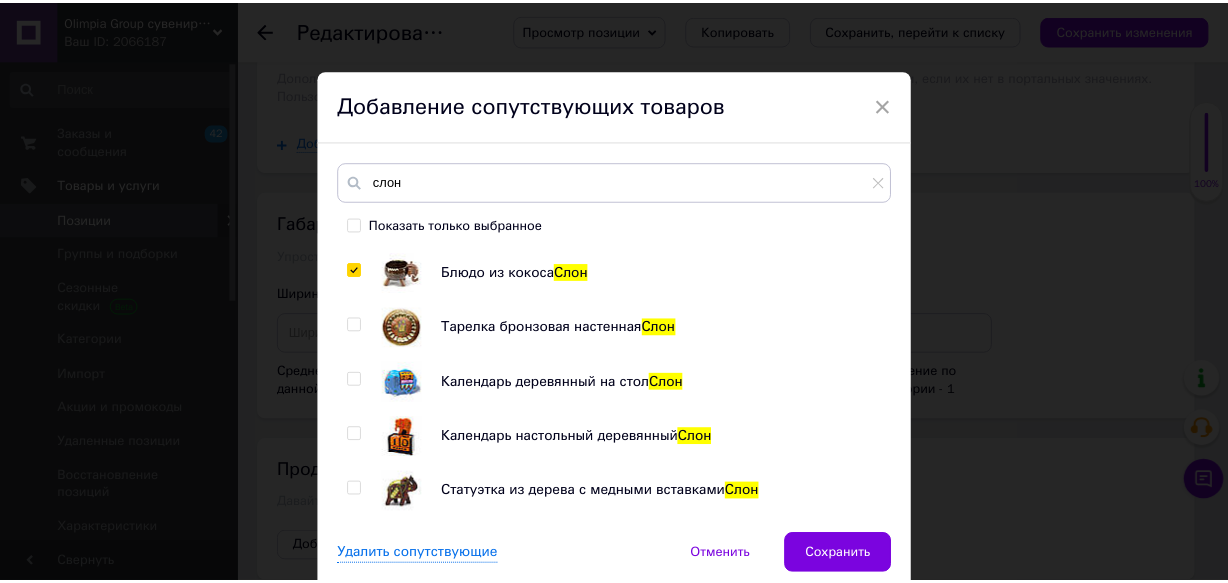 scroll, scrollTop: 363, scrollLeft: 0, axis: vertical 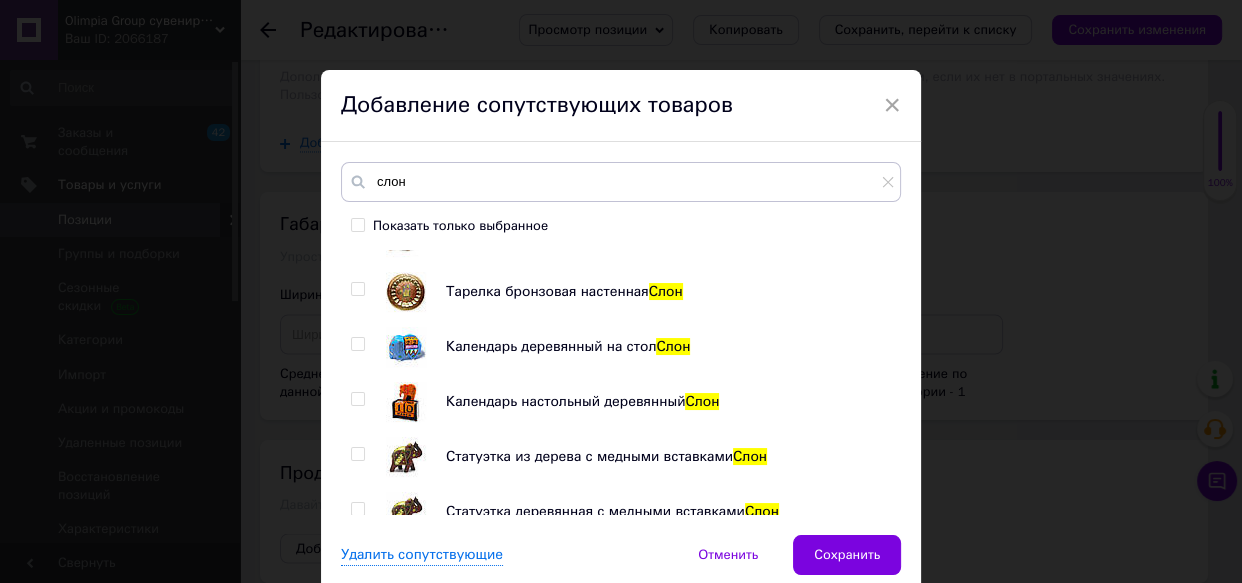 click at bounding box center [357, 344] 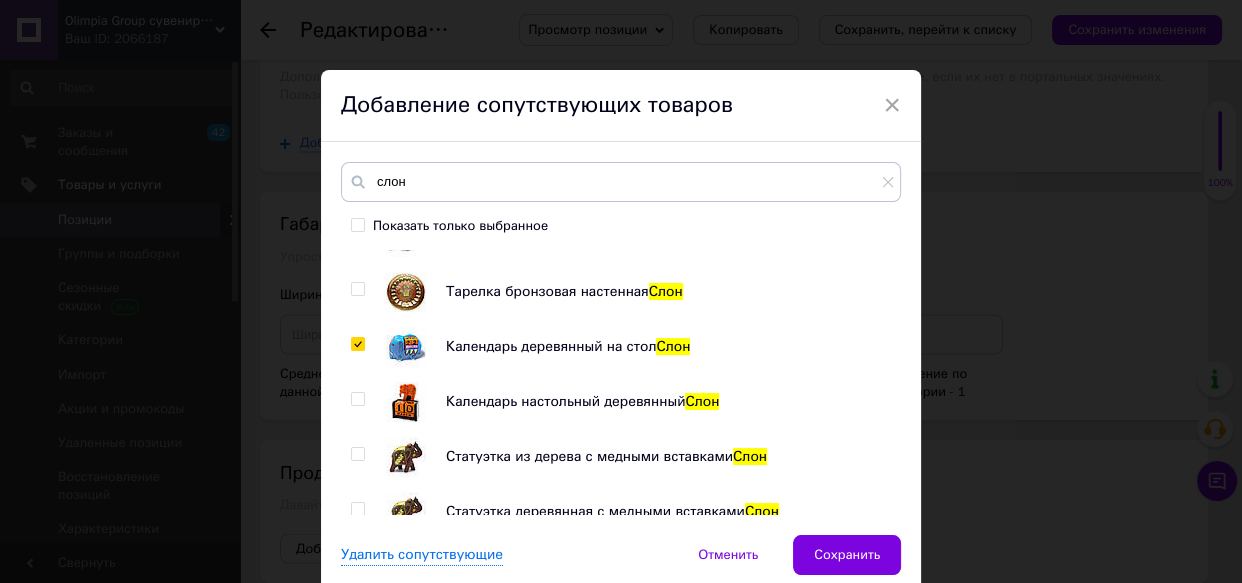 checkbox on "true" 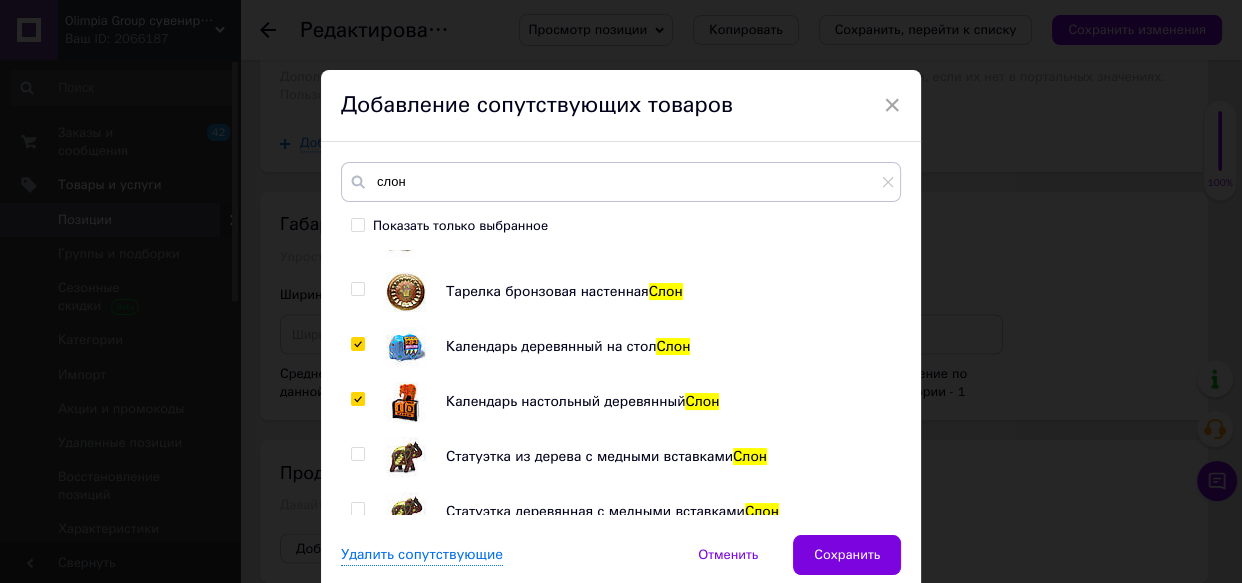 checkbox on "true" 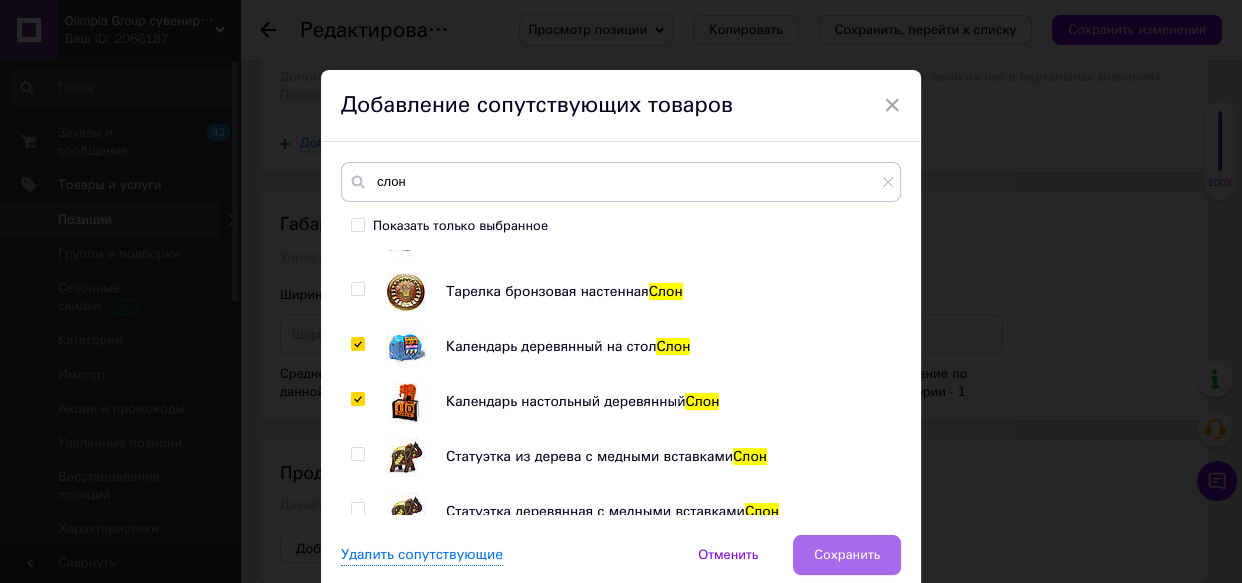 click on "Сохранить" at bounding box center (847, 555) 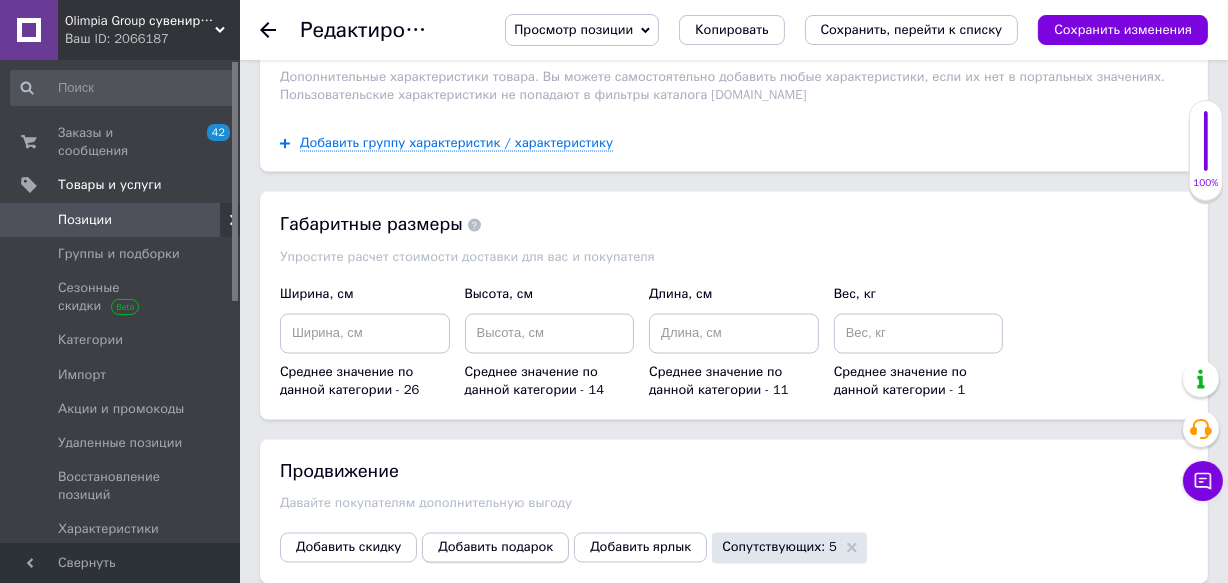 click on "Добавить подарок" at bounding box center [495, 548] 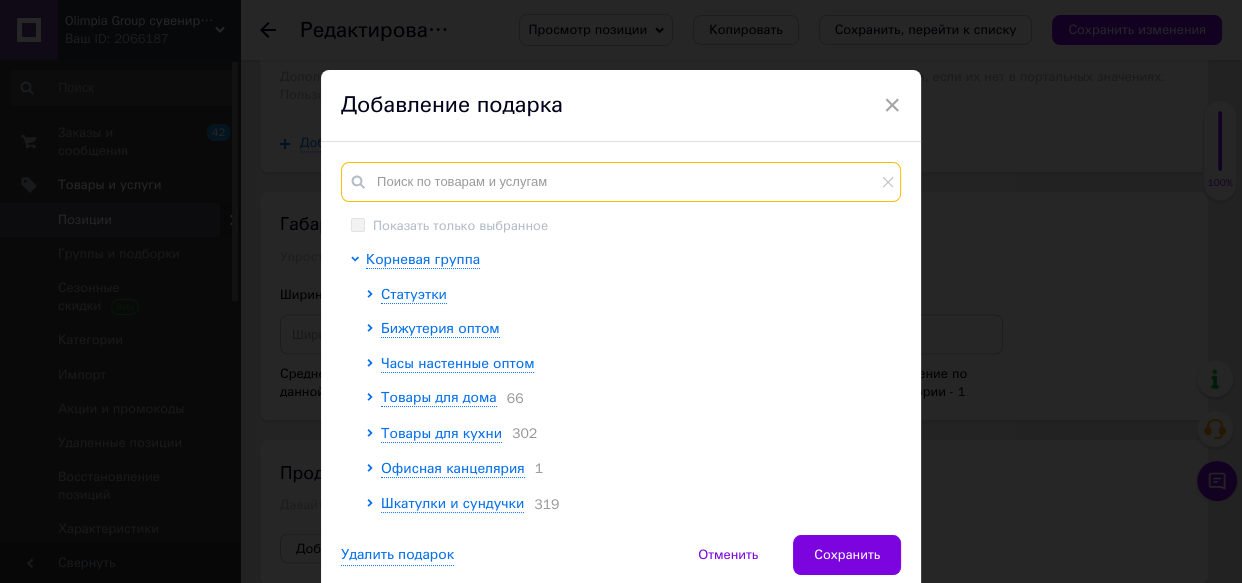 click at bounding box center [621, 182] 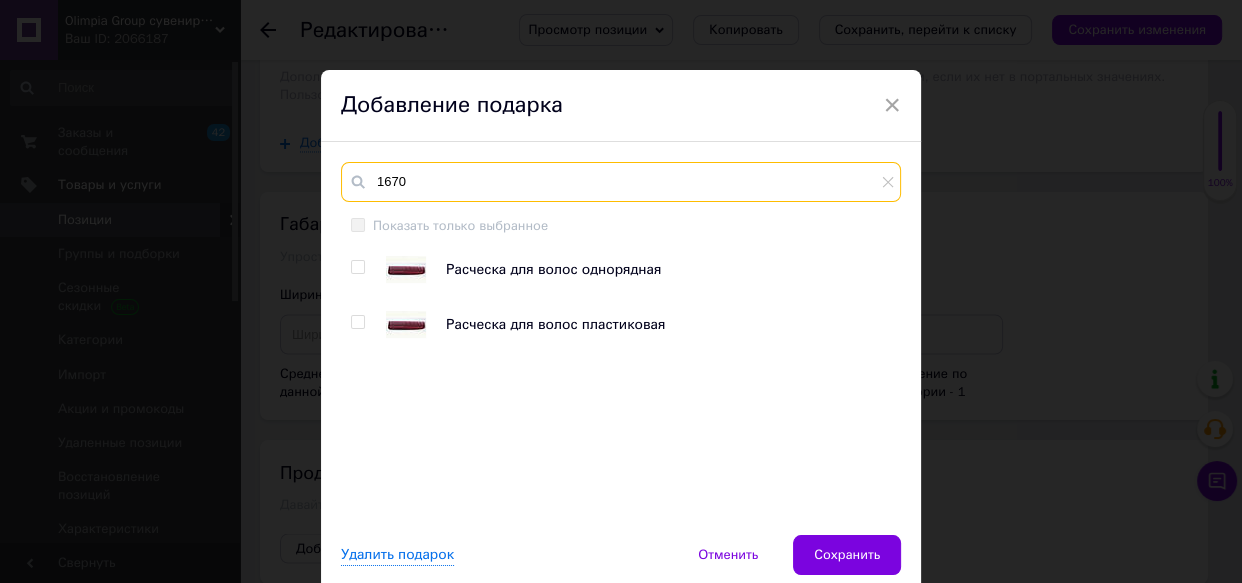 type on "1670" 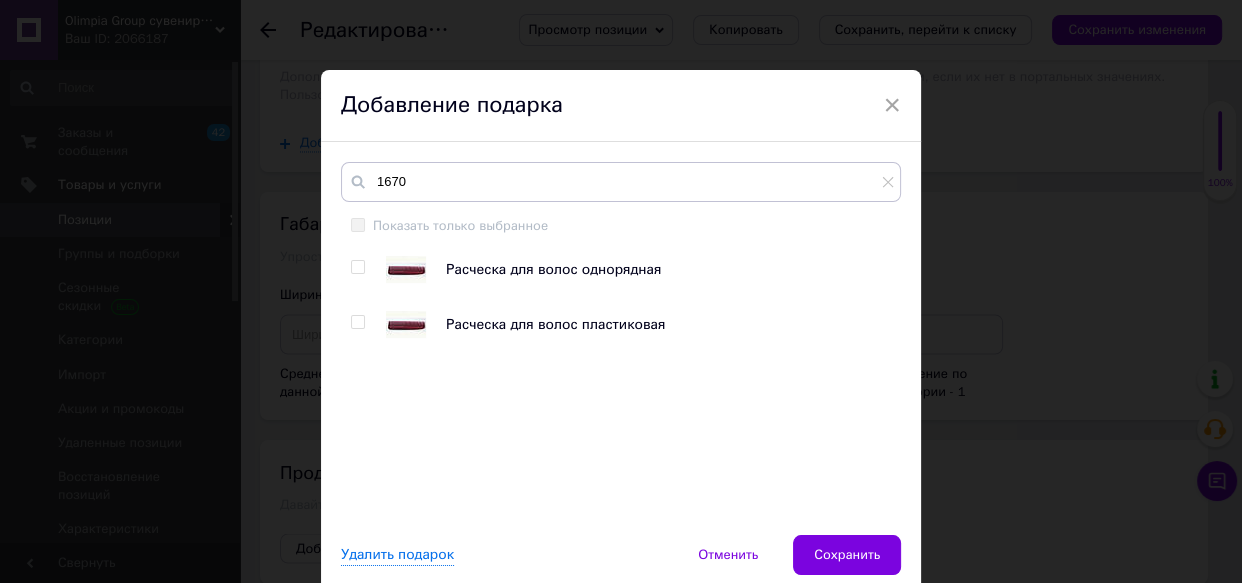 drag, startPoint x: 353, startPoint y: 264, endPoint x: 366, endPoint y: 286, distance: 25.553865 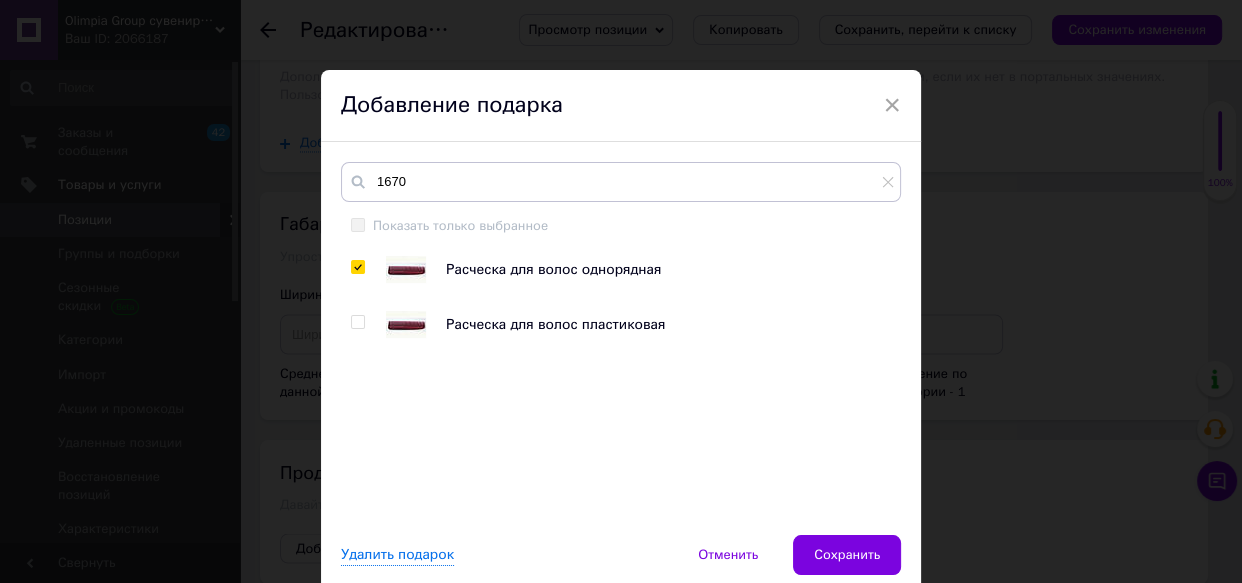 checkbox on "true" 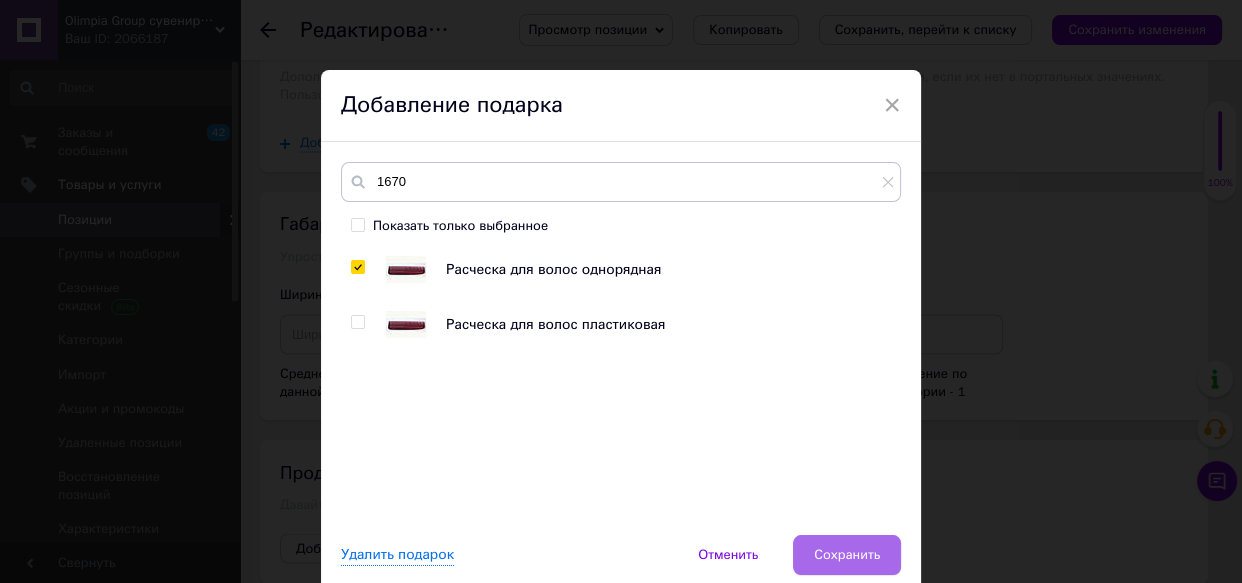 click on "Сохранить" at bounding box center [847, 555] 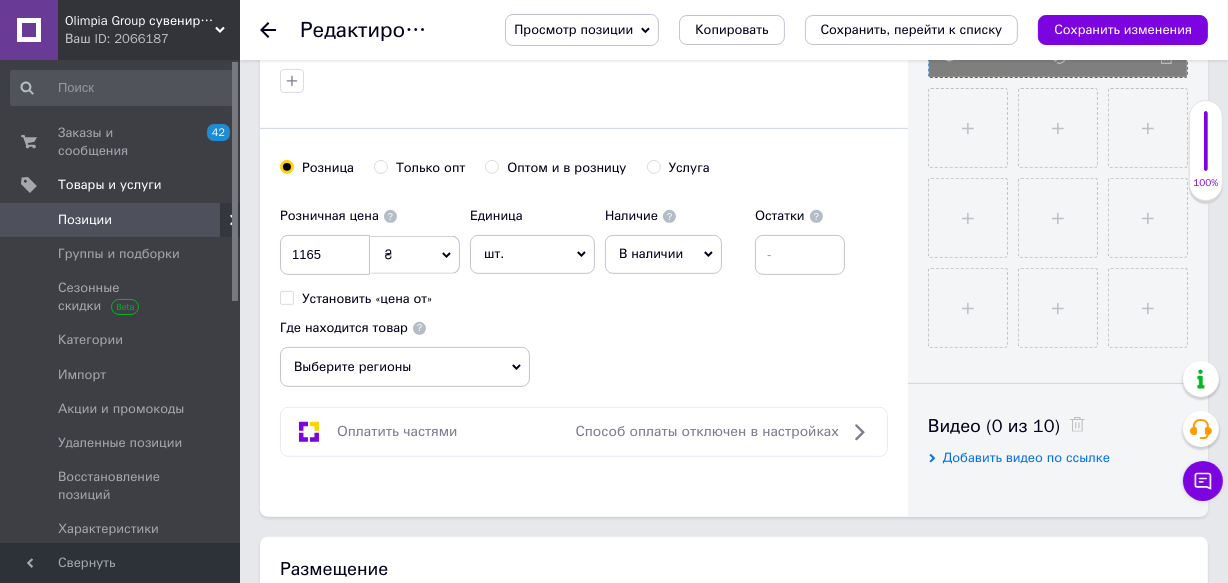 scroll, scrollTop: 0, scrollLeft: 0, axis: both 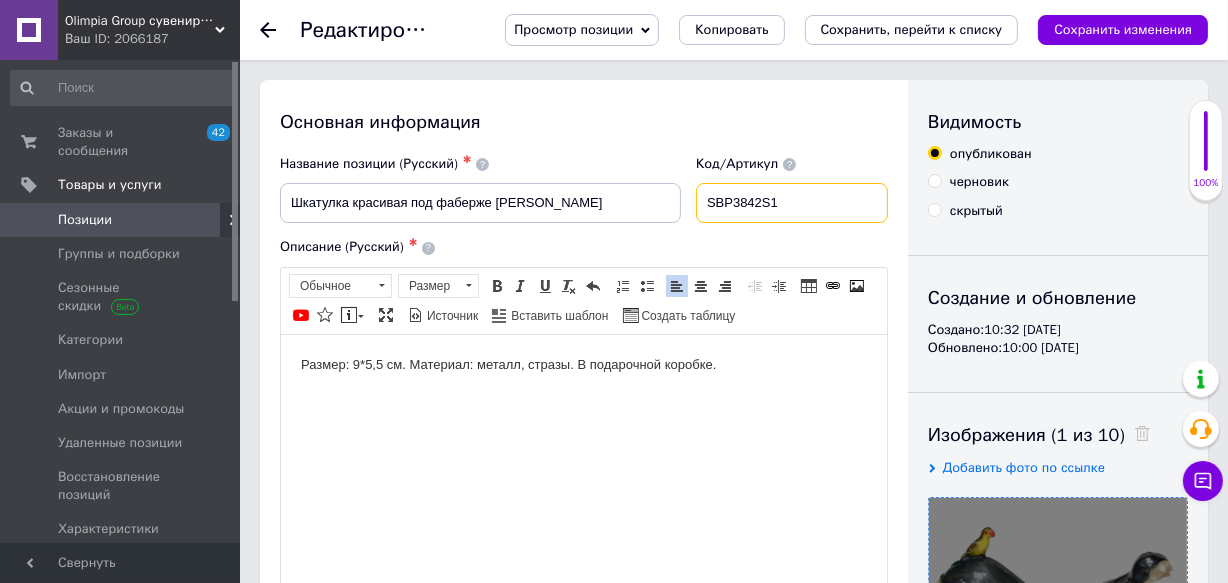 drag, startPoint x: 816, startPoint y: 197, endPoint x: 588, endPoint y: 213, distance: 228.56071 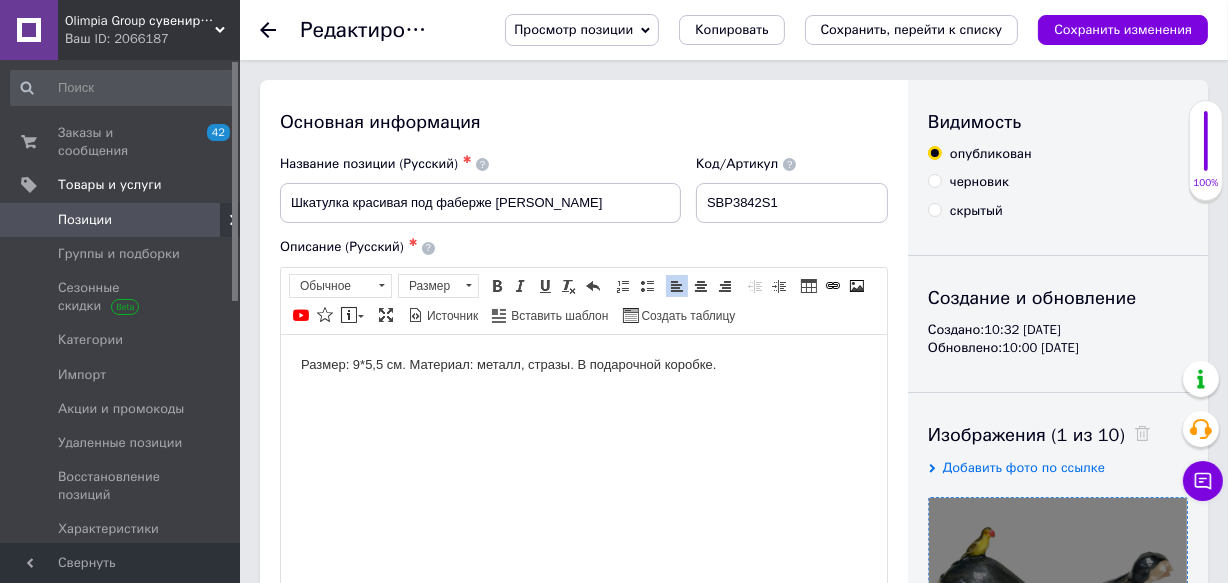 click on "Сохранить, перейти к списку" at bounding box center (912, 30) 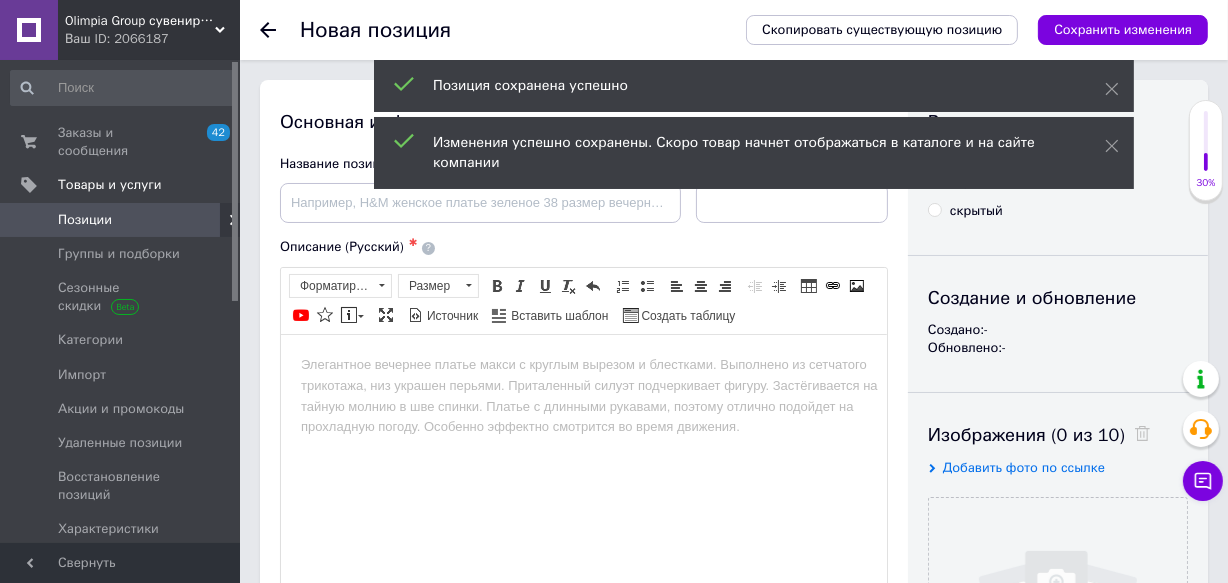 scroll, scrollTop: 0, scrollLeft: 0, axis: both 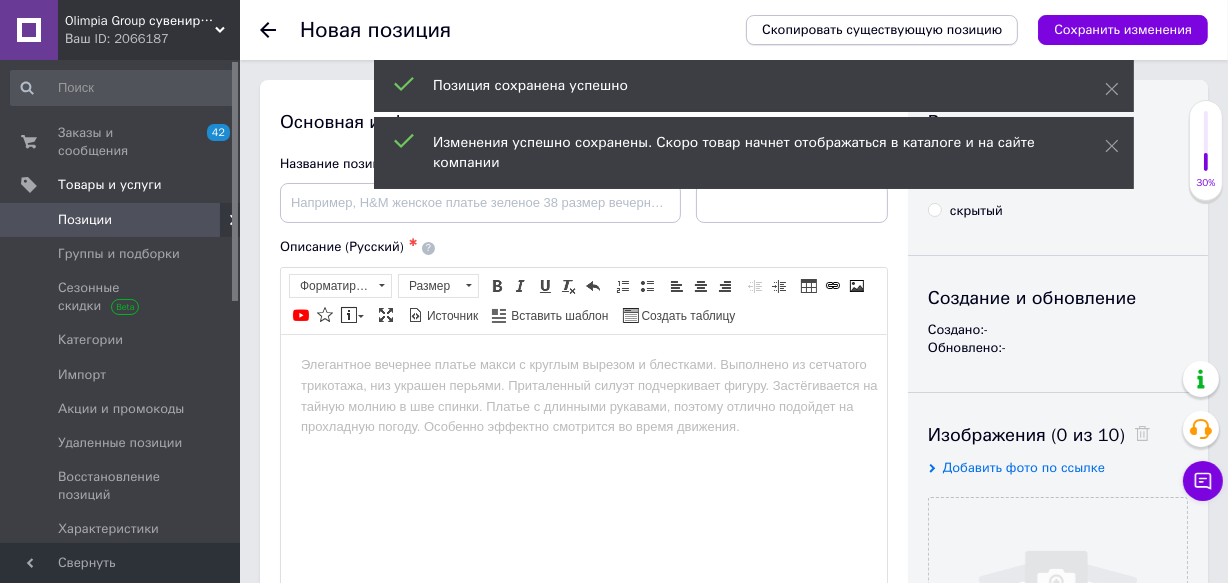click on "Скопировать существующую позицию" at bounding box center [882, 30] 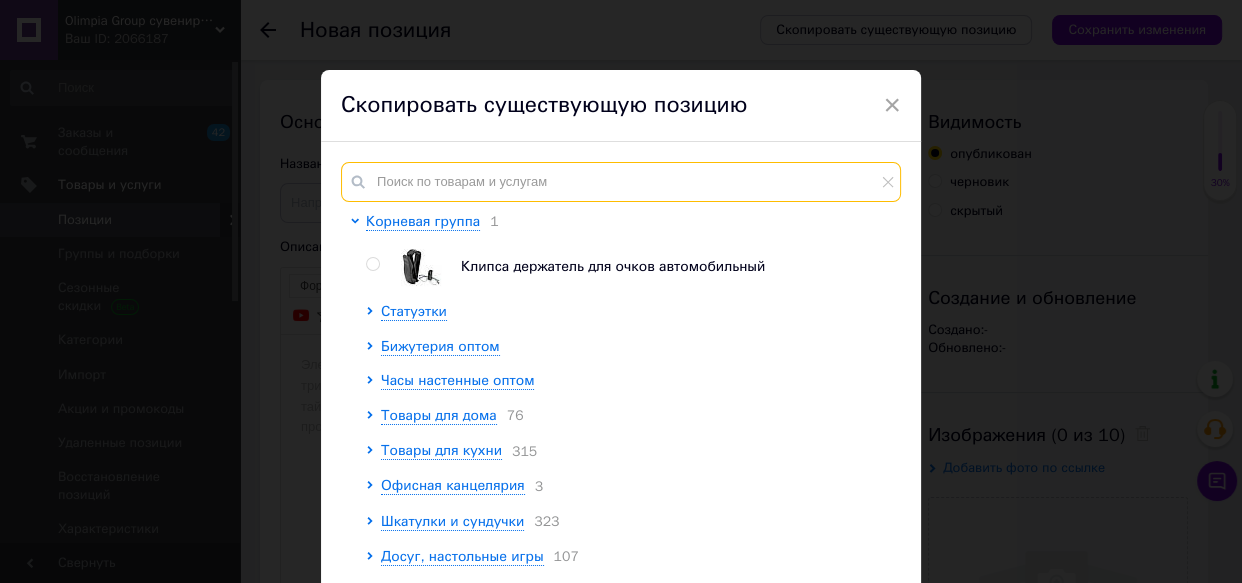 click at bounding box center [621, 182] 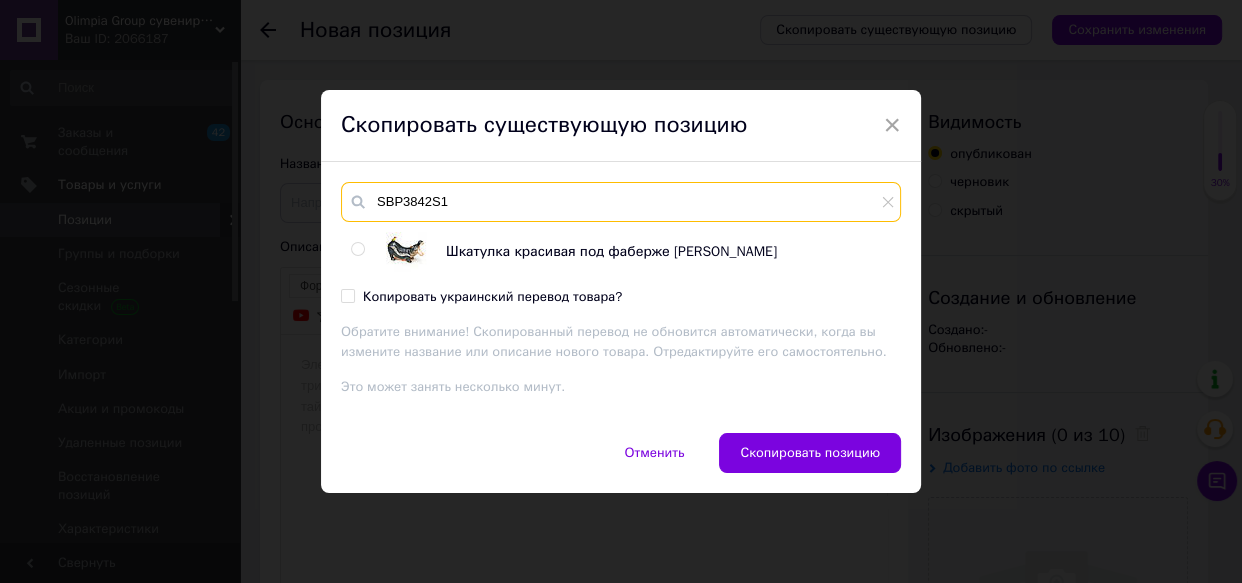 type on "SBP3842S1" 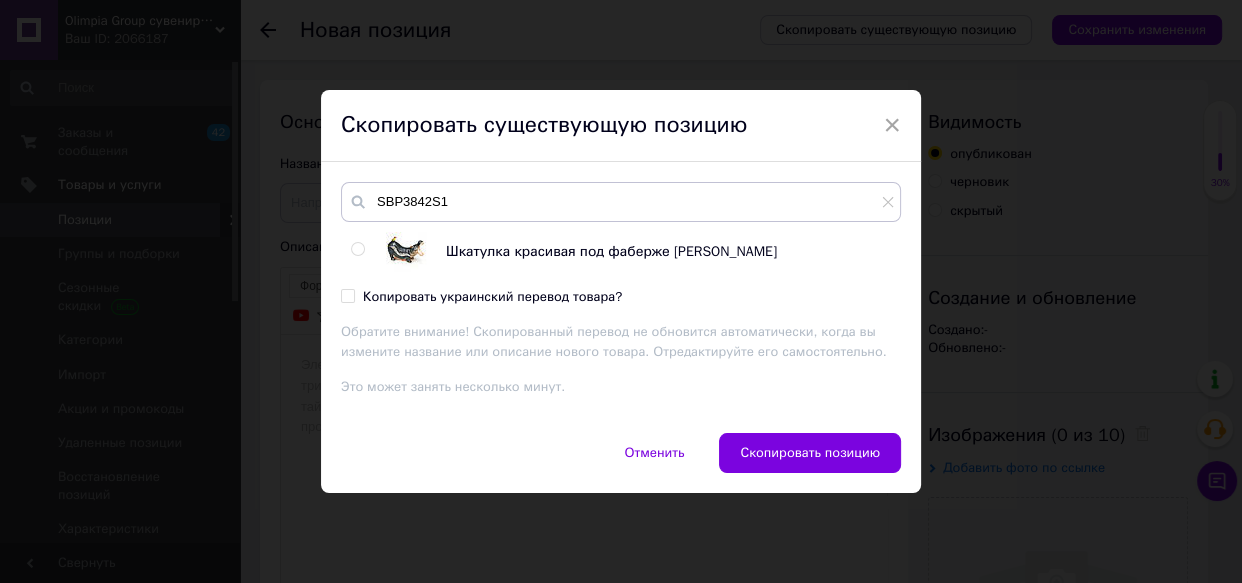 click at bounding box center [357, 249] 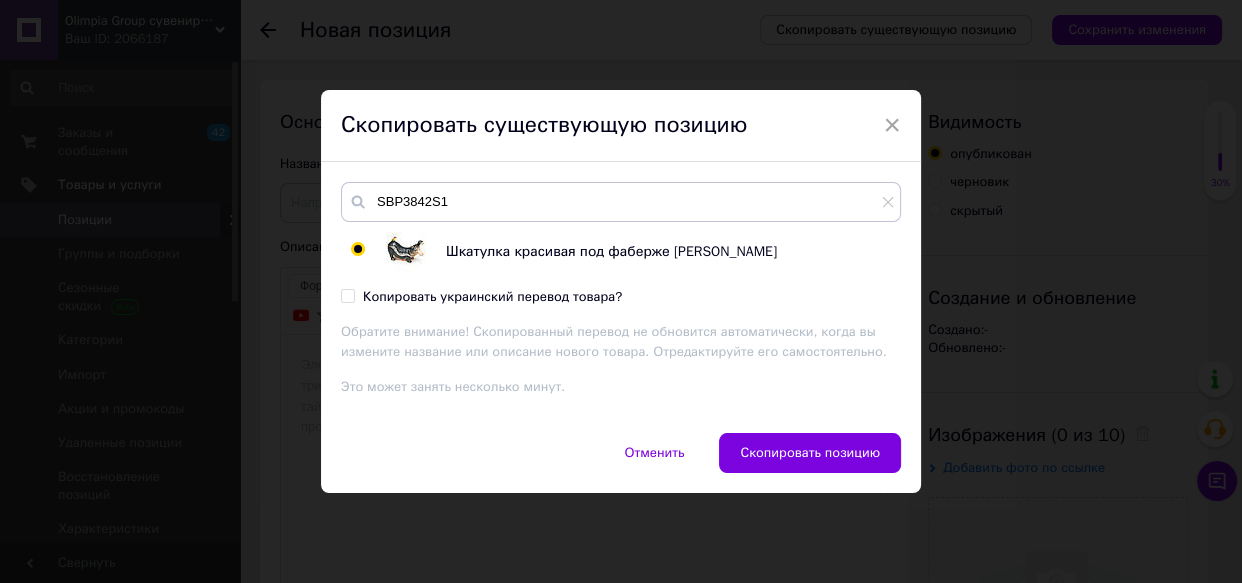 radio on "true" 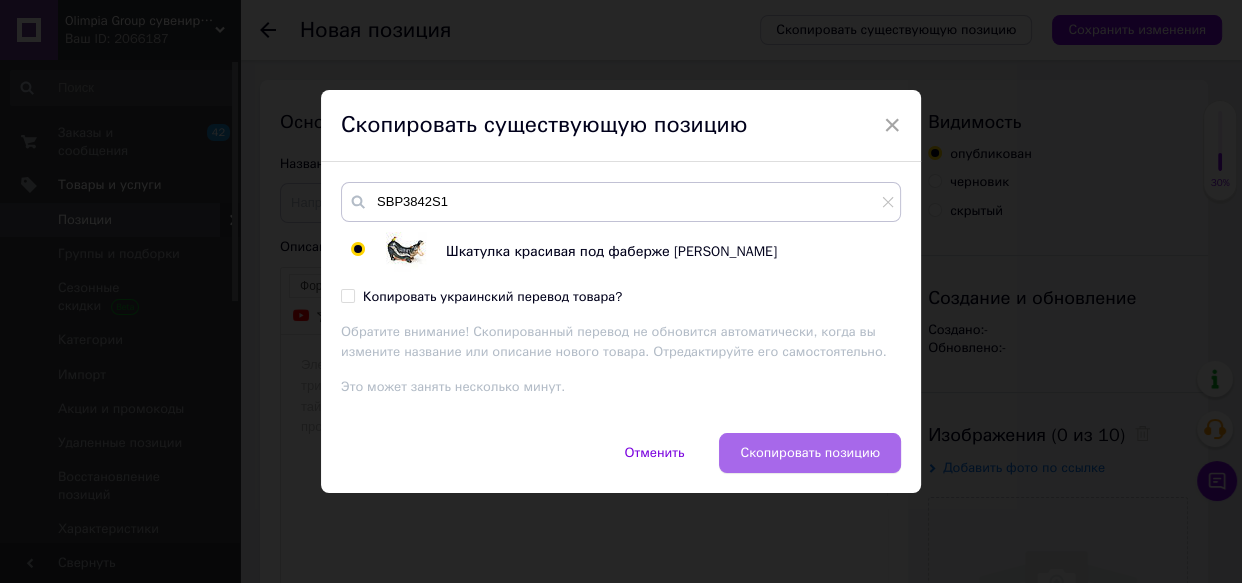click on "Скопировать позицию" at bounding box center [810, 453] 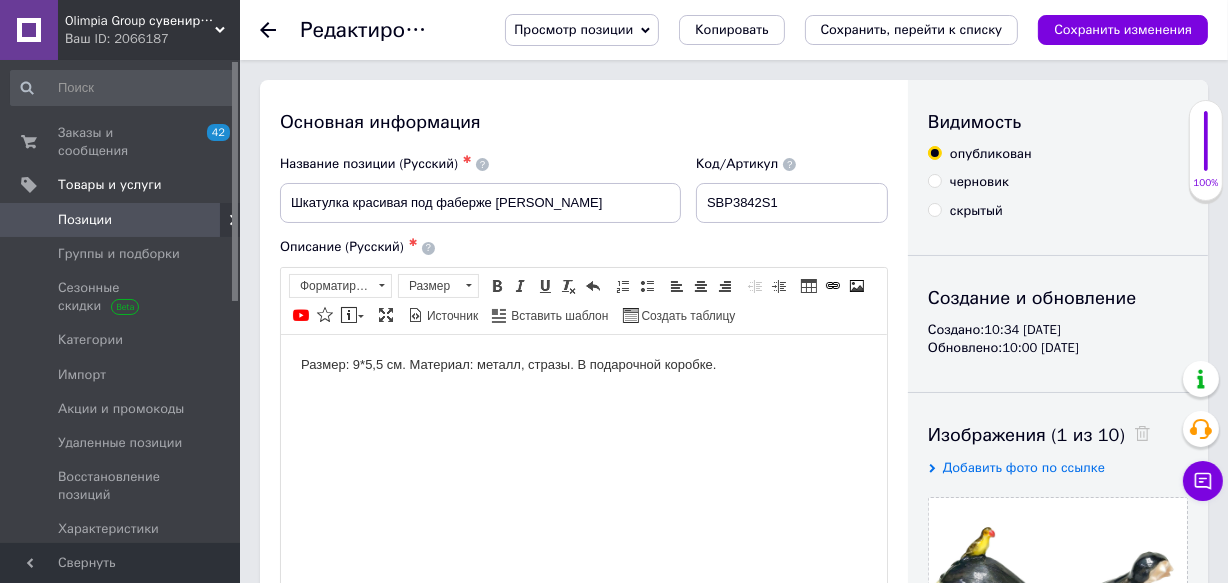 scroll, scrollTop: 0, scrollLeft: 0, axis: both 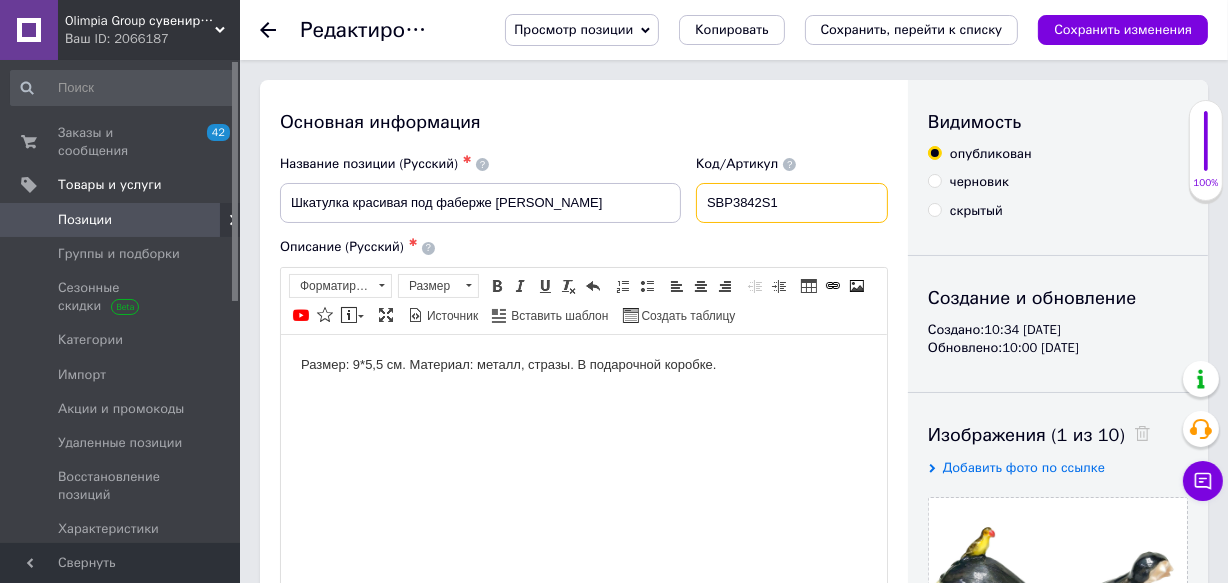 drag, startPoint x: 788, startPoint y: 200, endPoint x: 482, endPoint y: 245, distance: 309.29114 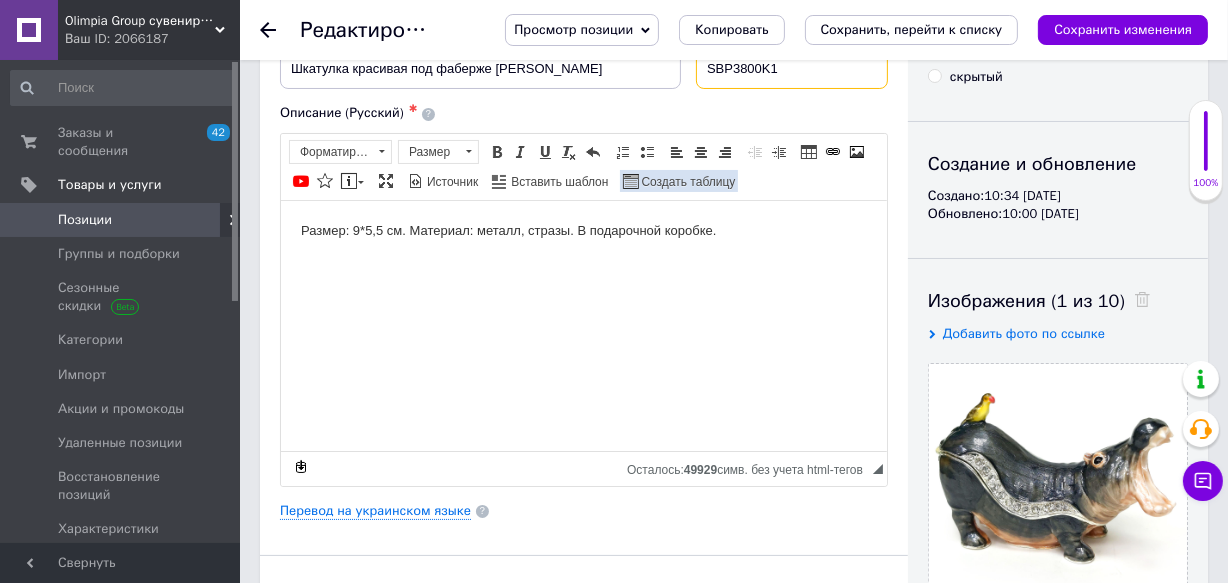 scroll, scrollTop: 272, scrollLeft: 0, axis: vertical 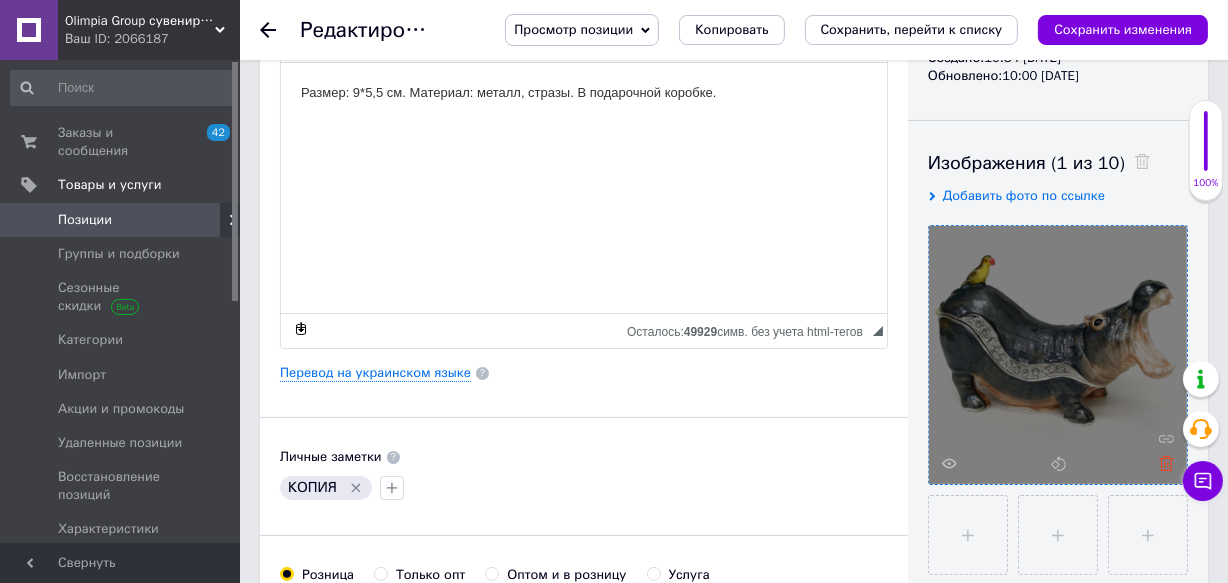 type on "SBP3800K1" 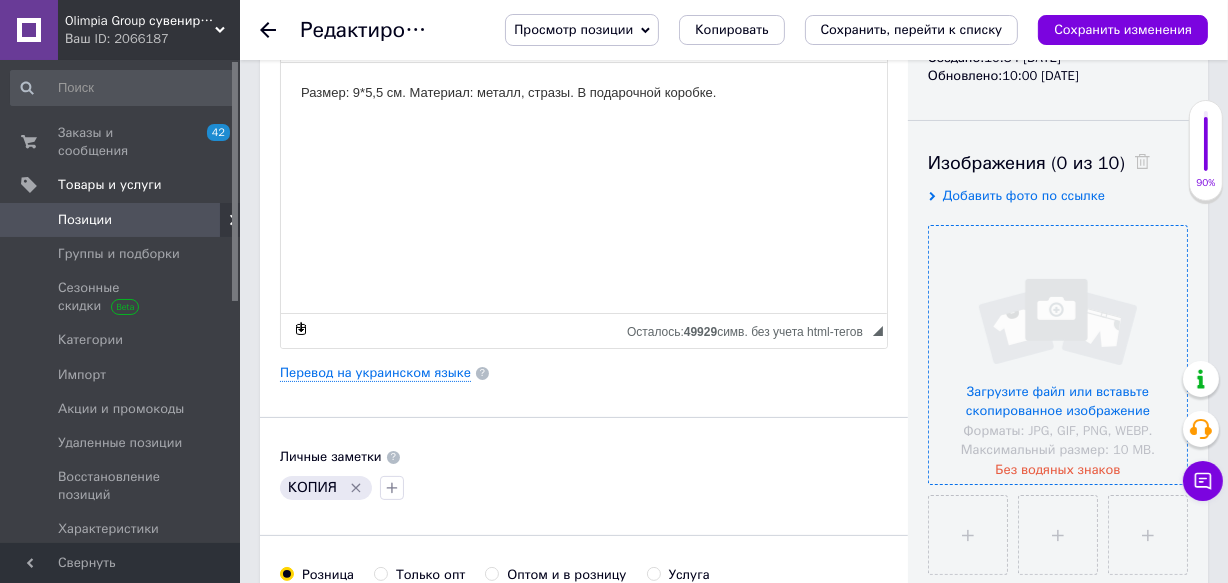 click at bounding box center [1058, 355] 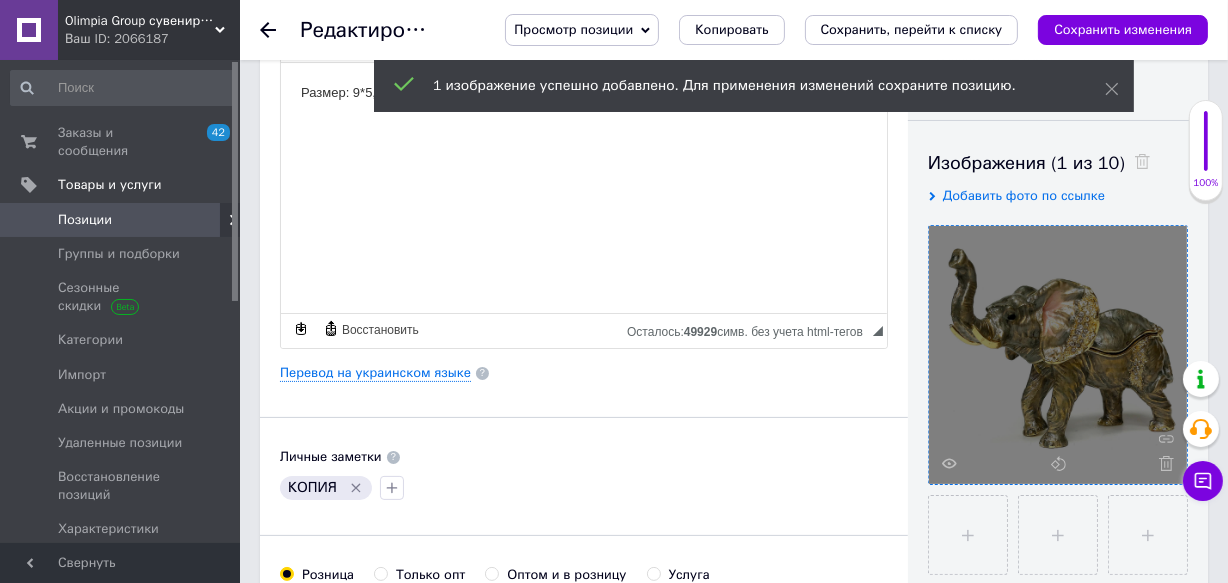click 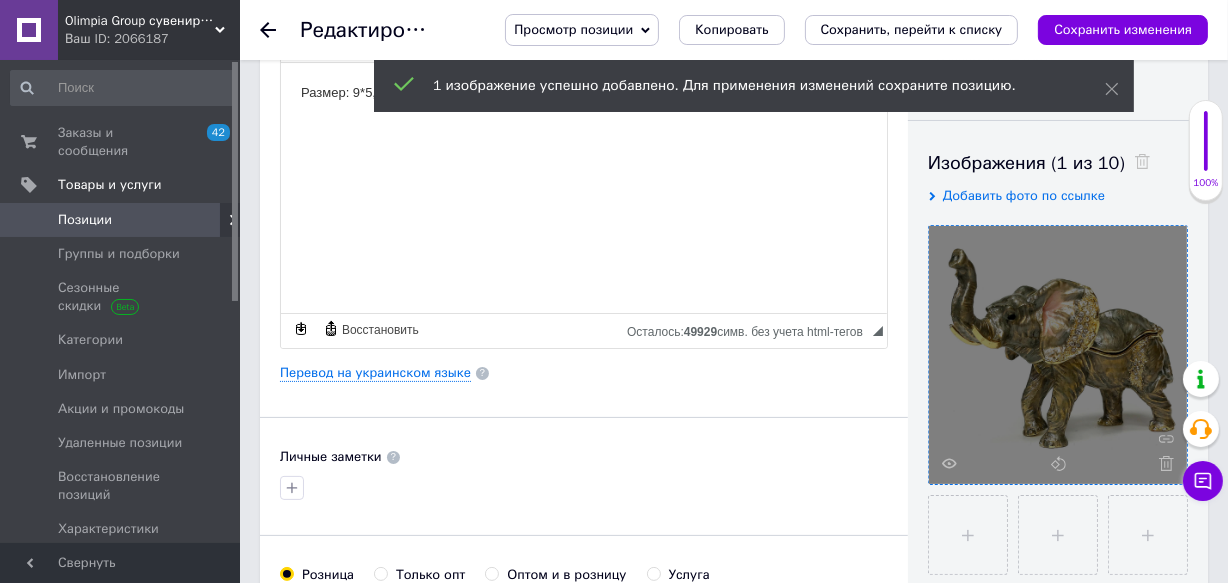scroll, scrollTop: 0, scrollLeft: 0, axis: both 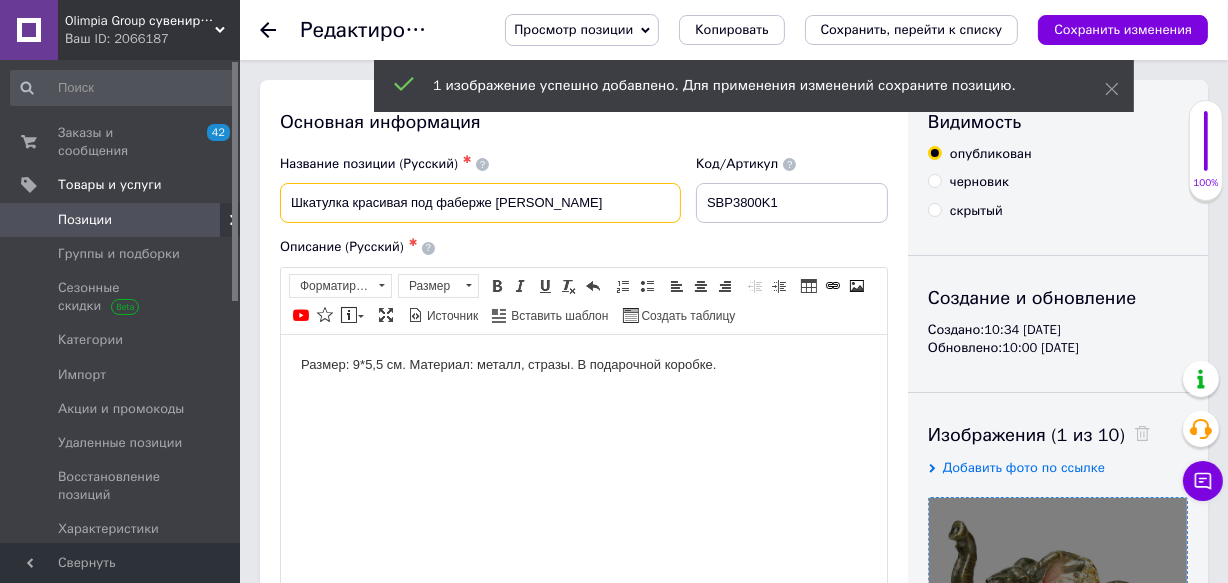 drag, startPoint x: 526, startPoint y: 201, endPoint x: 493, endPoint y: 203, distance: 33.06055 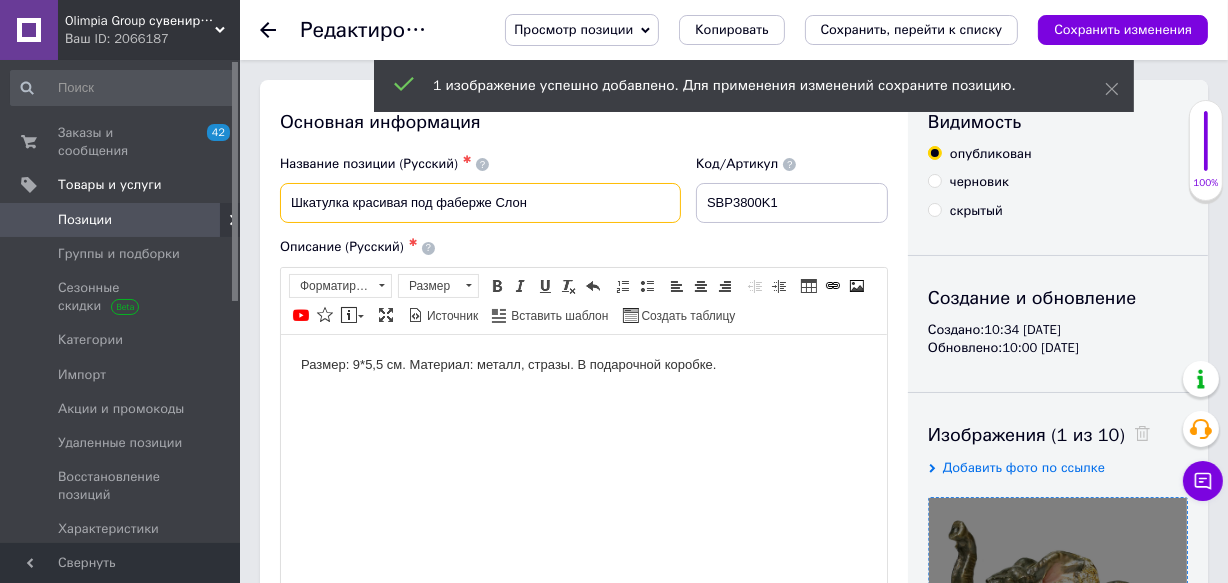 type on "Шкатулка красивая под фаберже Слон" 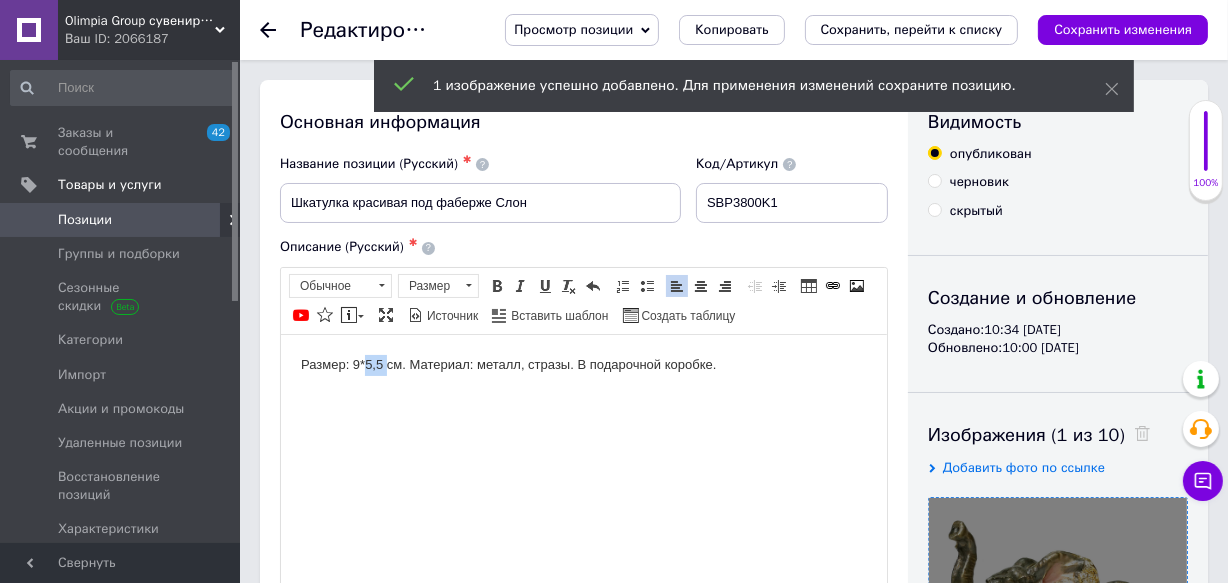 drag, startPoint x: 384, startPoint y: 362, endPoint x: 366, endPoint y: 356, distance: 18.973665 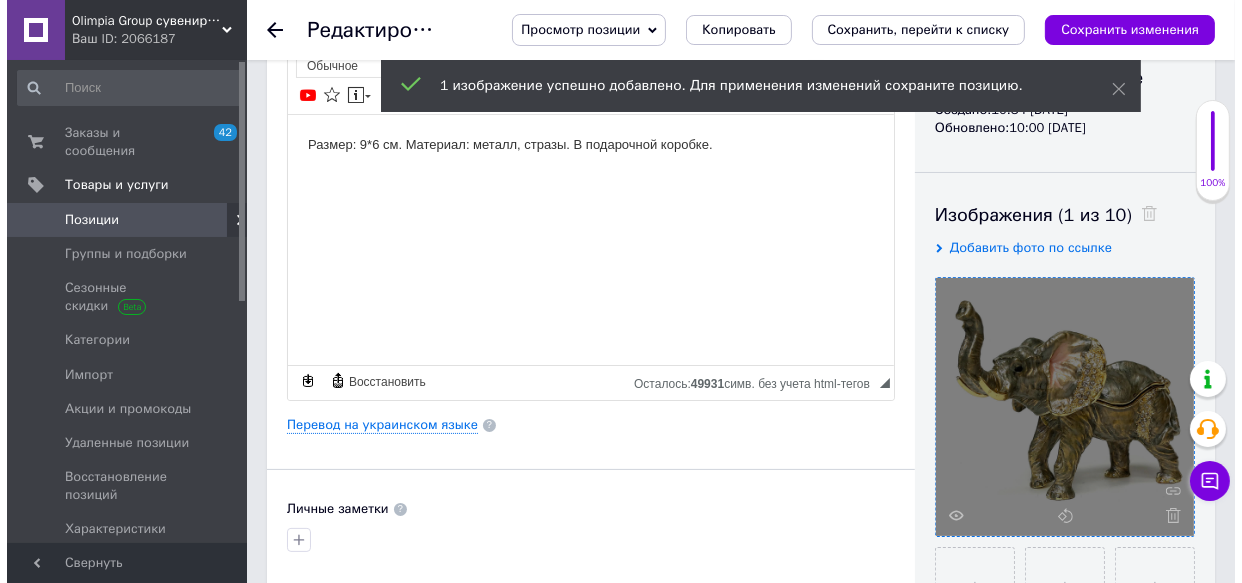 scroll, scrollTop: 272, scrollLeft: 0, axis: vertical 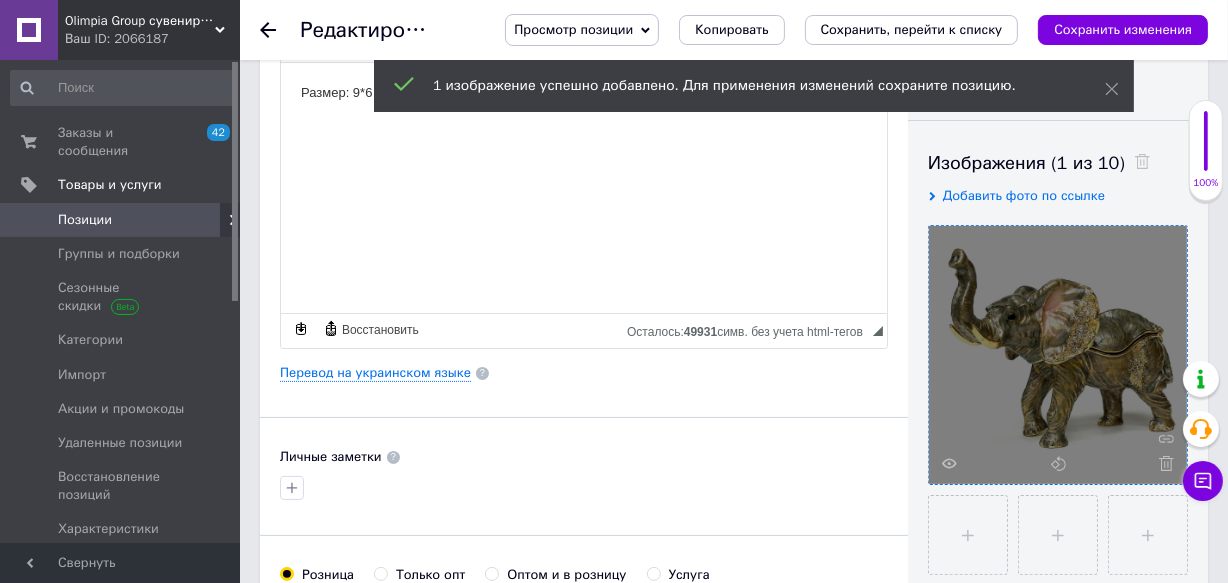 click on "Перевод на украинском языке" at bounding box center (584, 373) 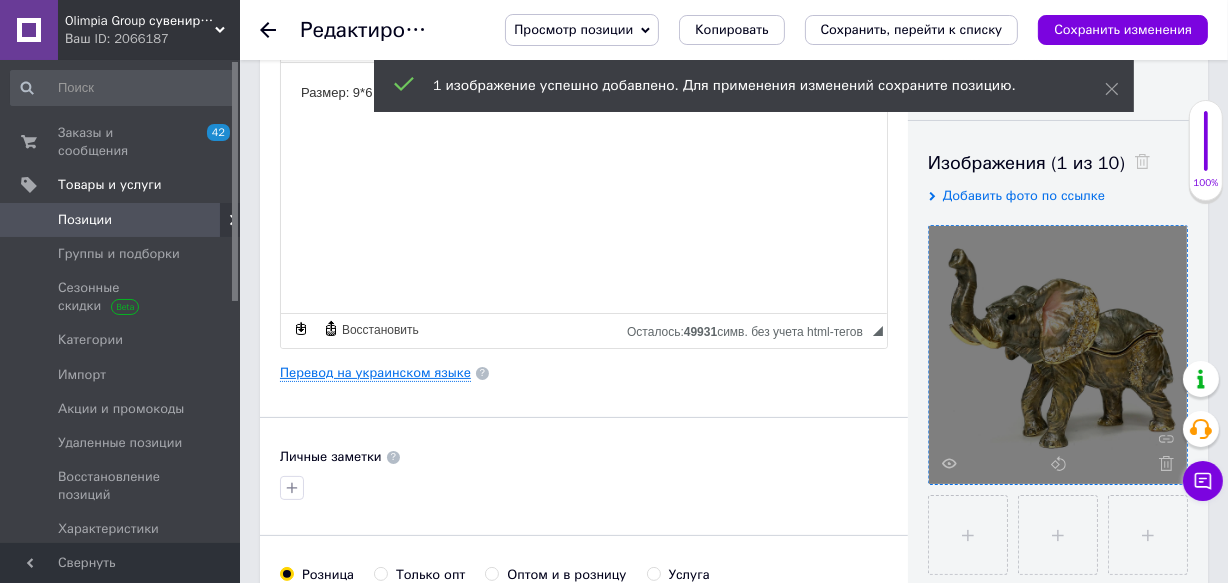 click on "Перевод на украинском языке" at bounding box center (375, 373) 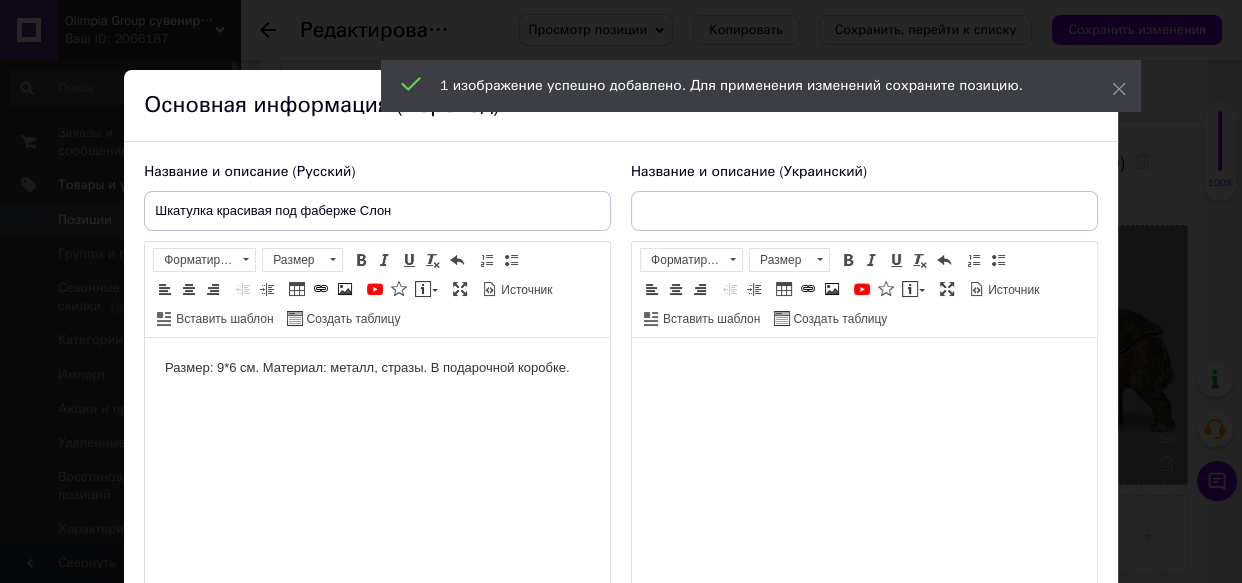 scroll, scrollTop: 233, scrollLeft: 0, axis: vertical 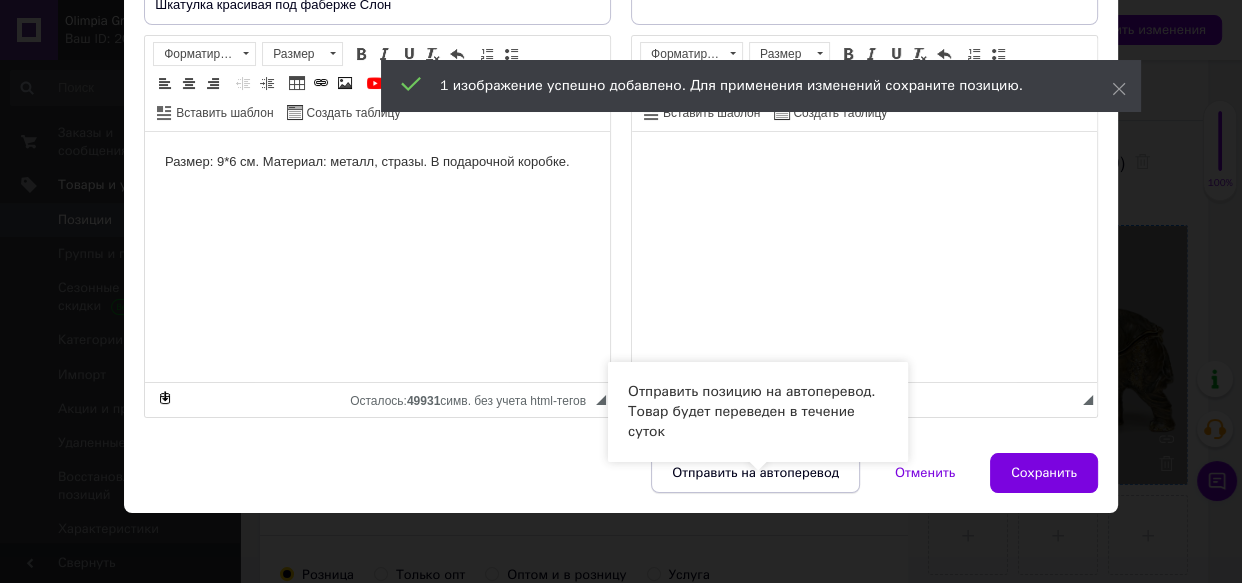 click on "Отправить на автоперевод" at bounding box center [755, 473] 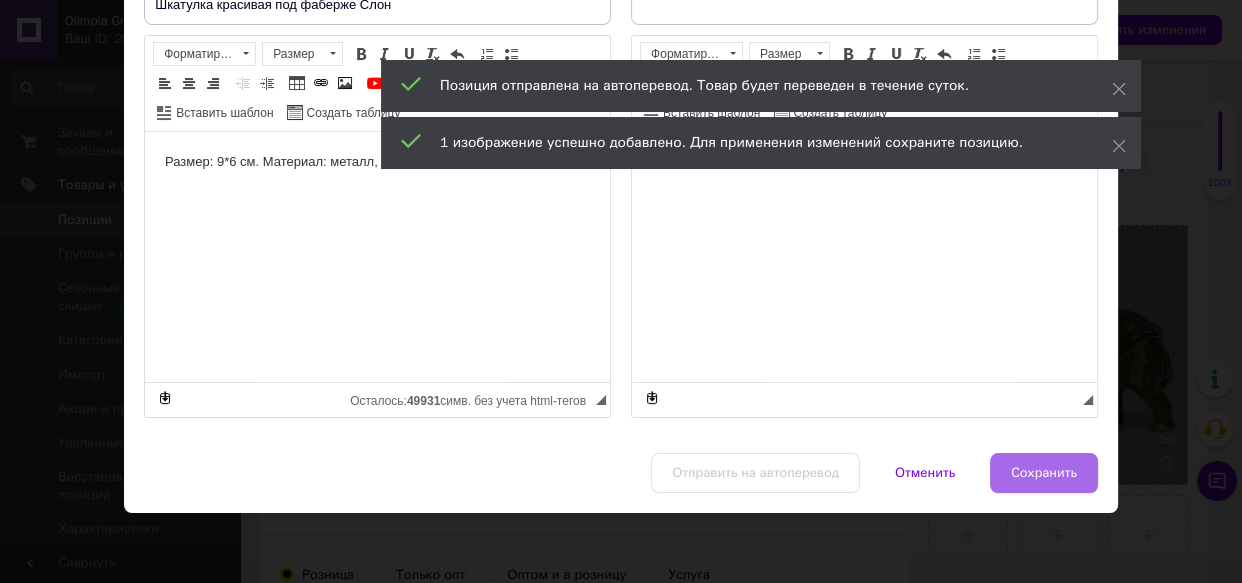click on "Сохранить" at bounding box center [1044, 473] 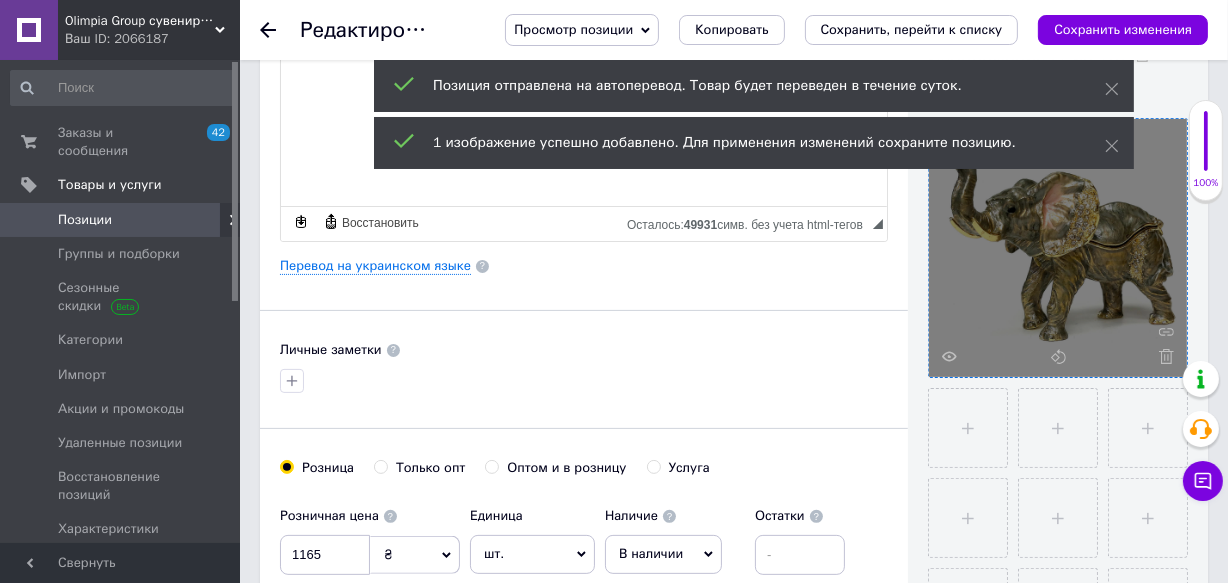 scroll, scrollTop: 545, scrollLeft: 0, axis: vertical 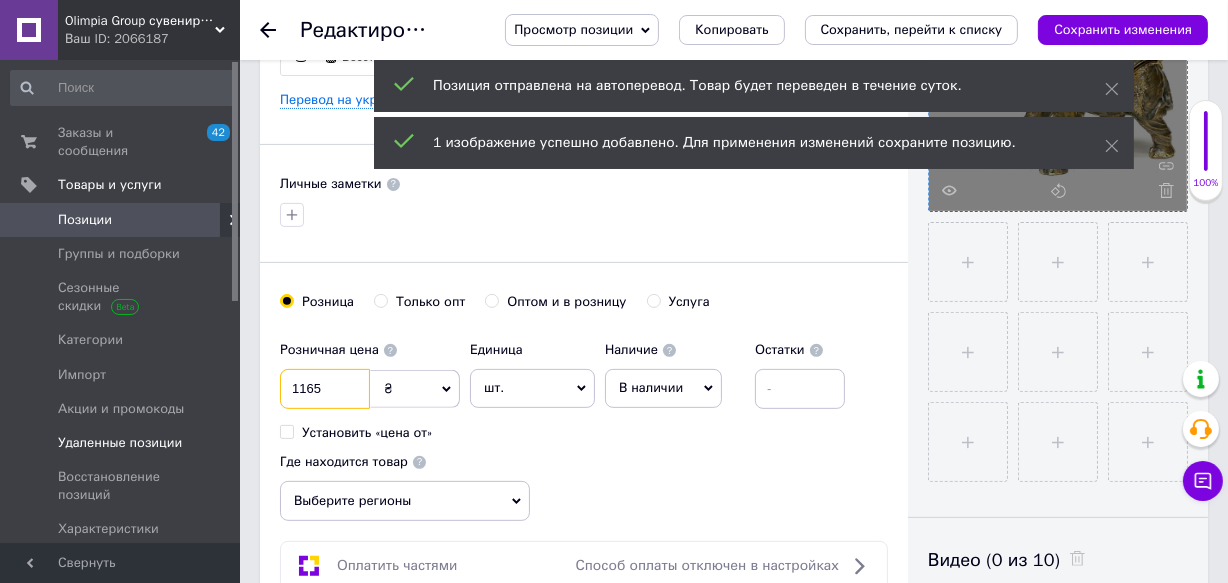 drag, startPoint x: 329, startPoint y: 415, endPoint x: 182, endPoint y: 418, distance: 147.03061 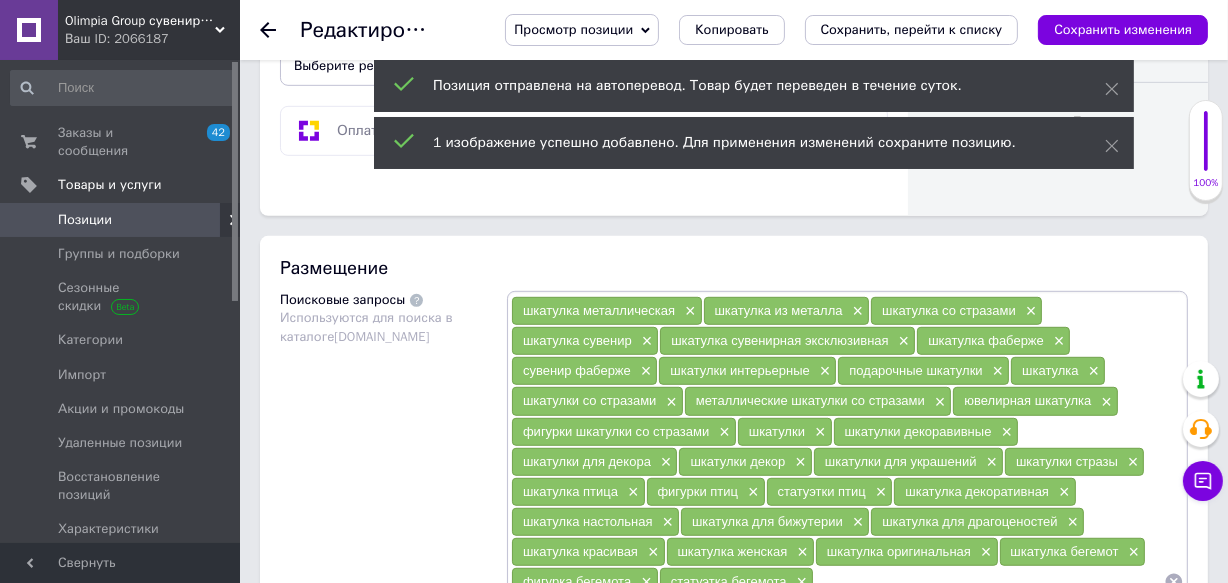 scroll, scrollTop: 1000, scrollLeft: 0, axis: vertical 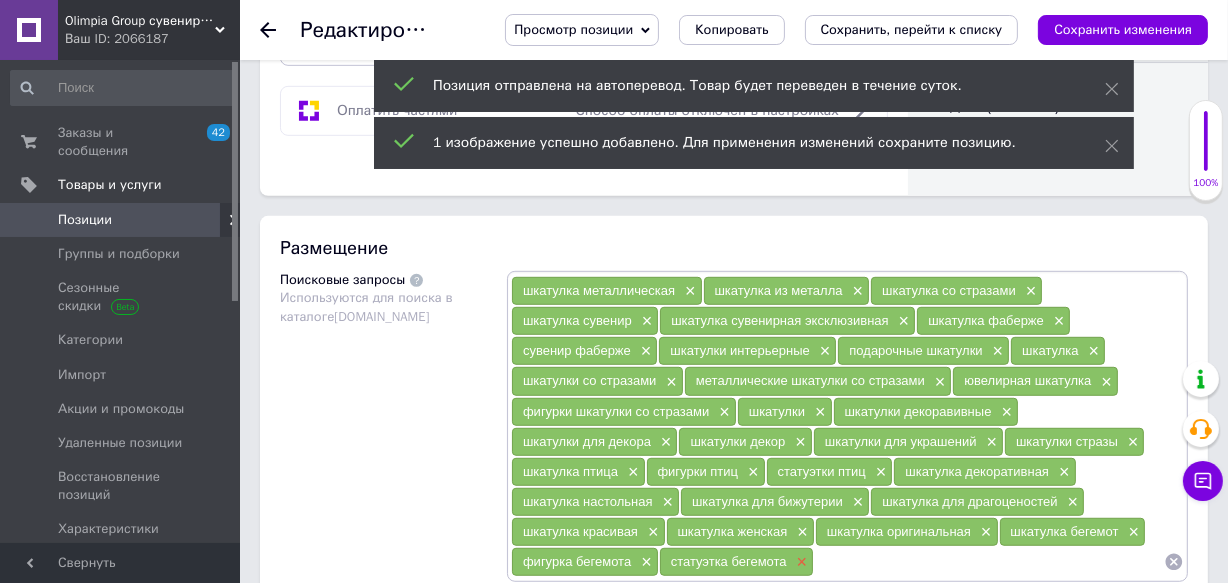 type on "1351" 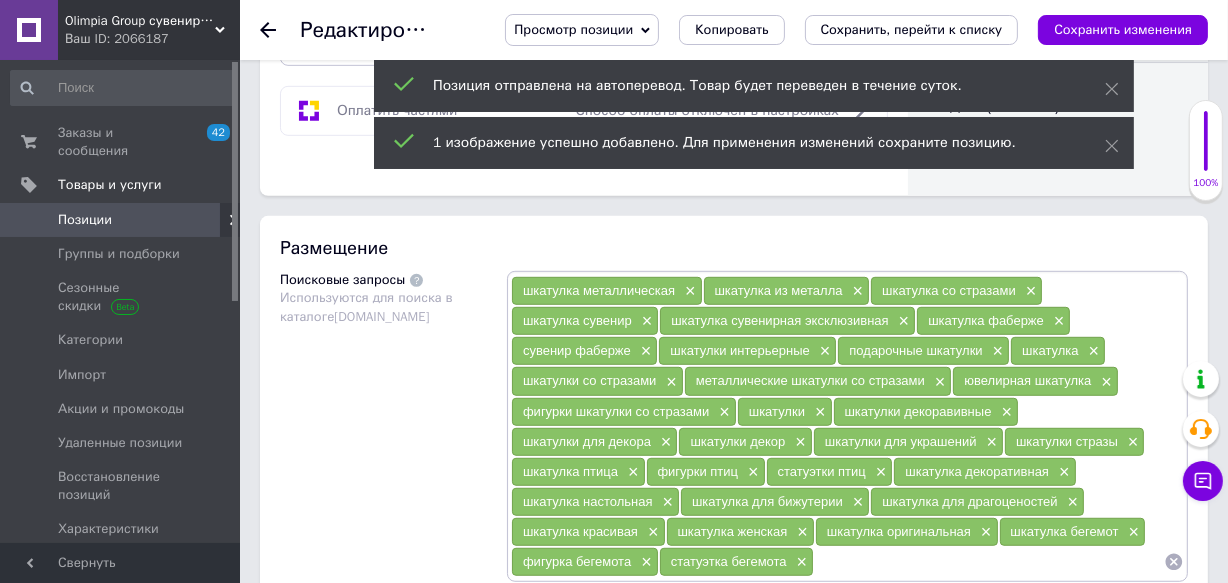 drag, startPoint x: 800, startPoint y: 559, endPoint x: 768, endPoint y: 562, distance: 32.140316 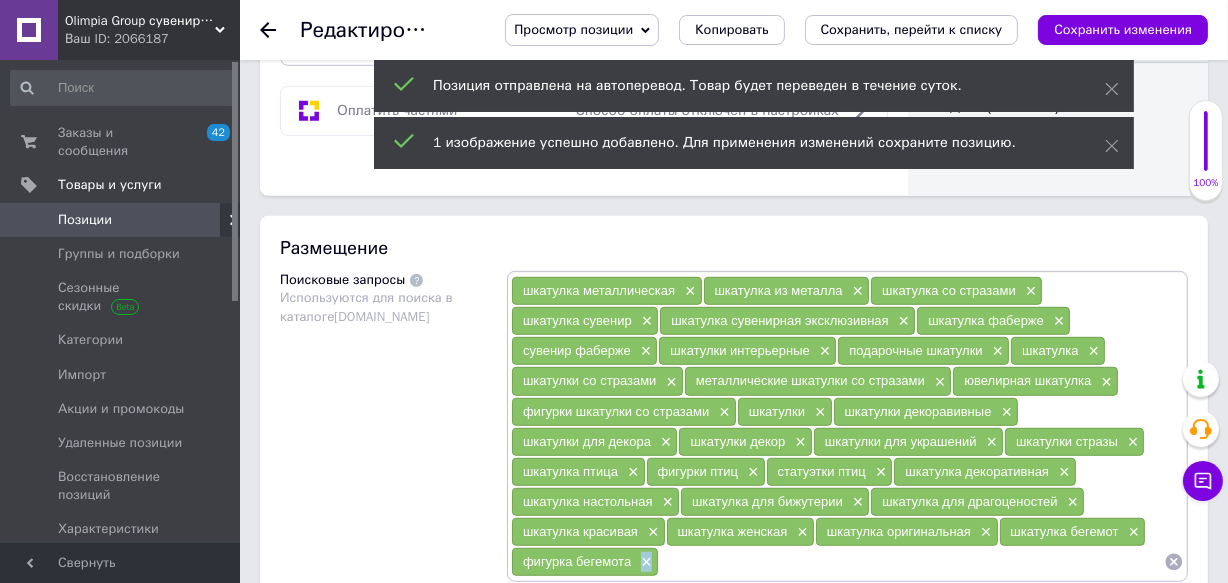 drag, startPoint x: 645, startPoint y: 560, endPoint x: 669, endPoint y: 540, distance: 31.241 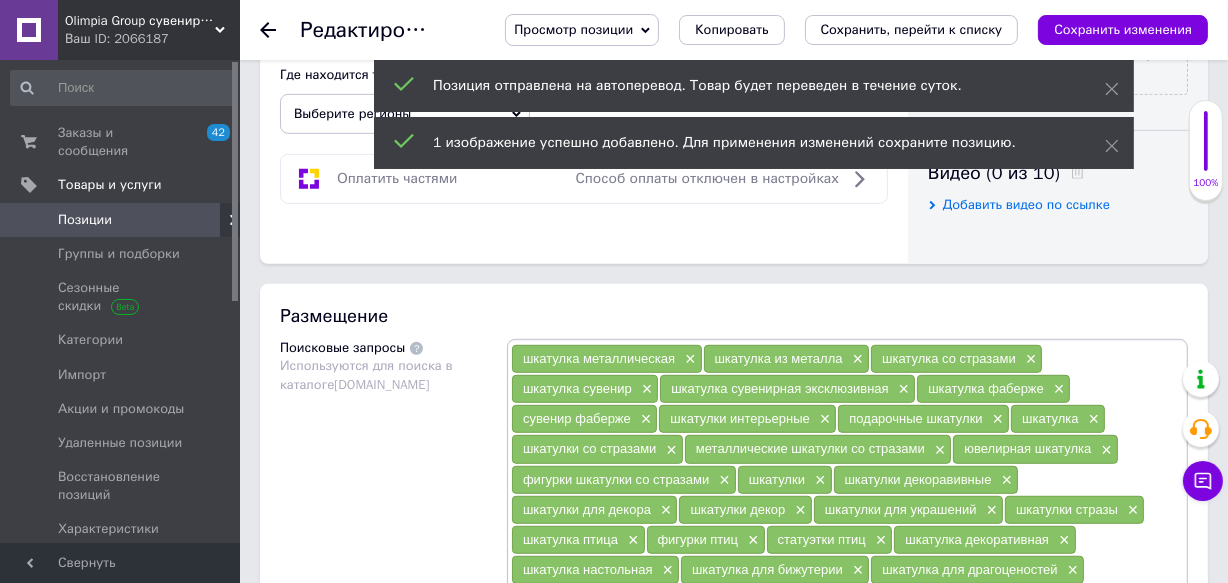 scroll, scrollTop: 1090, scrollLeft: 0, axis: vertical 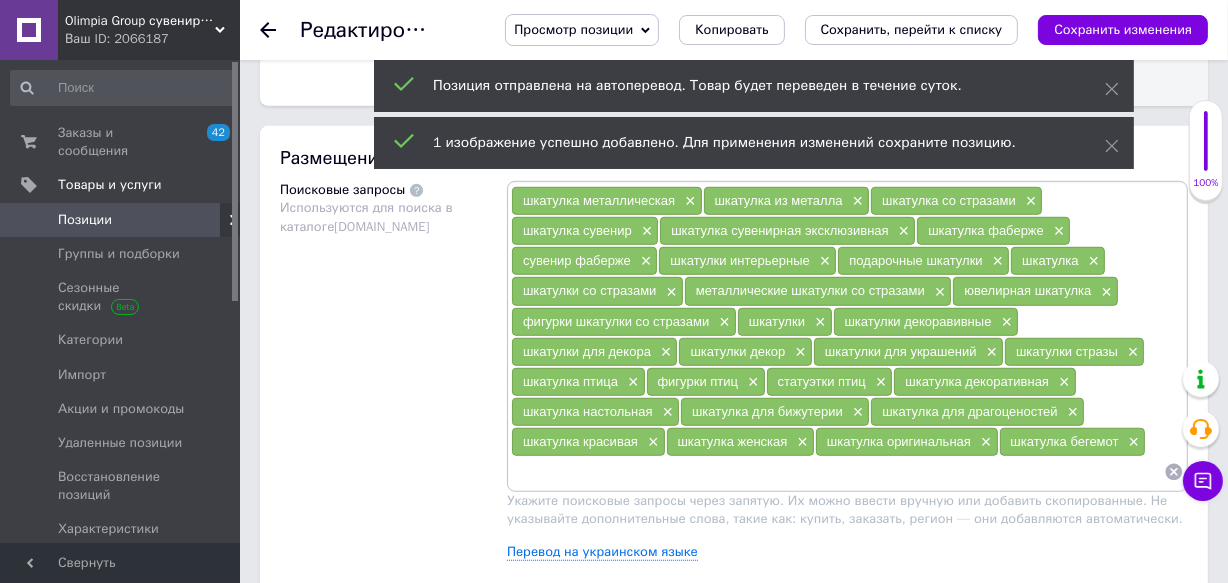click at bounding box center (837, 472) 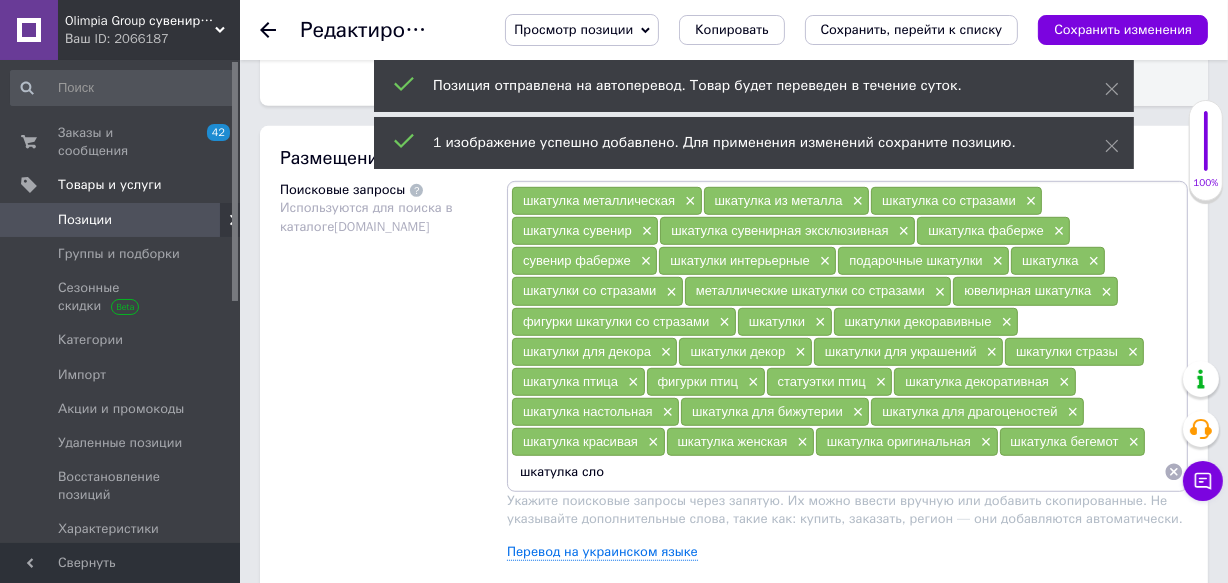 type on "шкатулка слон" 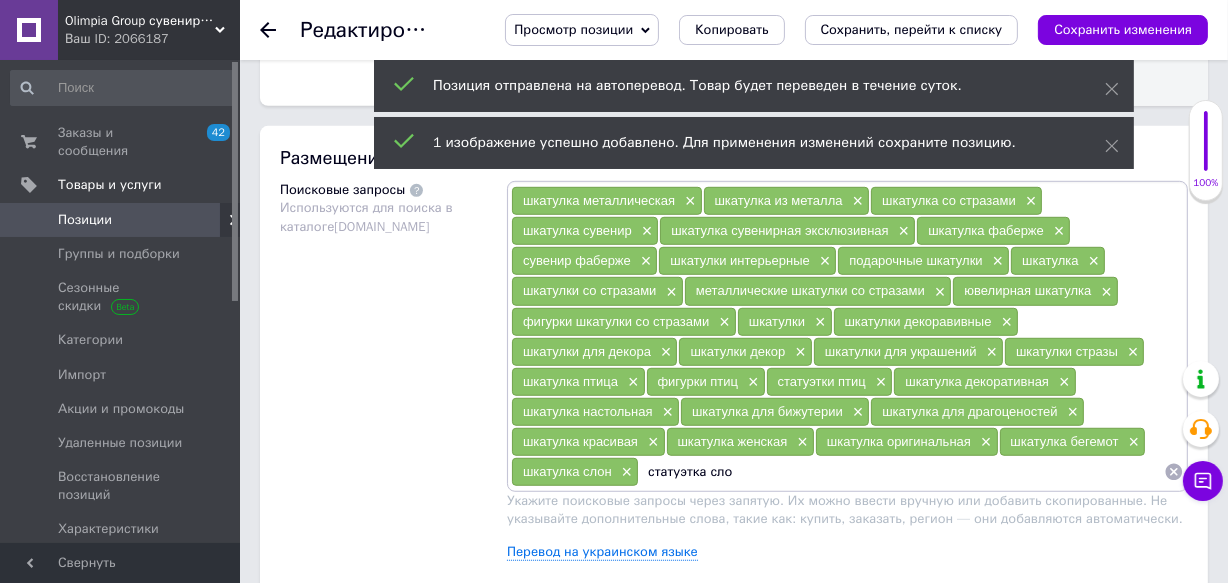 type on "статуэтка слон" 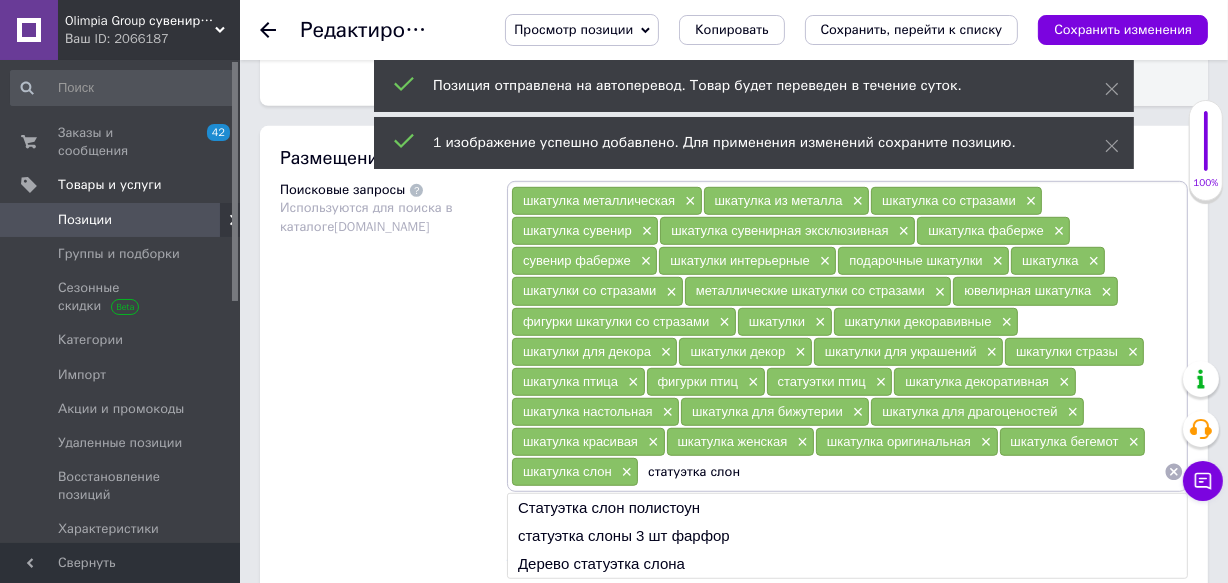 type 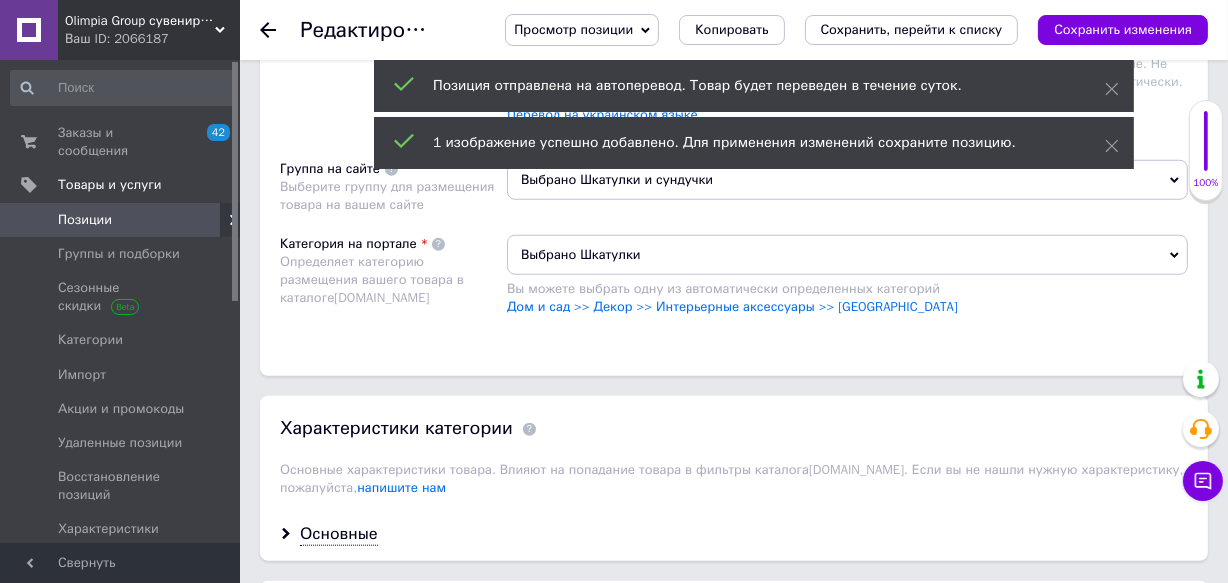 scroll, scrollTop: 1818, scrollLeft: 0, axis: vertical 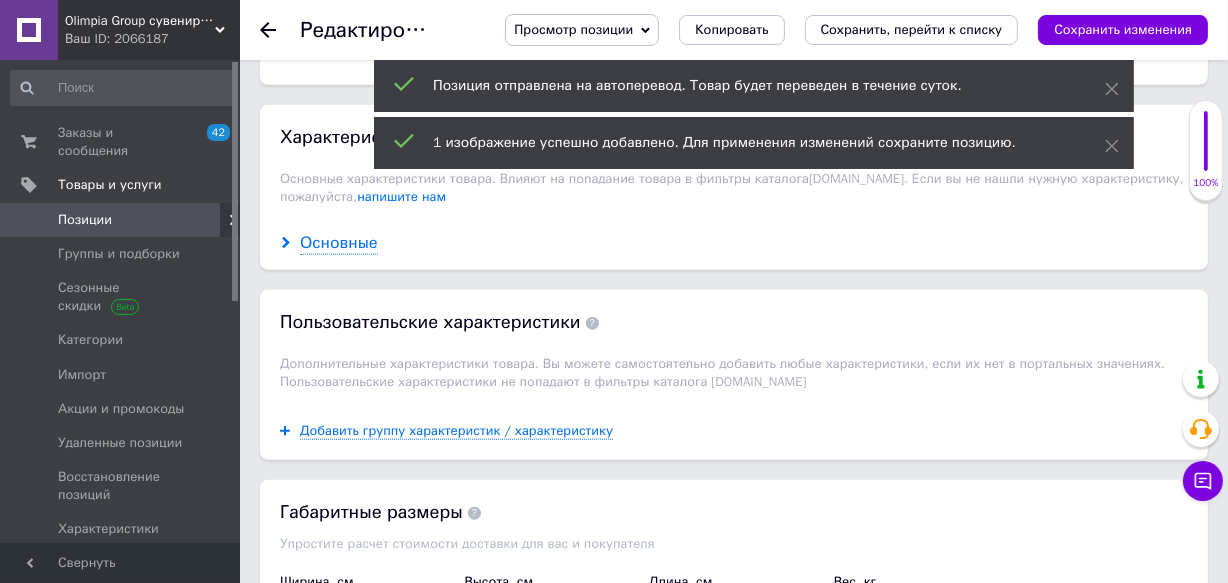 click on "Основные" at bounding box center [339, 243] 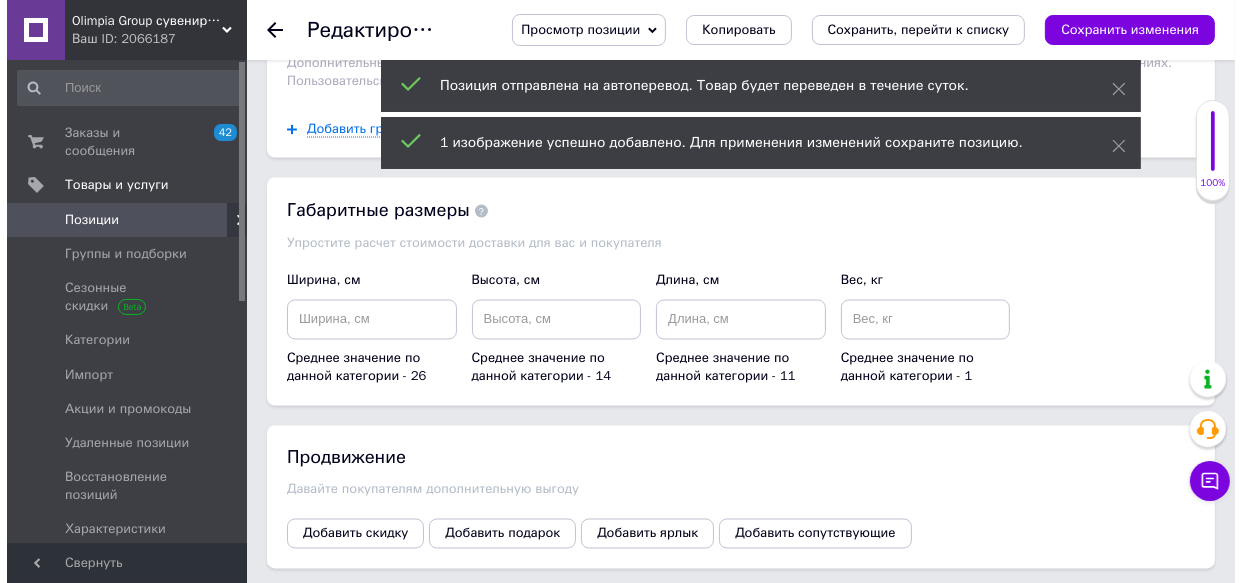 scroll, scrollTop: 3272, scrollLeft: 0, axis: vertical 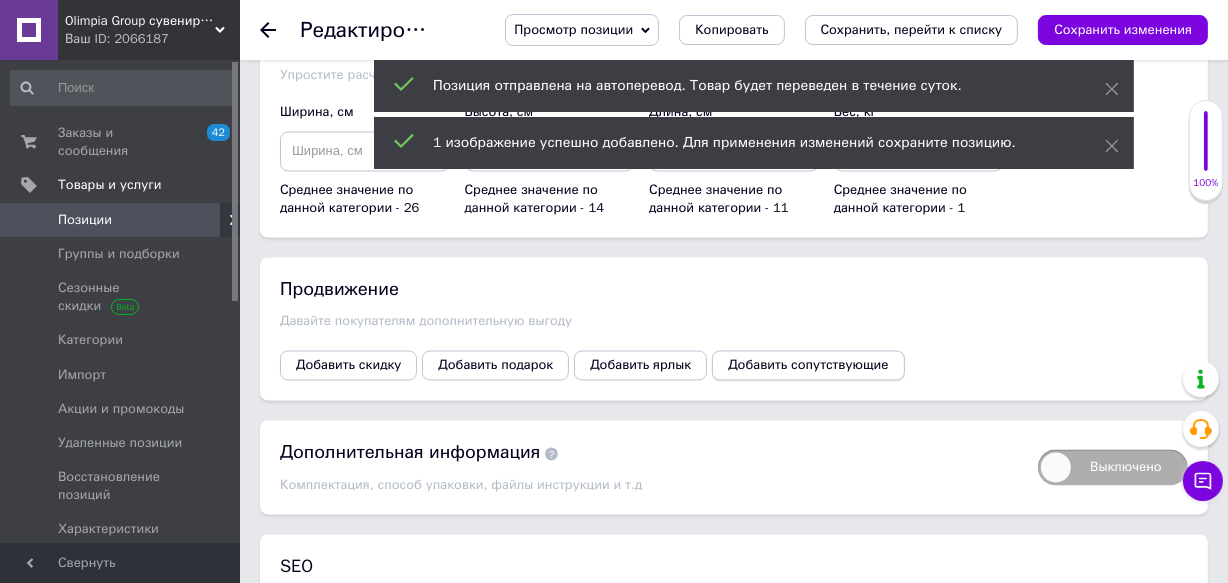 click on "Добавить сопутствующие" at bounding box center (808, 366) 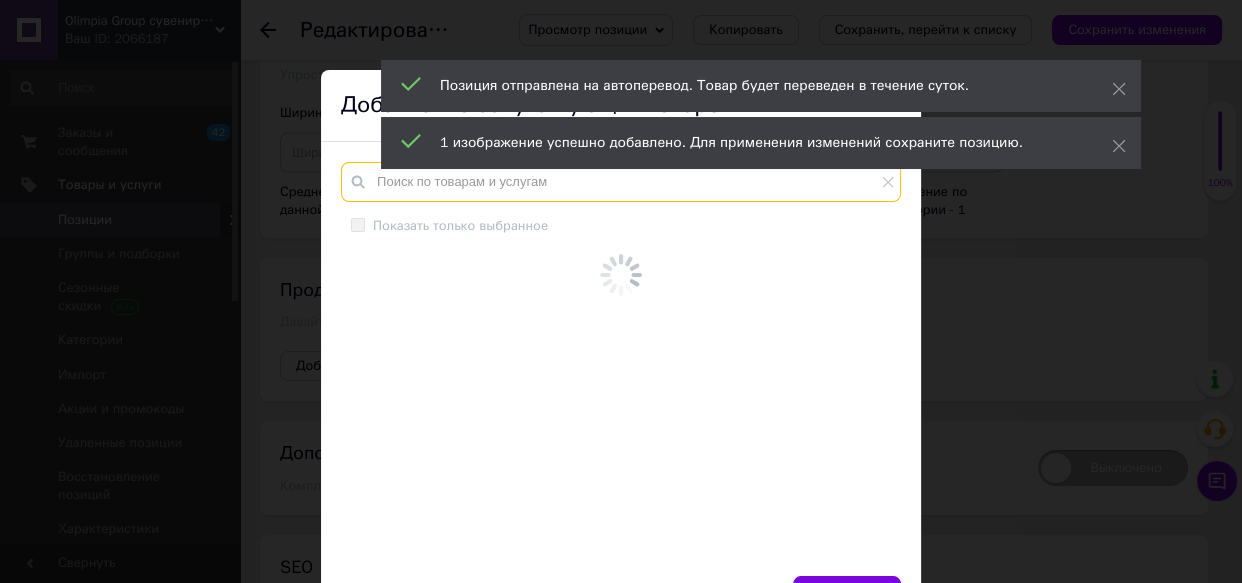 click at bounding box center [621, 182] 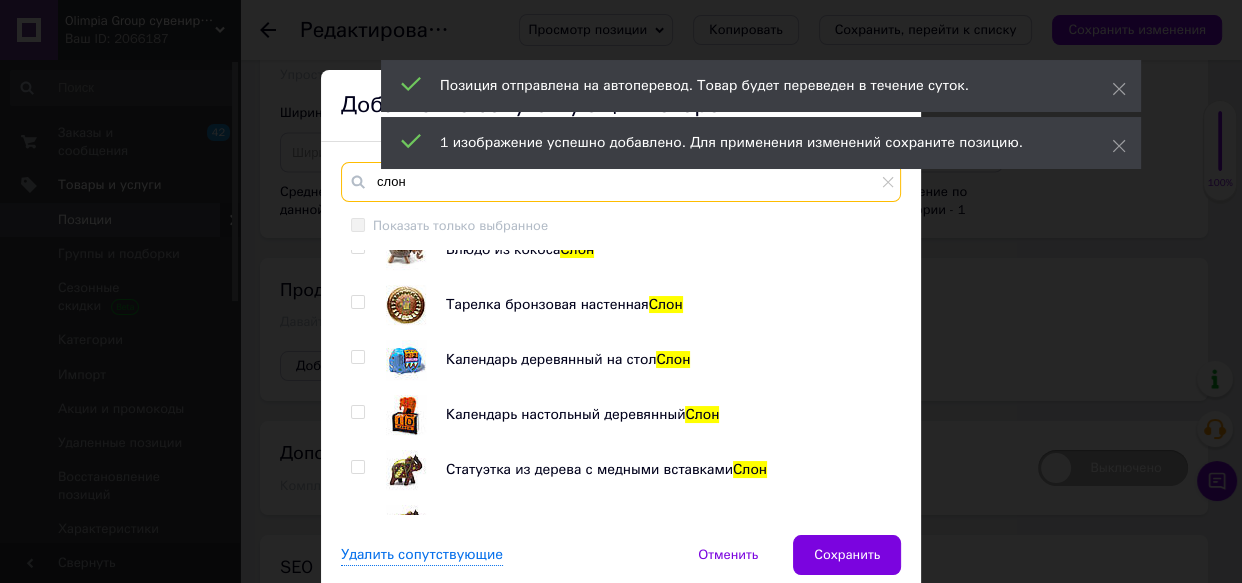 scroll, scrollTop: 454, scrollLeft: 0, axis: vertical 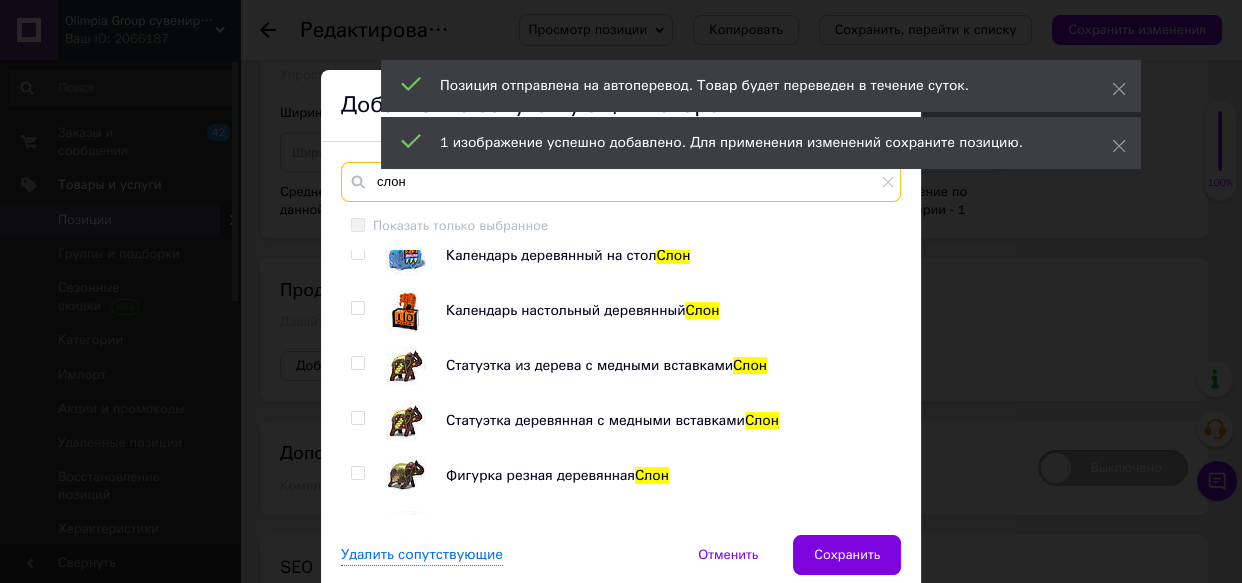 type on "слон" 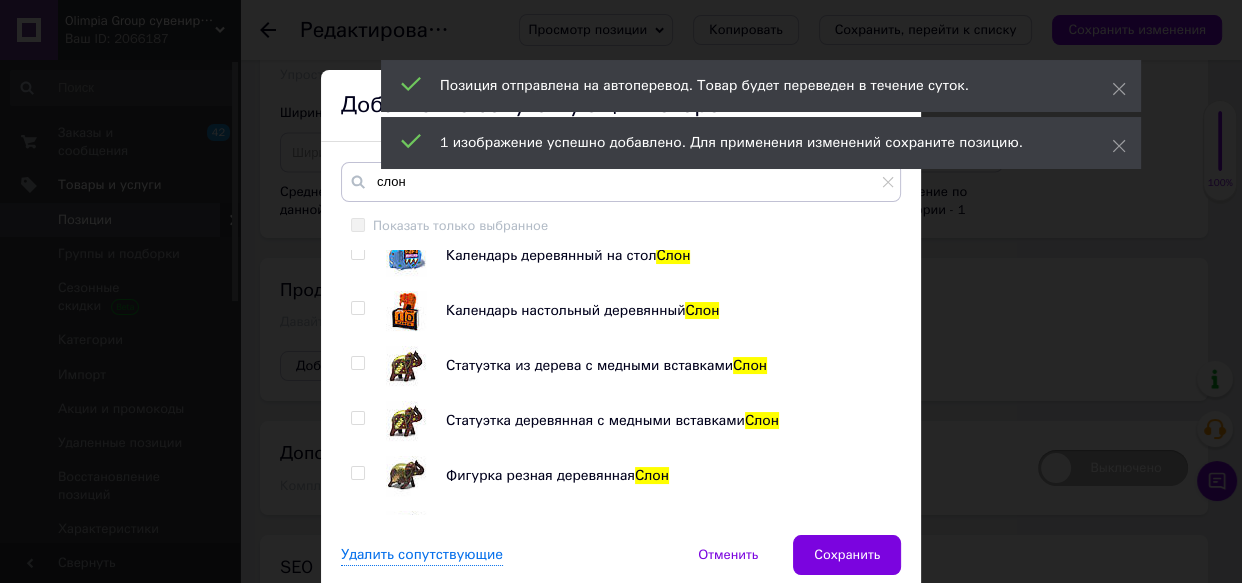 click at bounding box center (357, 363) 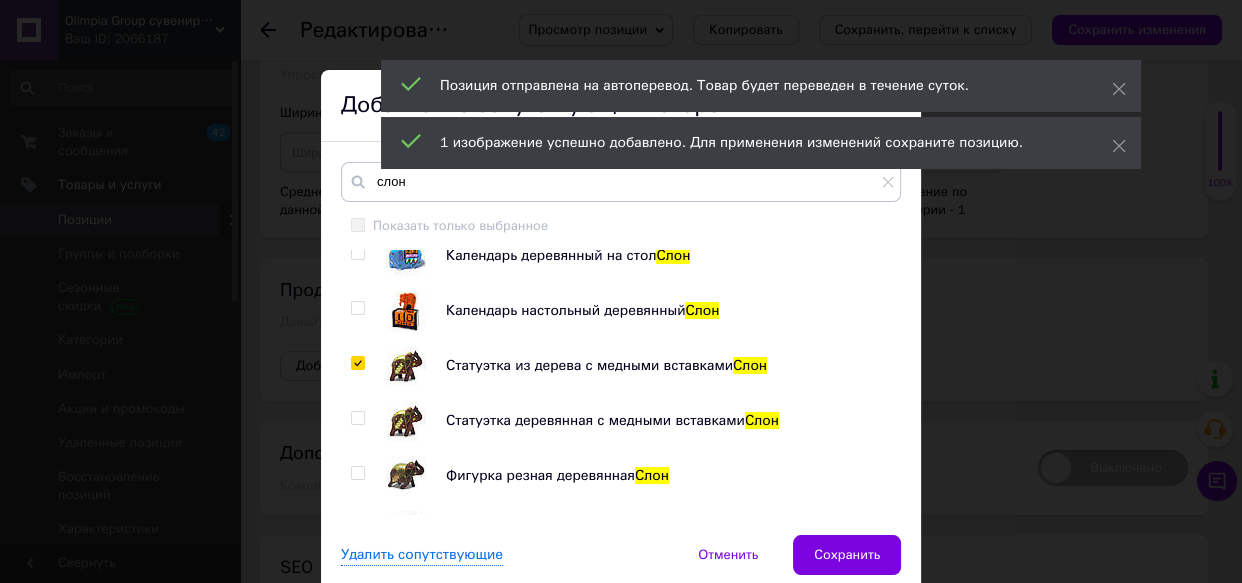 checkbox on "true" 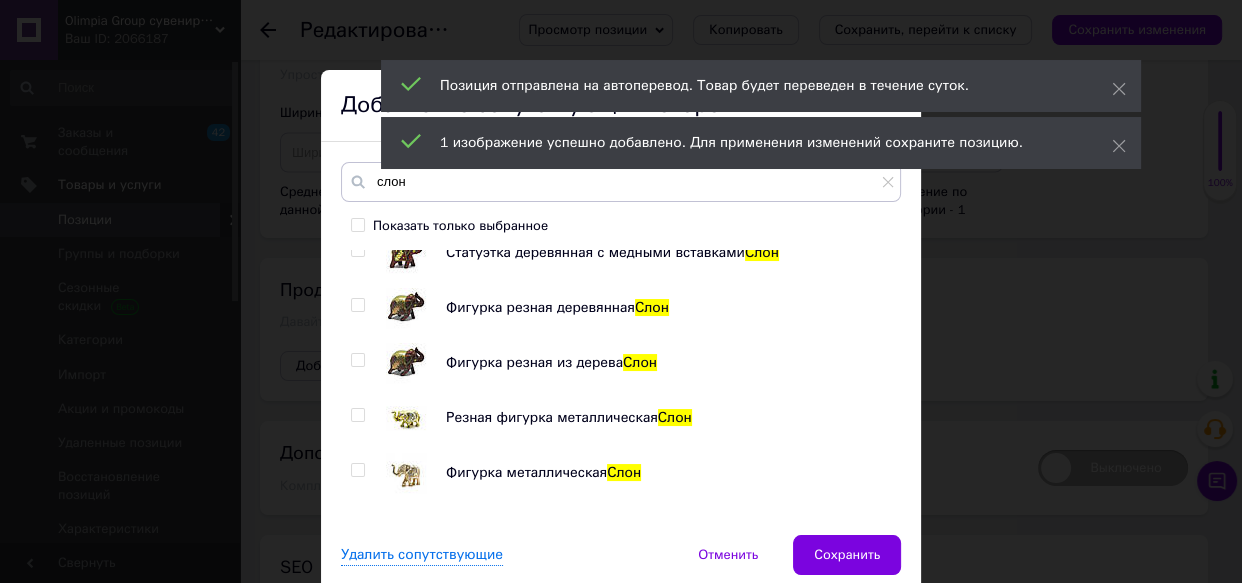 scroll, scrollTop: 636, scrollLeft: 0, axis: vertical 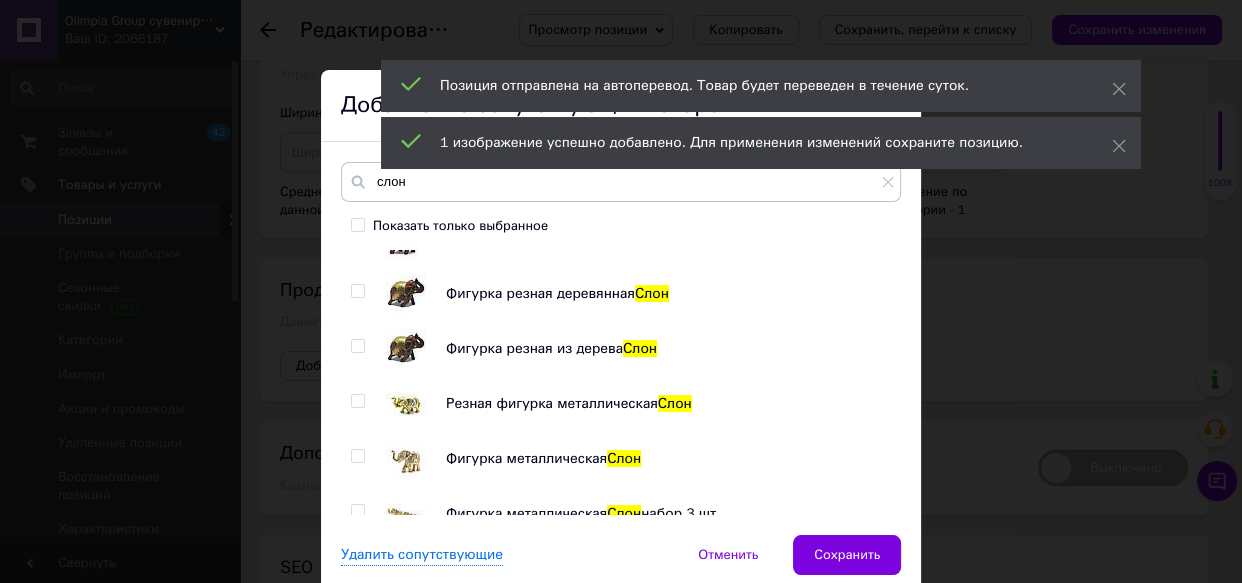 click at bounding box center (357, 401) 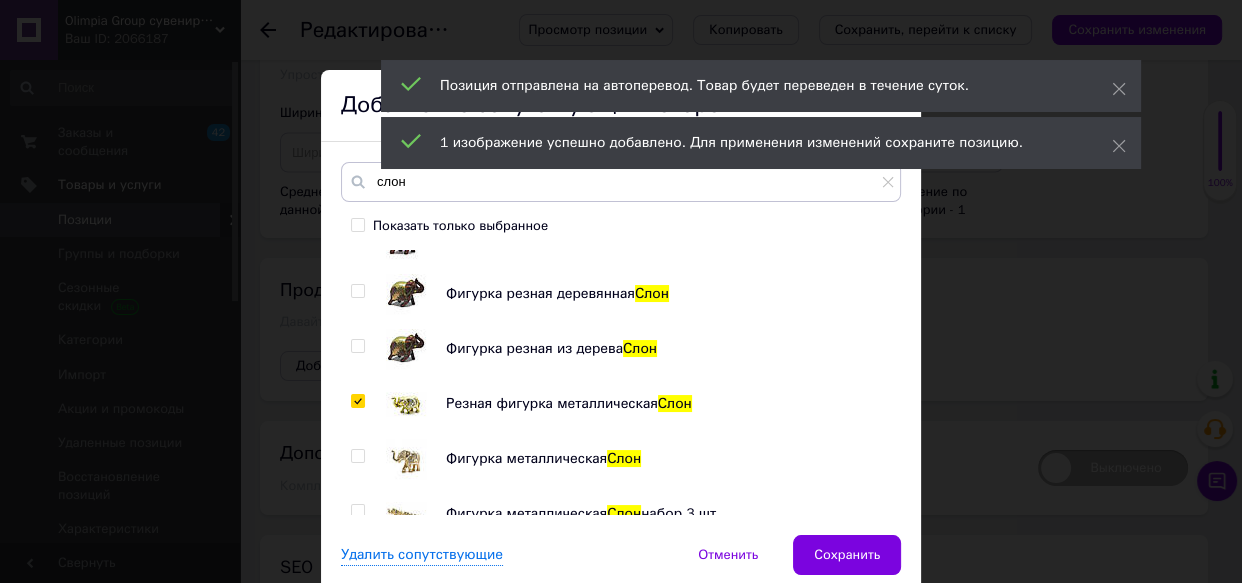 checkbox on "true" 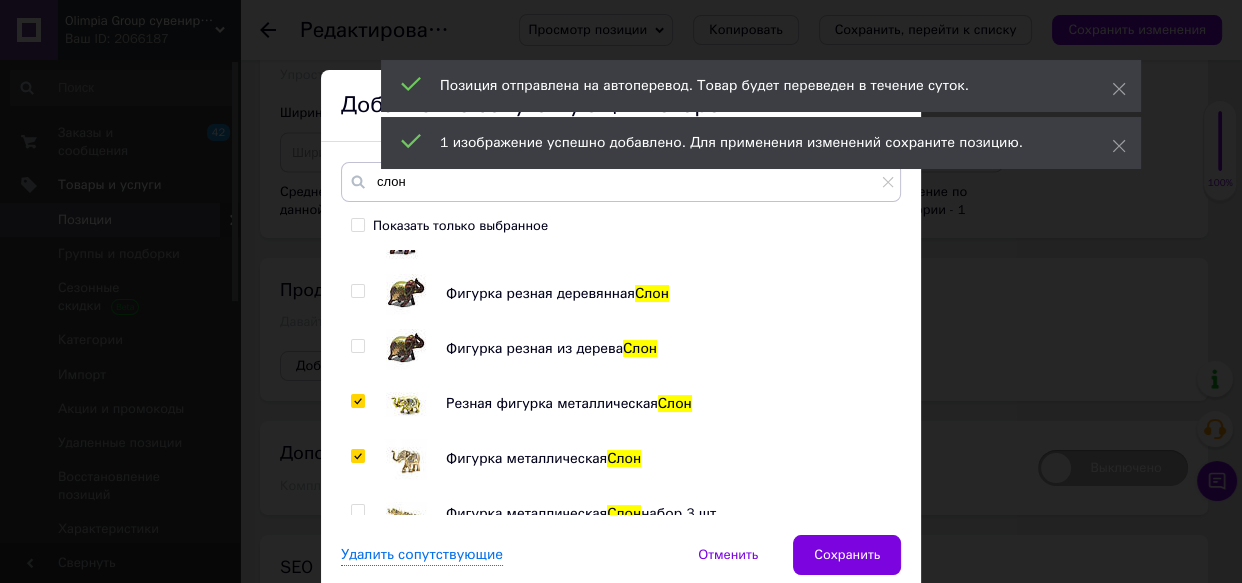 checkbox on "true" 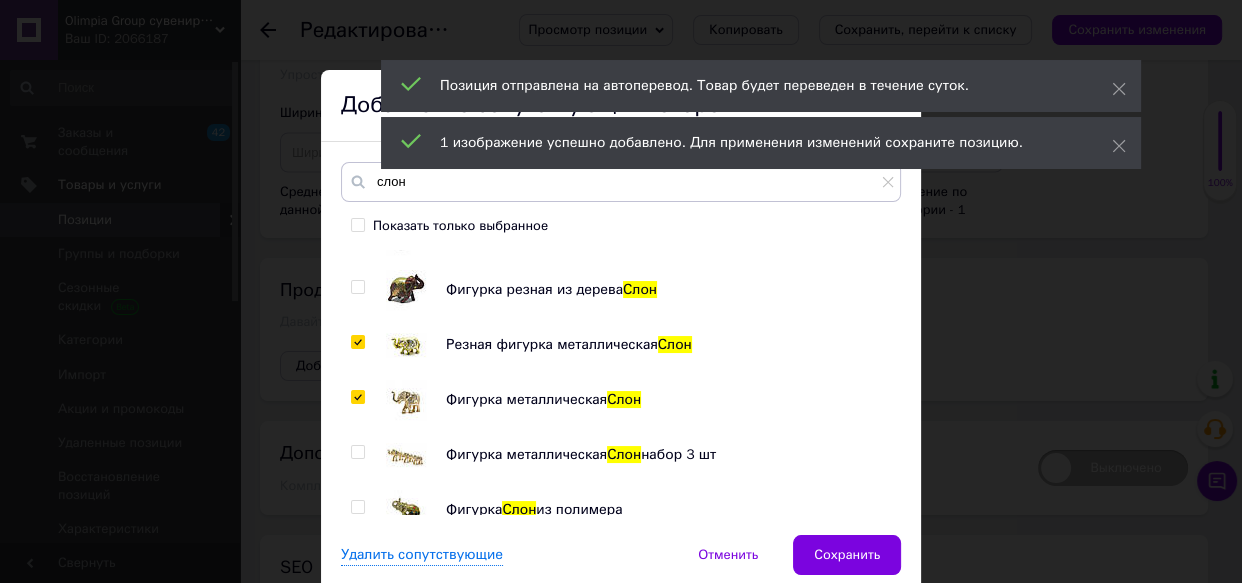 scroll, scrollTop: 727, scrollLeft: 0, axis: vertical 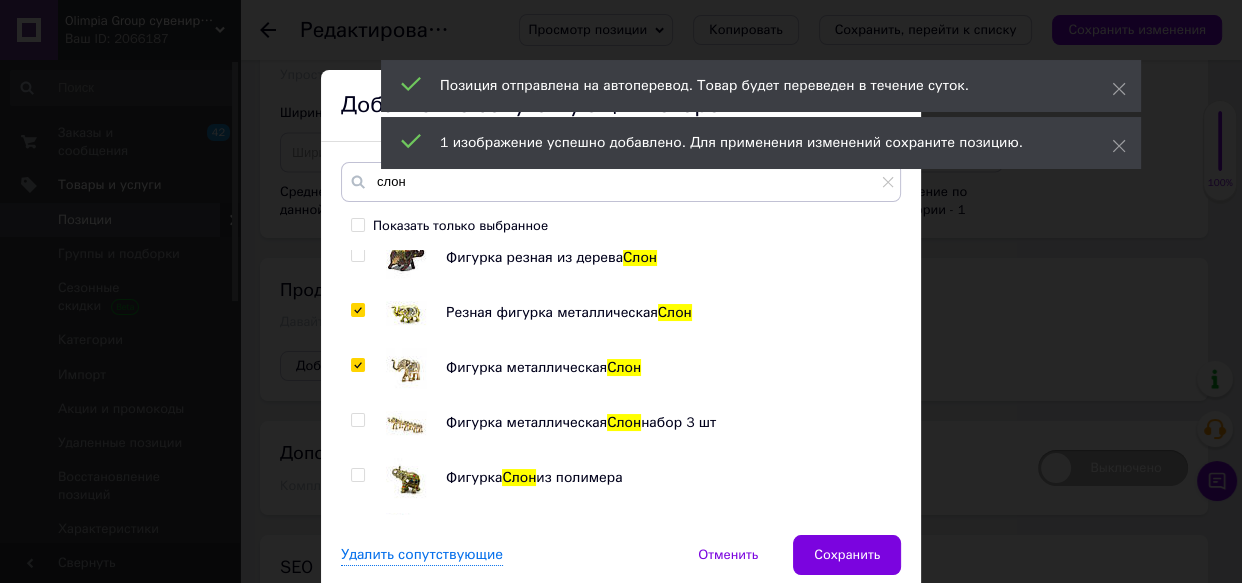 click at bounding box center (357, 420) 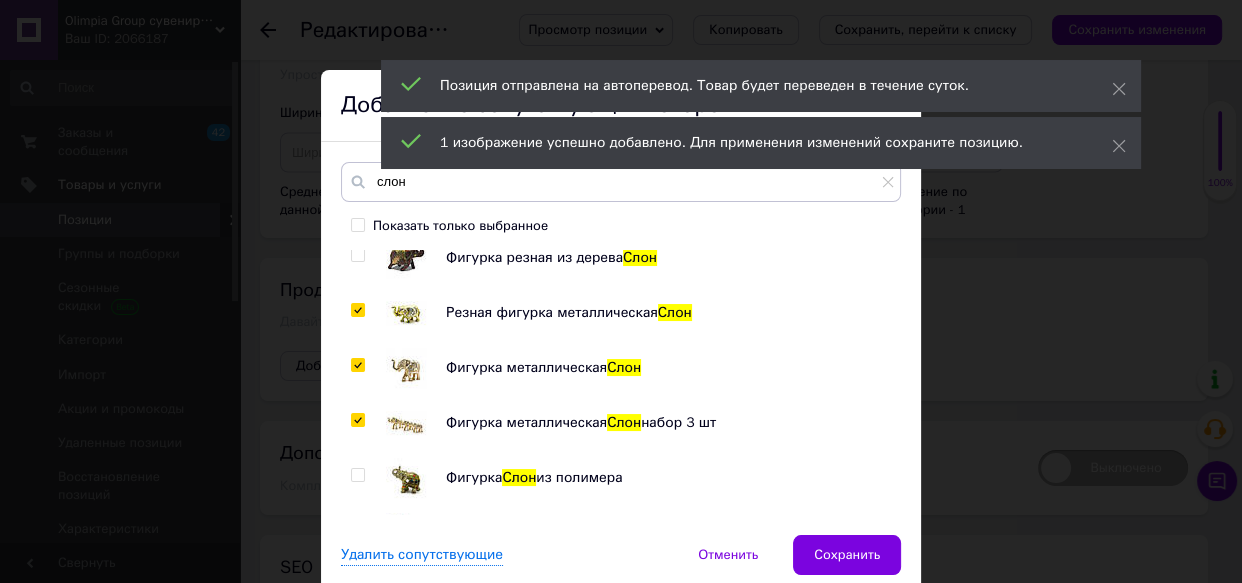 checkbox on "true" 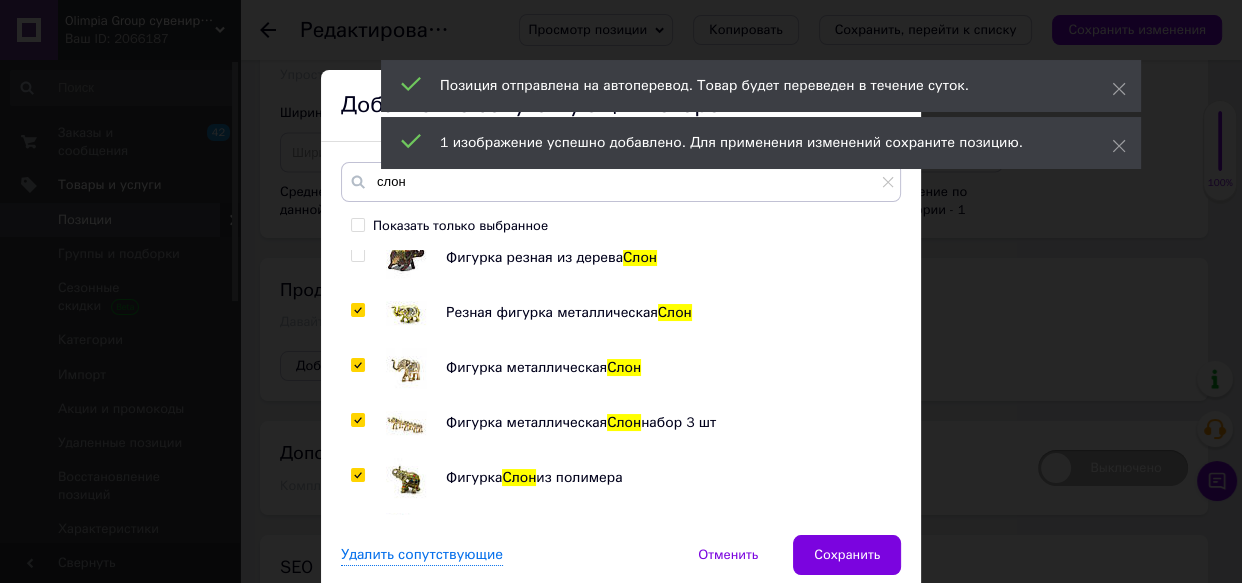 checkbox on "true" 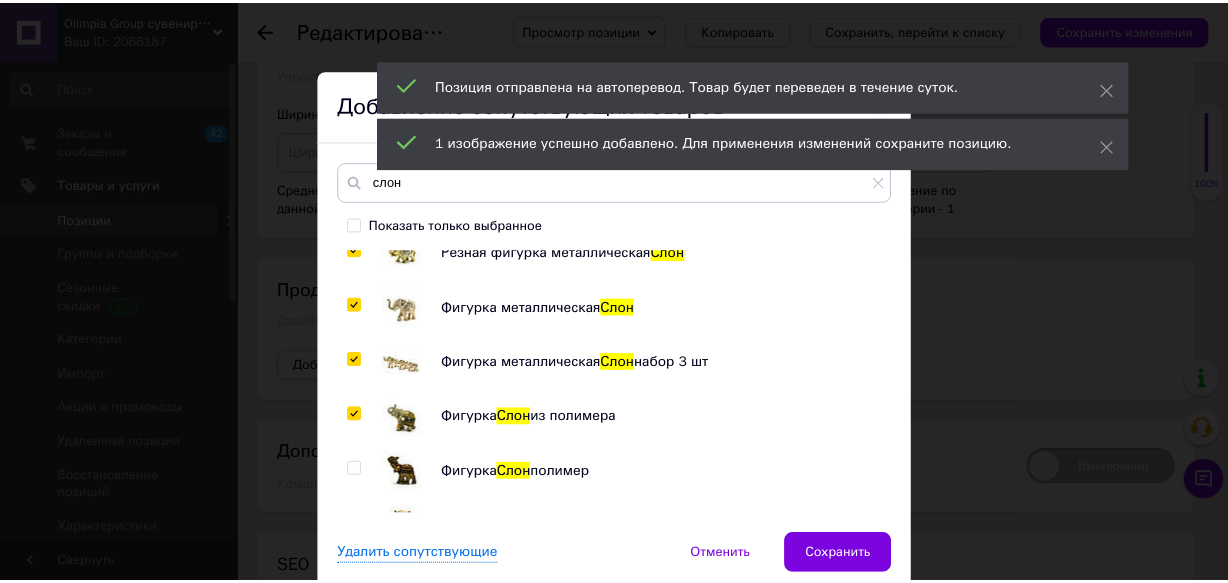 scroll, scrollTop: 818, scrollLeft: 0, axis: vertical 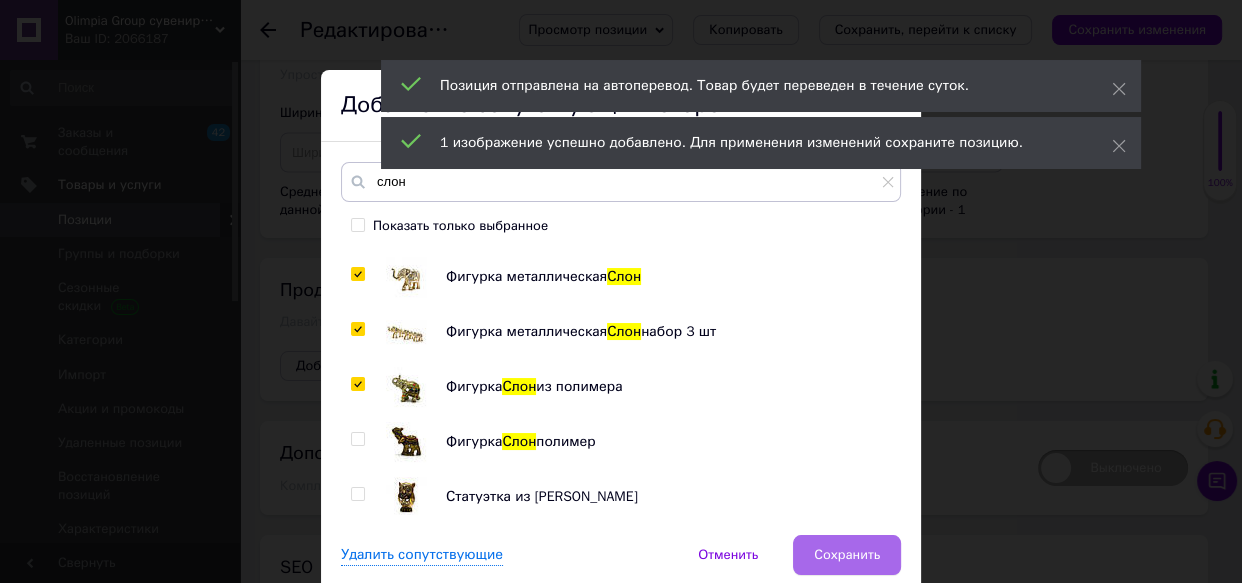 click on "Сохранить" at bounding box center (847, 555) 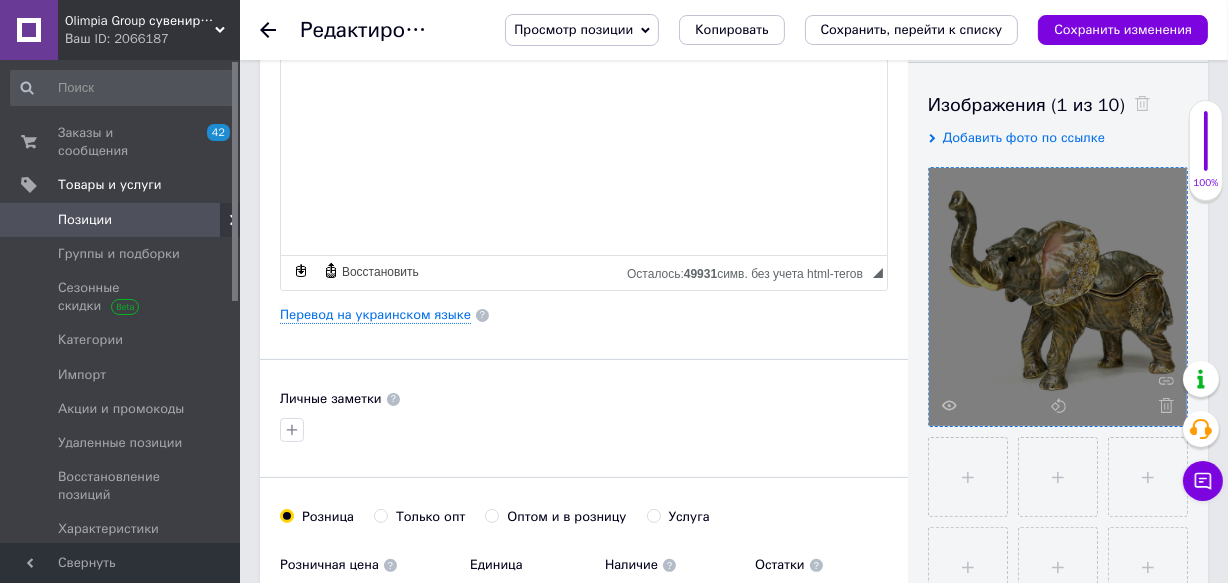 scroll, scrollTop: 432, scrollLeft: 0, axis: vertical 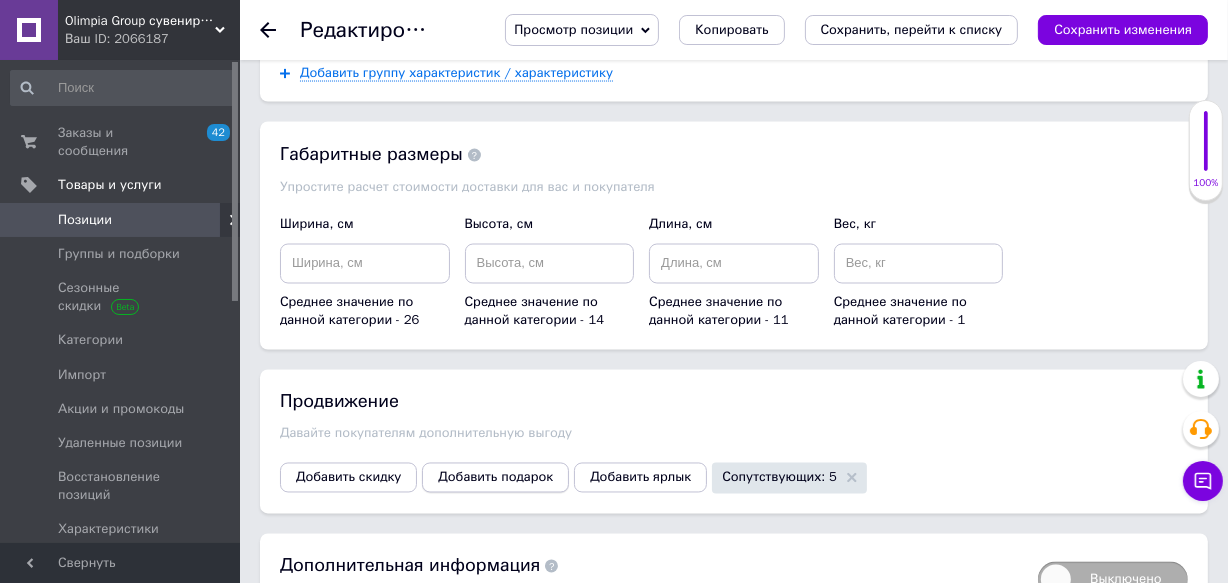 click on "Добавить подарок" at bounding box center [495, 478] 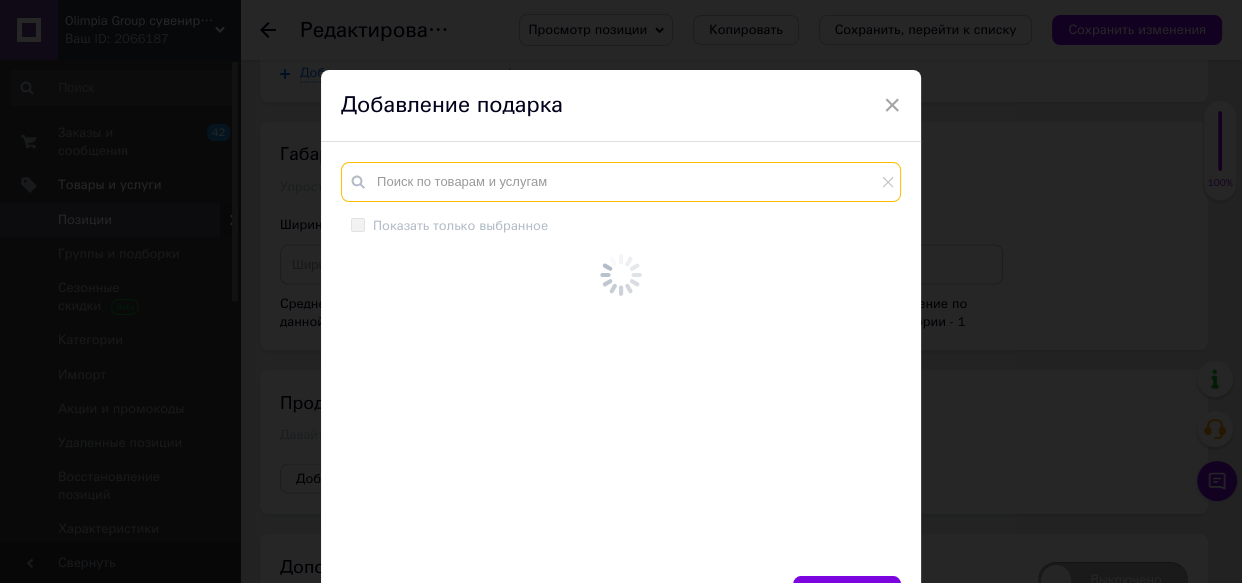 click at bounding box center [621, 182] 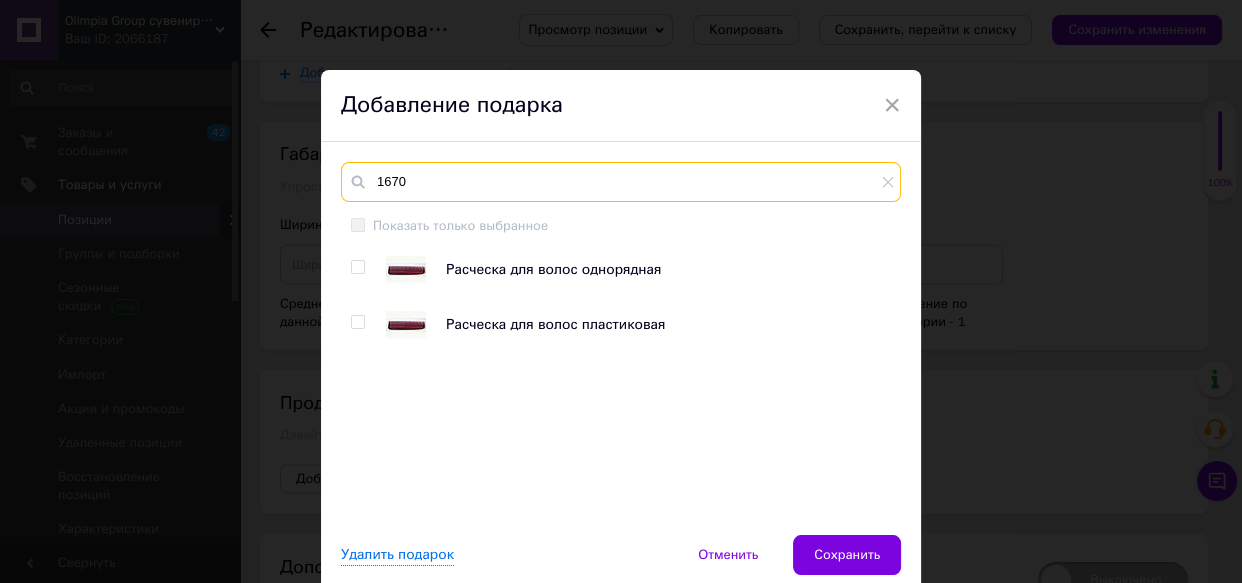 type on "1670" 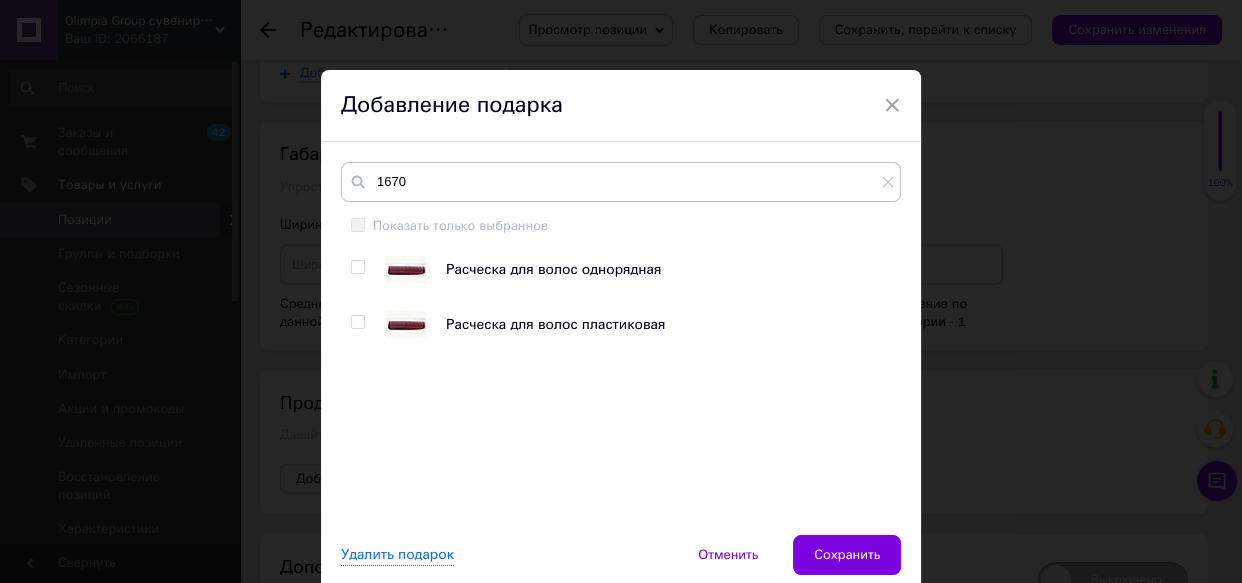 click at bounding box center (357, 322) 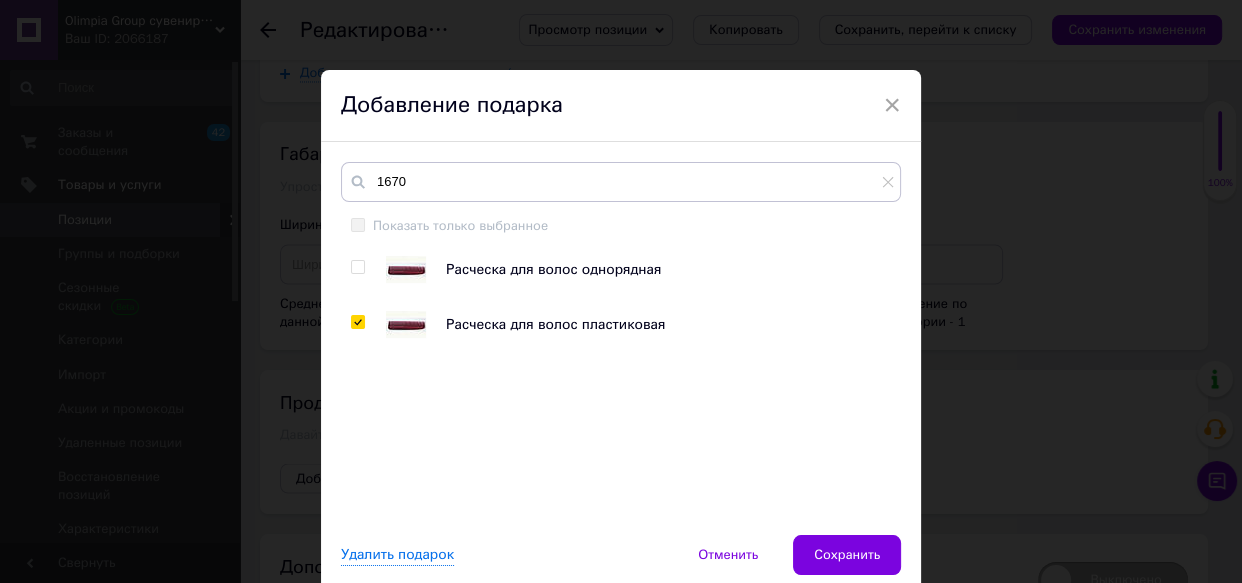checkbox on "true" 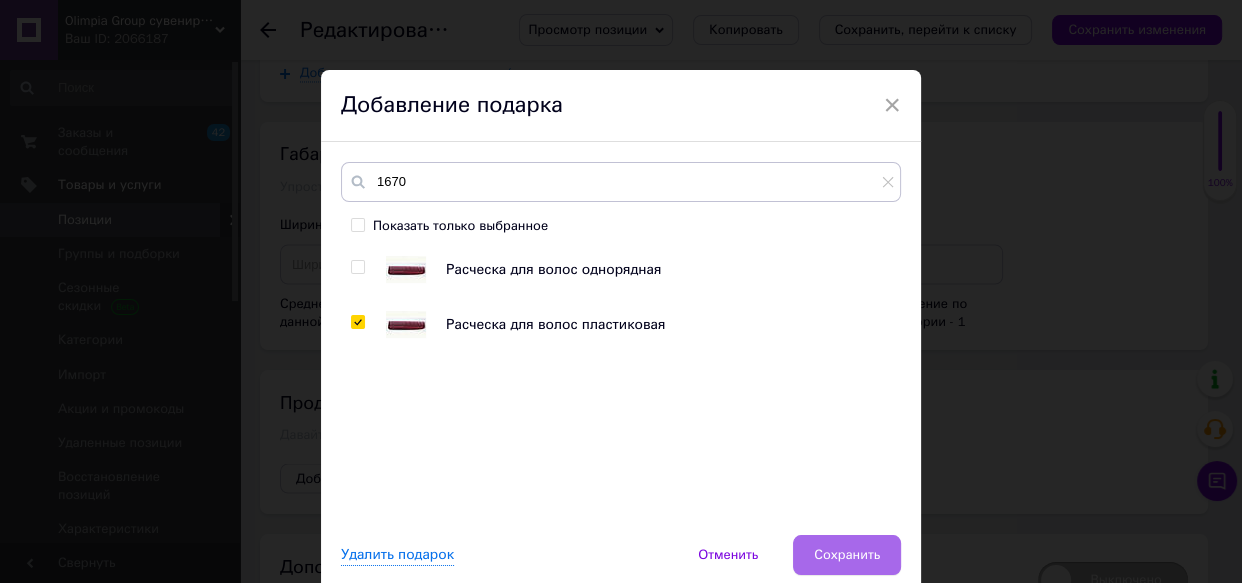 click on "Сохранить" at bounding box center (847, 555) 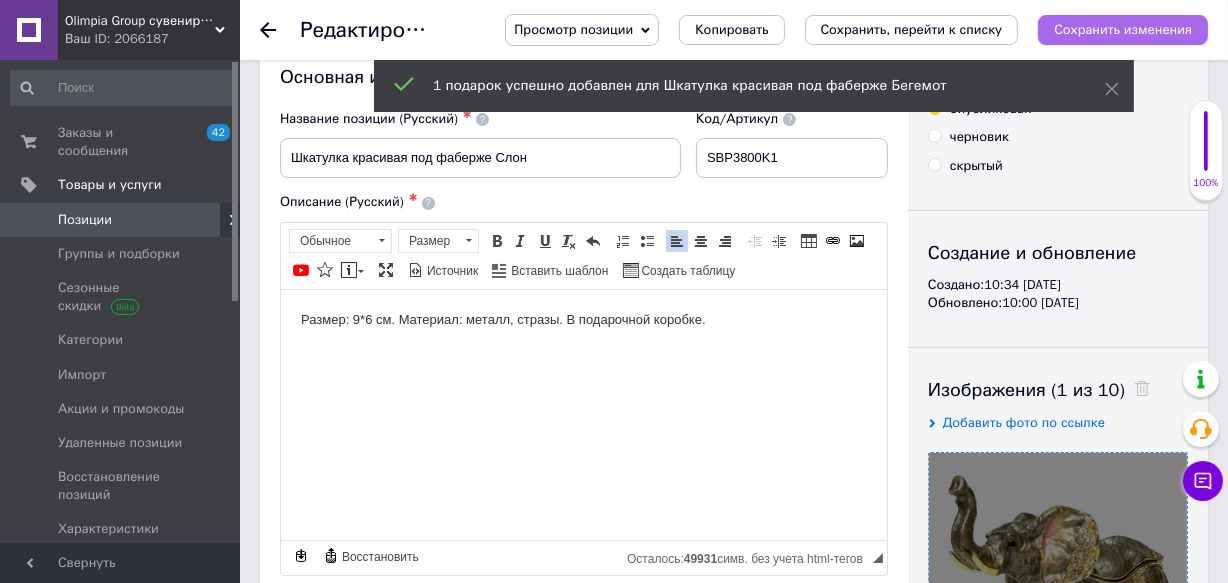 scroll, scrollTop: 0, scrollLeft: 0, axis: both 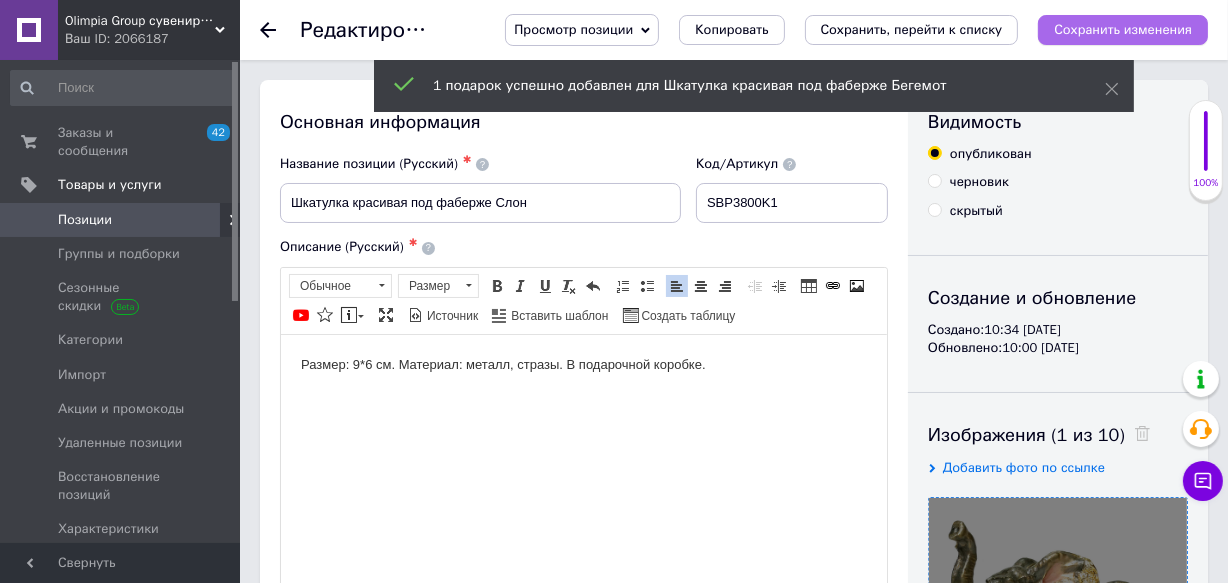click on "Сохранить изменения" at bounding box center (1123, 29) 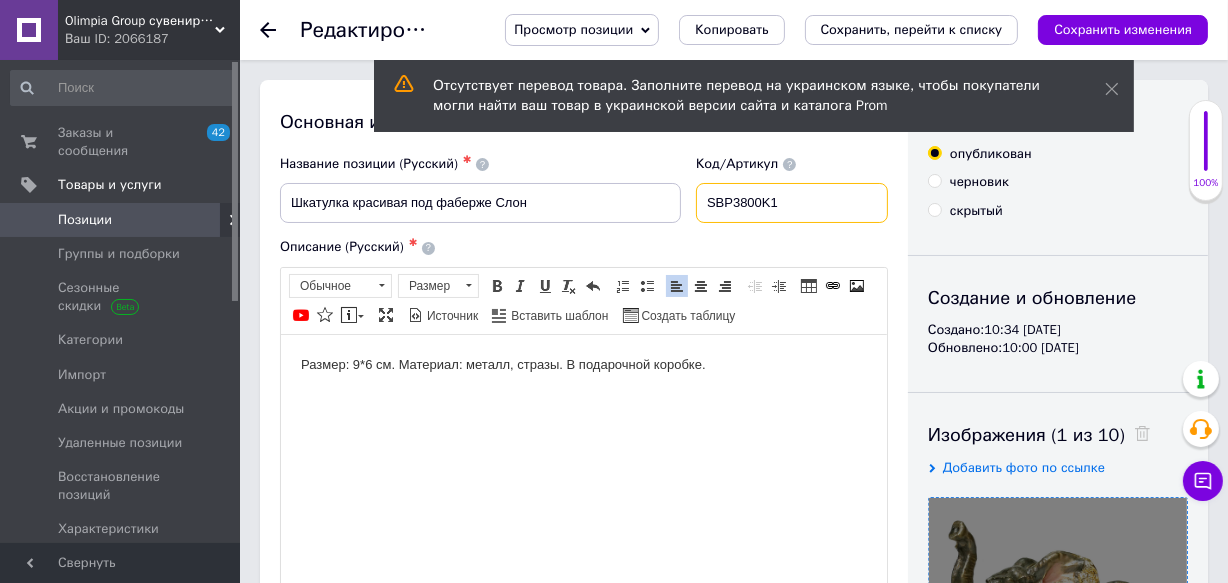 drag, startPoint x: 844, startPoint y: 195, endPoint x: 525, endPoint y: 195, distance: 319 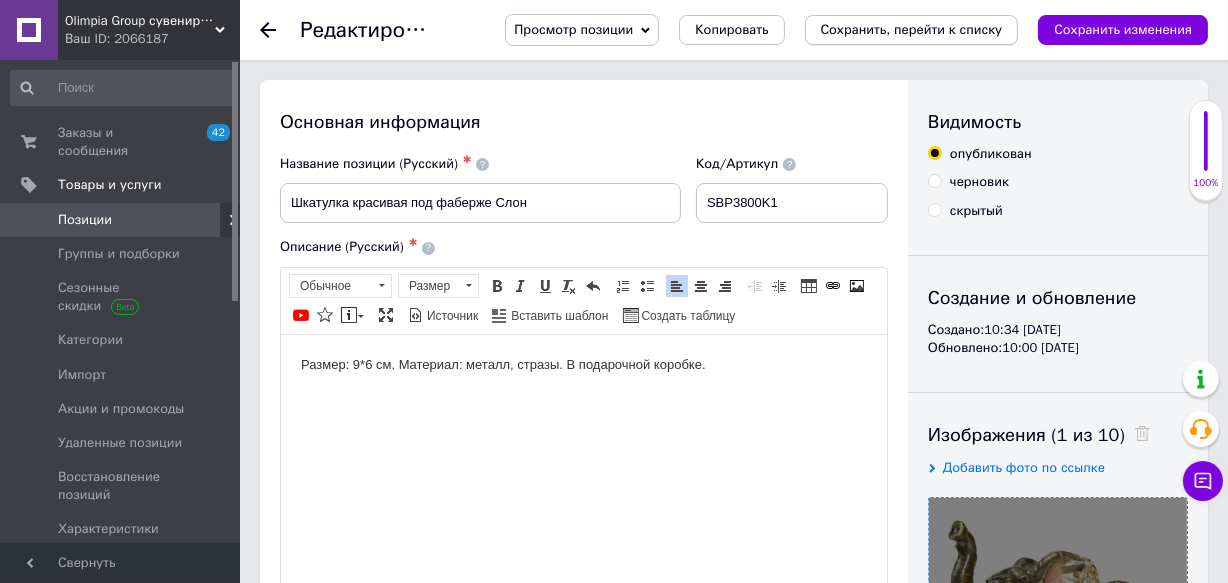 click on "Сохранить, перейти к списку" at bounding box center [912, 29] 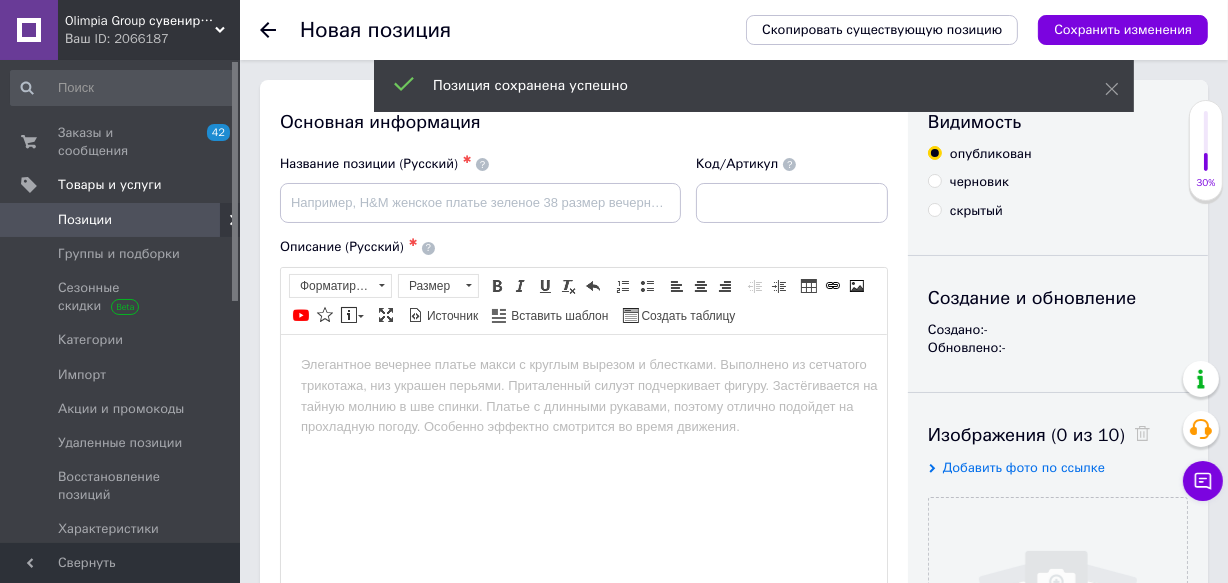 scroll, scrollTop: 0, scrollLeft: 0, axis: both 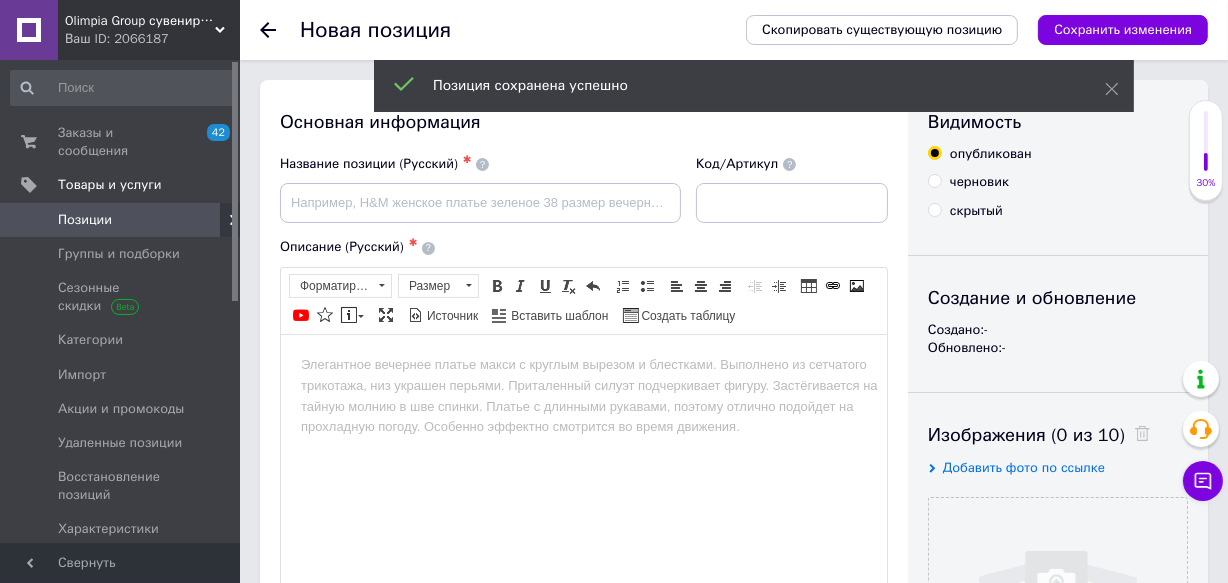 click on "Скопировать существующую позицию" at bounding box center (882, 30) 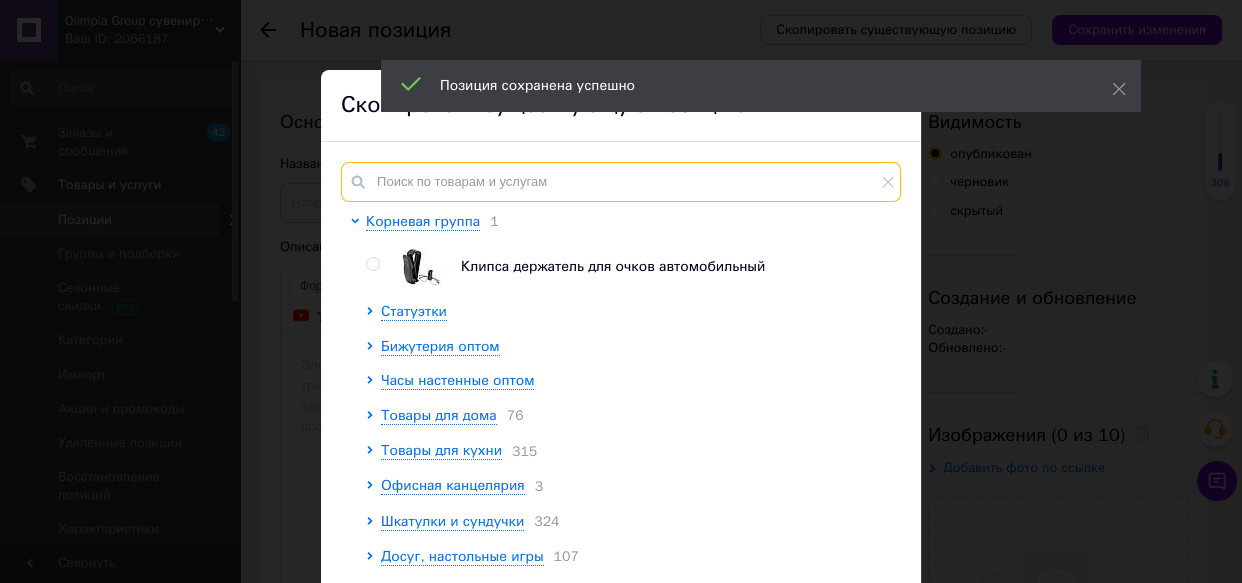 click at bounding box center [621, 182] 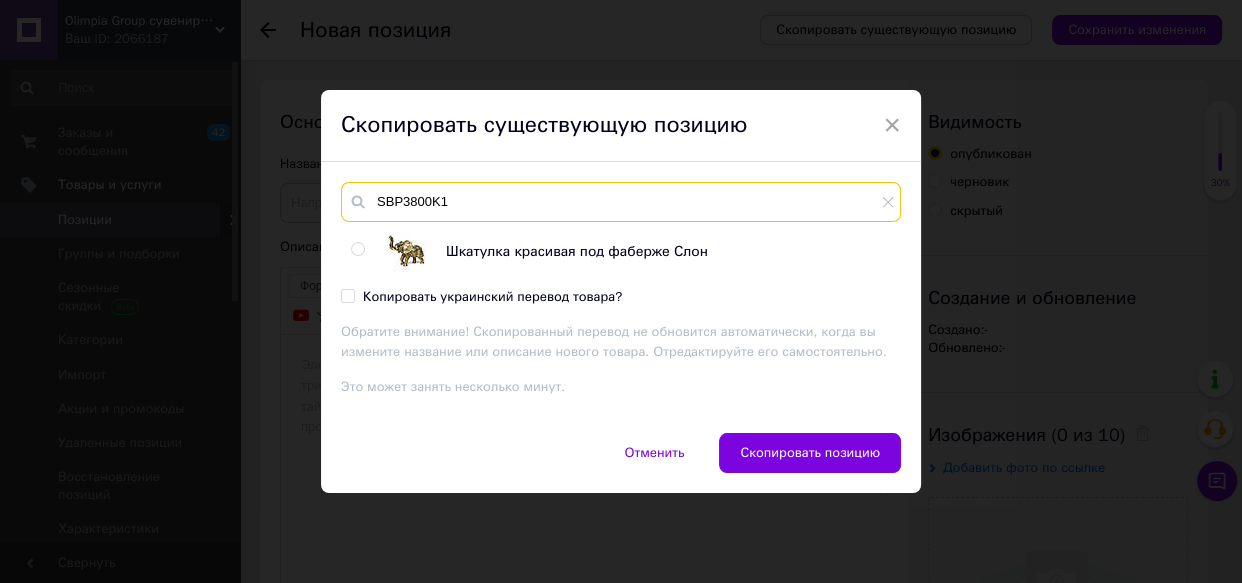 type on "SBP3800K1" 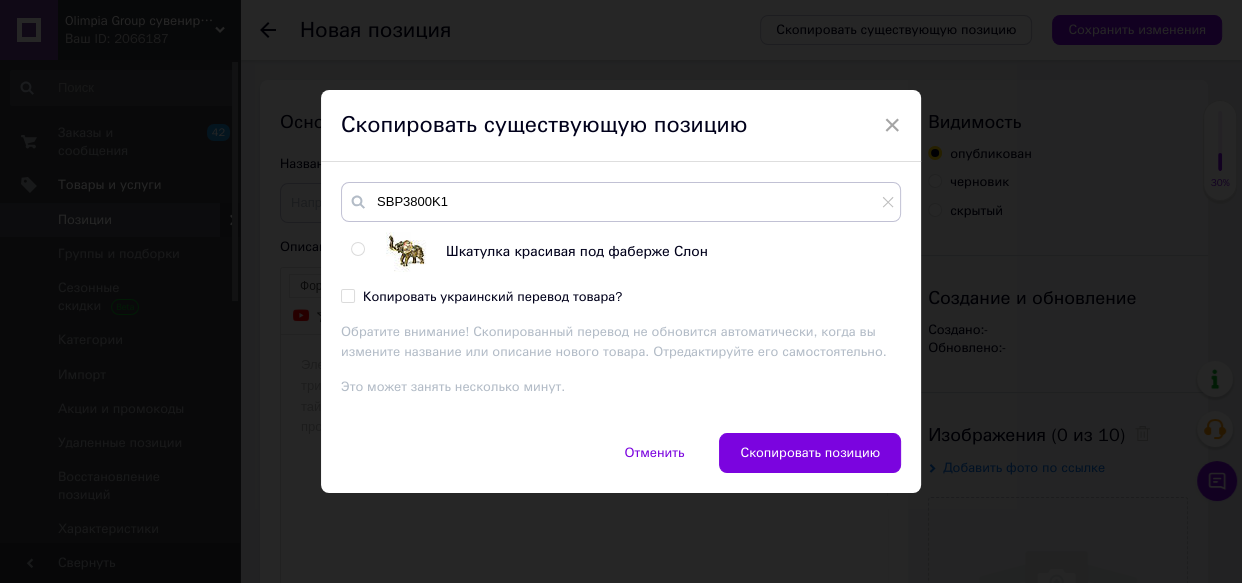 click at bounding box center [357, 249] 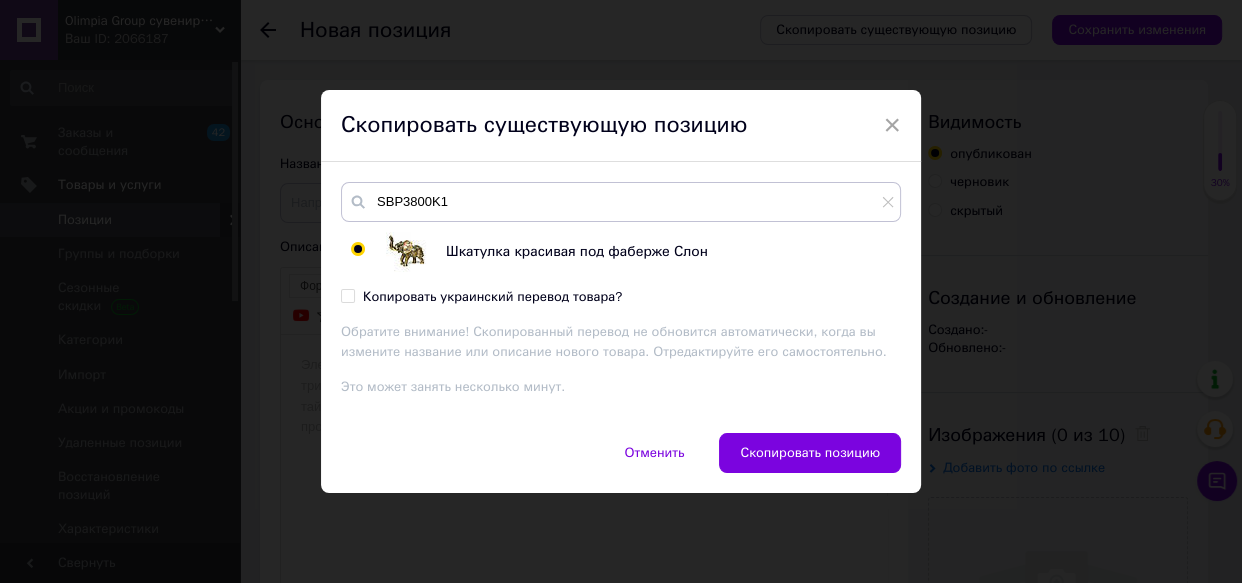 radio on "true" 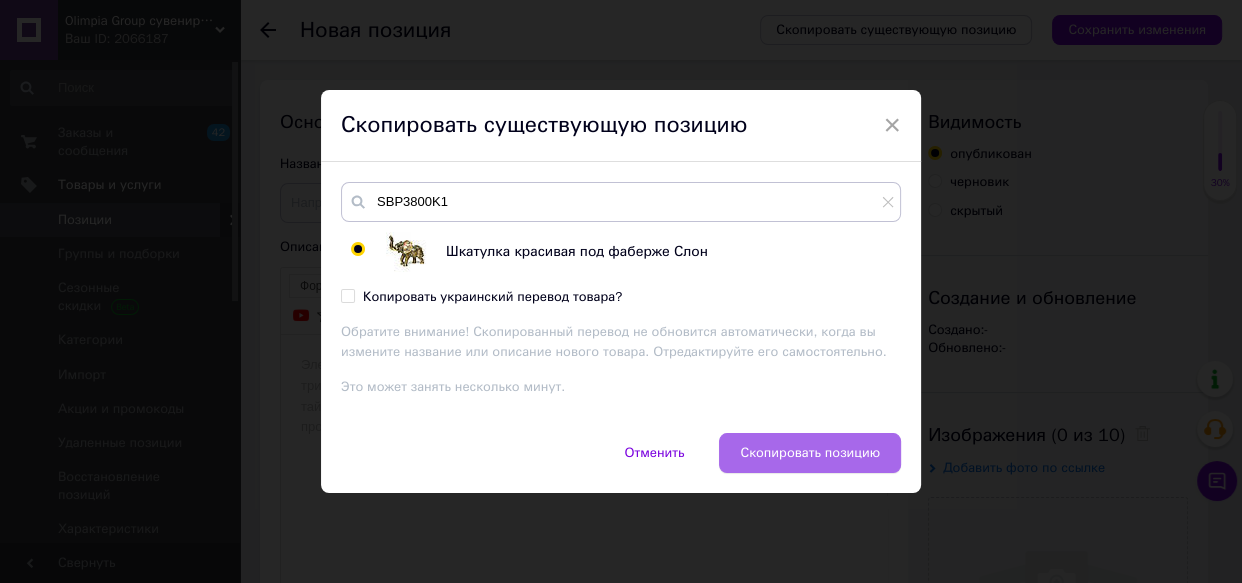click on "Скопировать позицию" at bounding box center [810, 453] 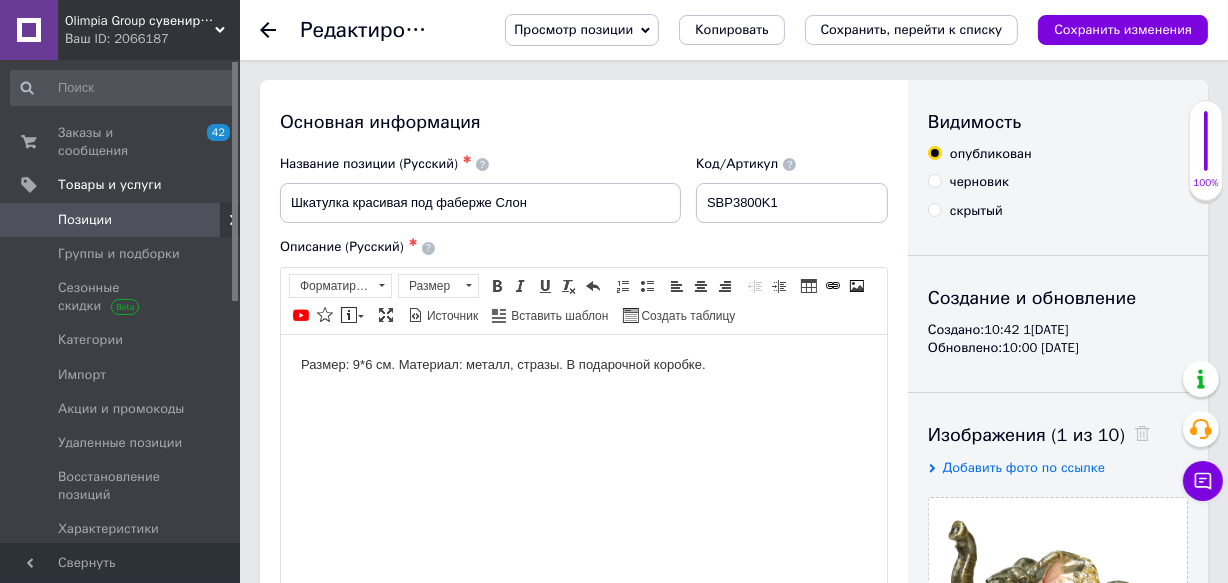 scroll, scrollTop: 0, scrollLeft: 0, axis: both 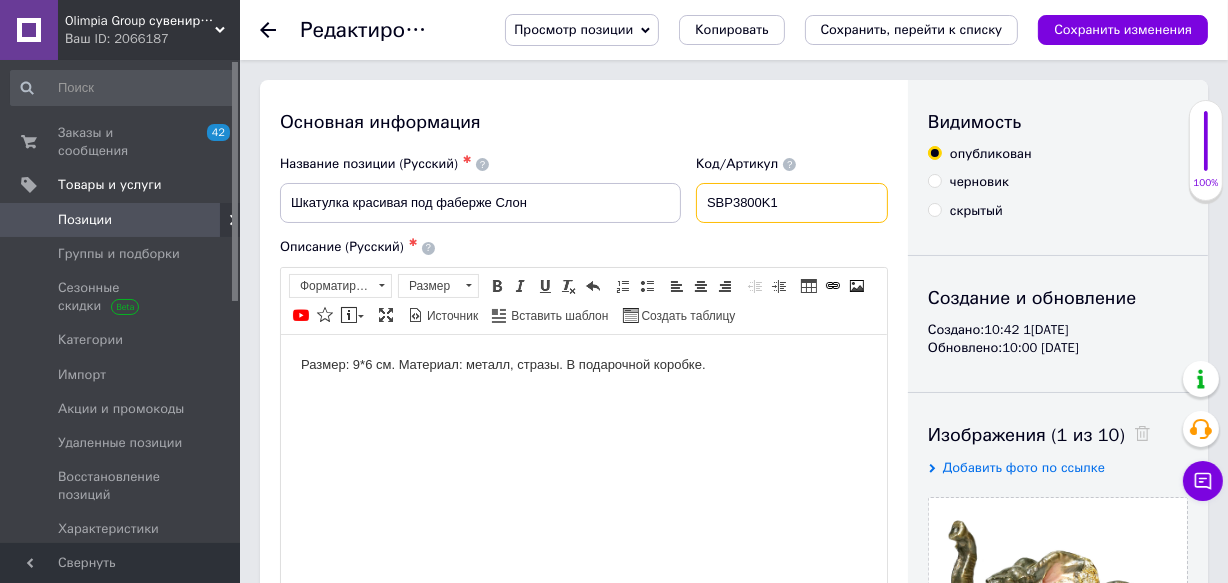 drag, startPoint x: 803, startPoint y: 204, endPoint x: 560, endPoint y: 220, distance: 243.52618 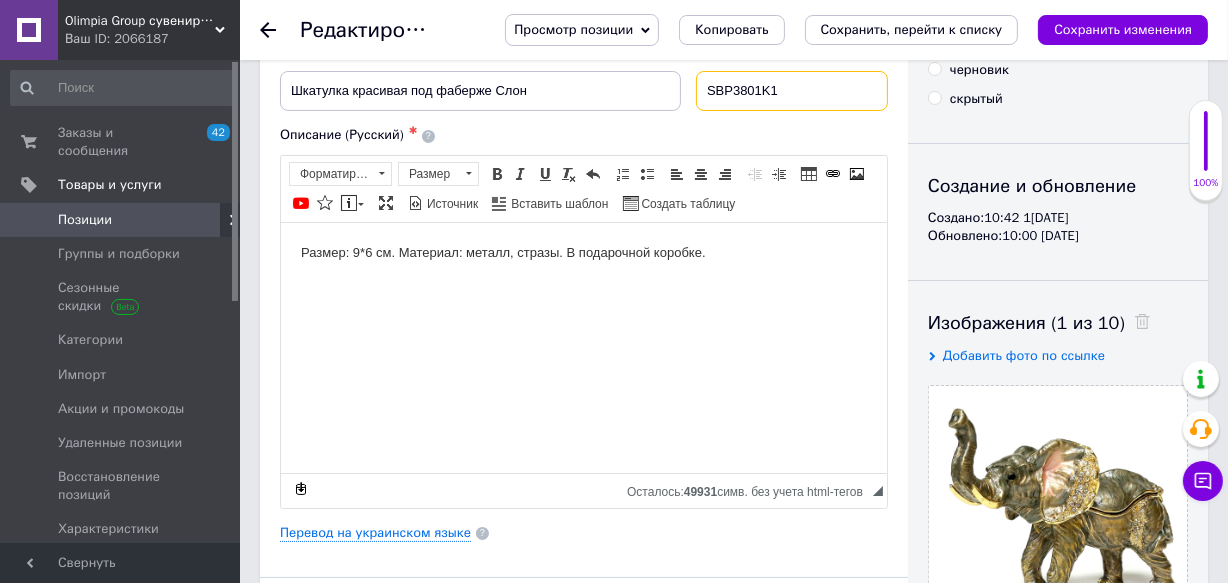 scroll, scrollTop: 272, scrollLeft: 0, axis: vertical 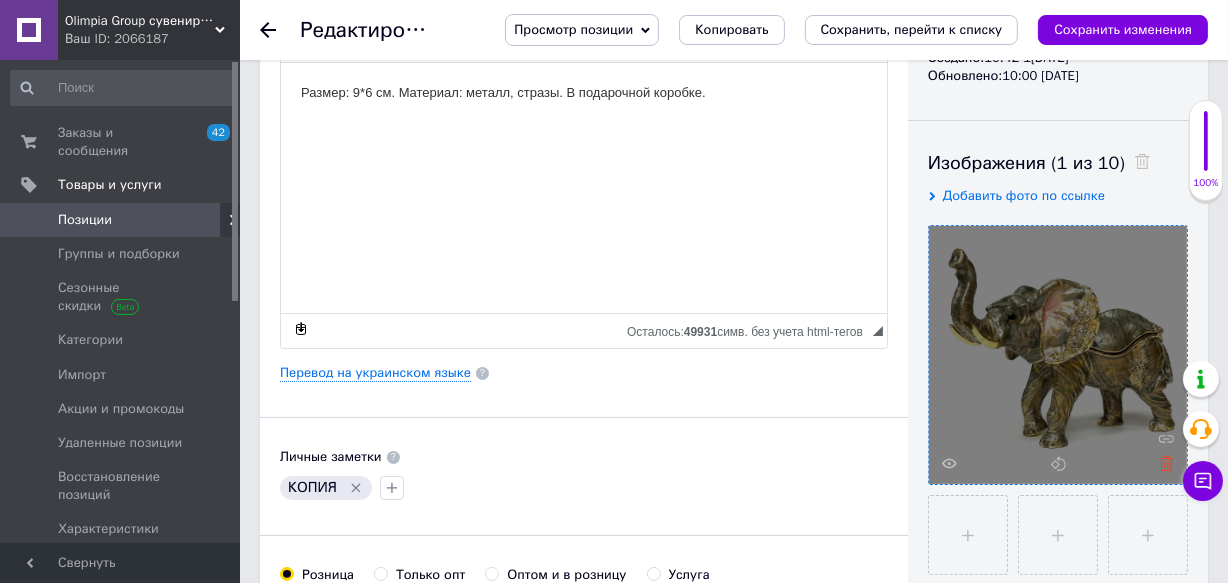 type on "SBP3801K1" 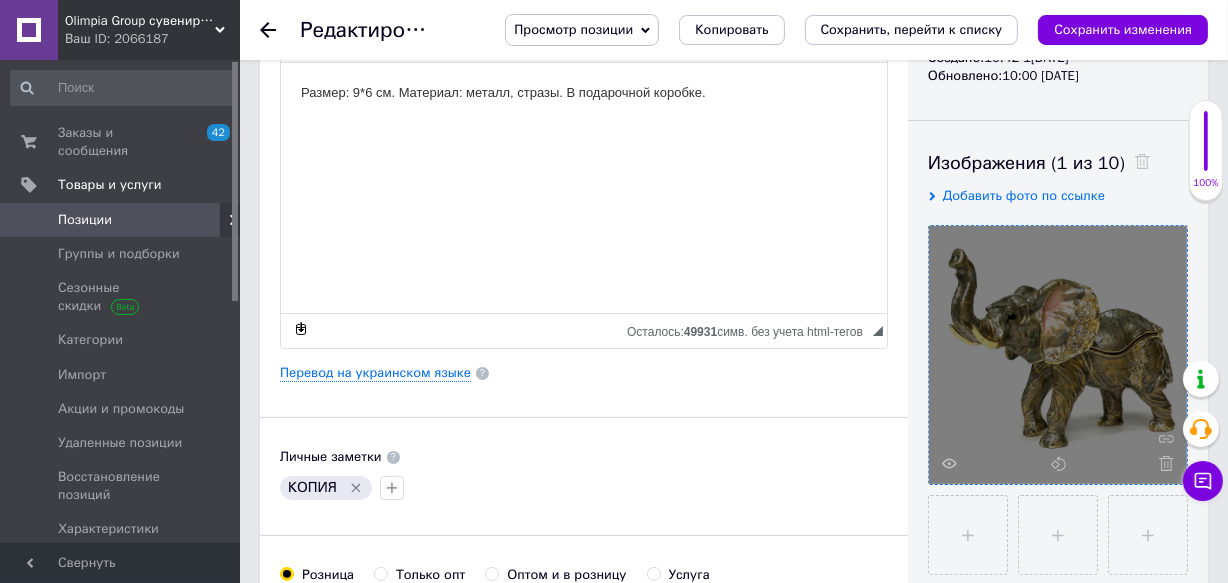 click 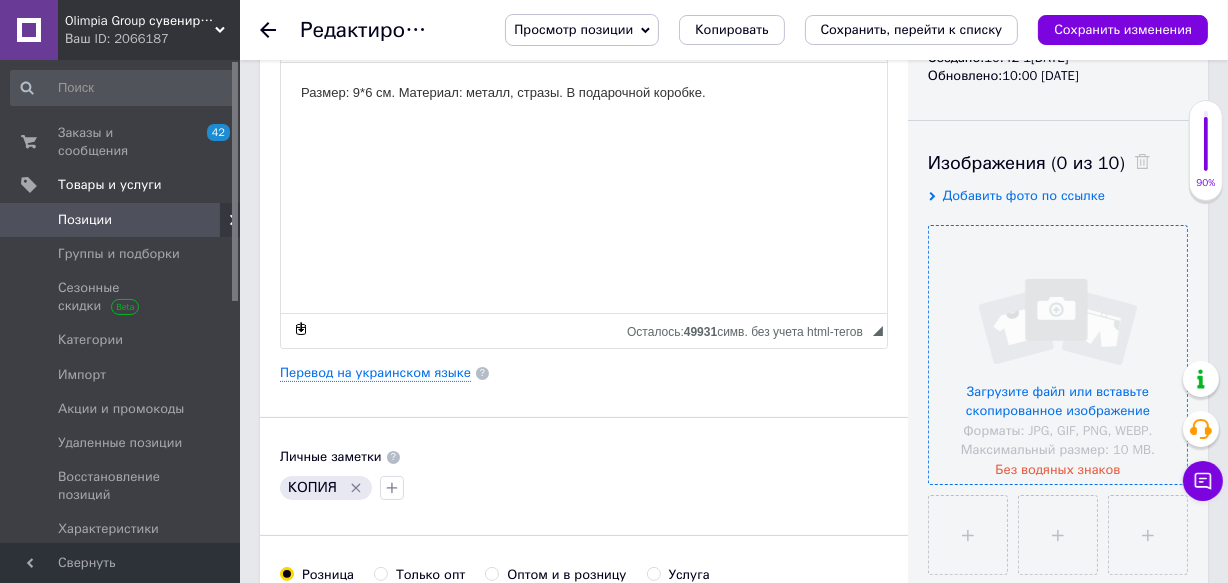 click at bounding box center (1058, 355) 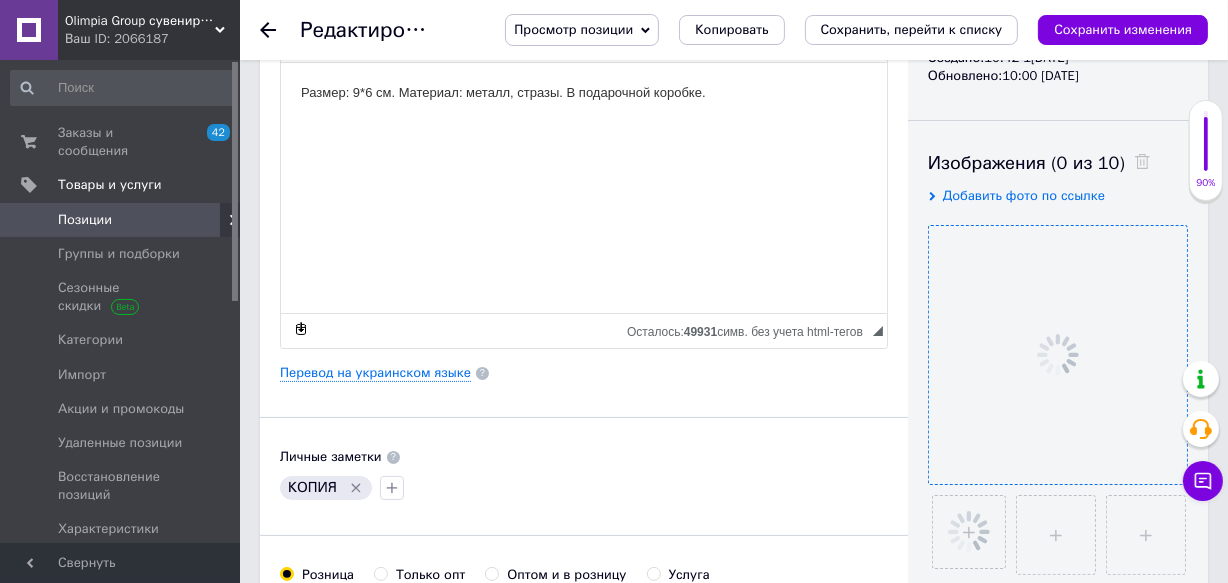 click 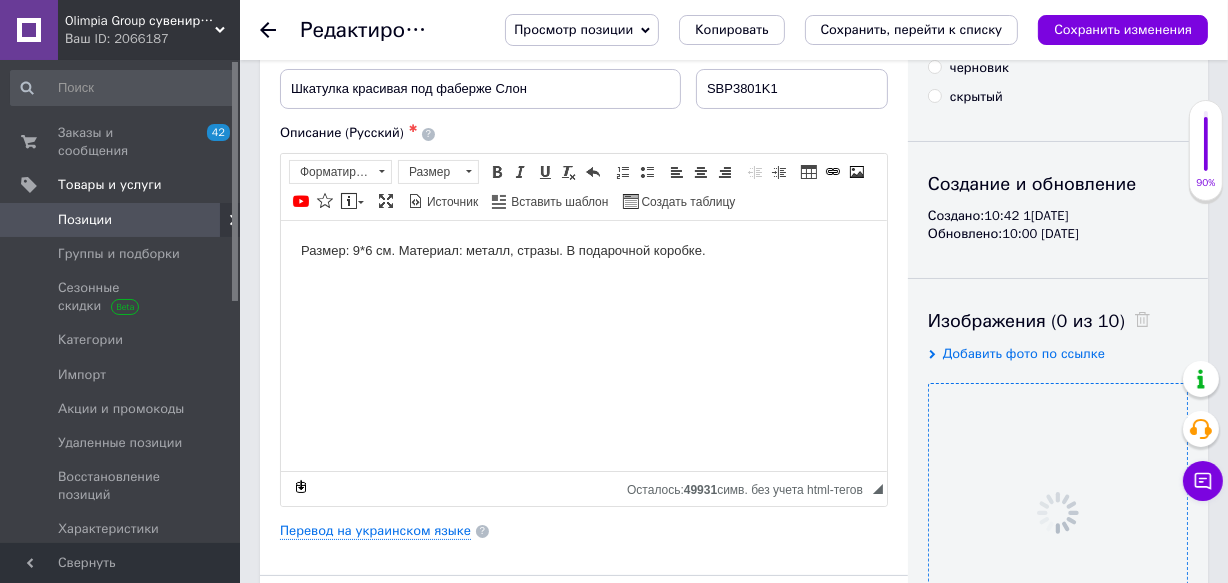 scroll, scrollTop: 0, scrollLeft: 0, axis: both 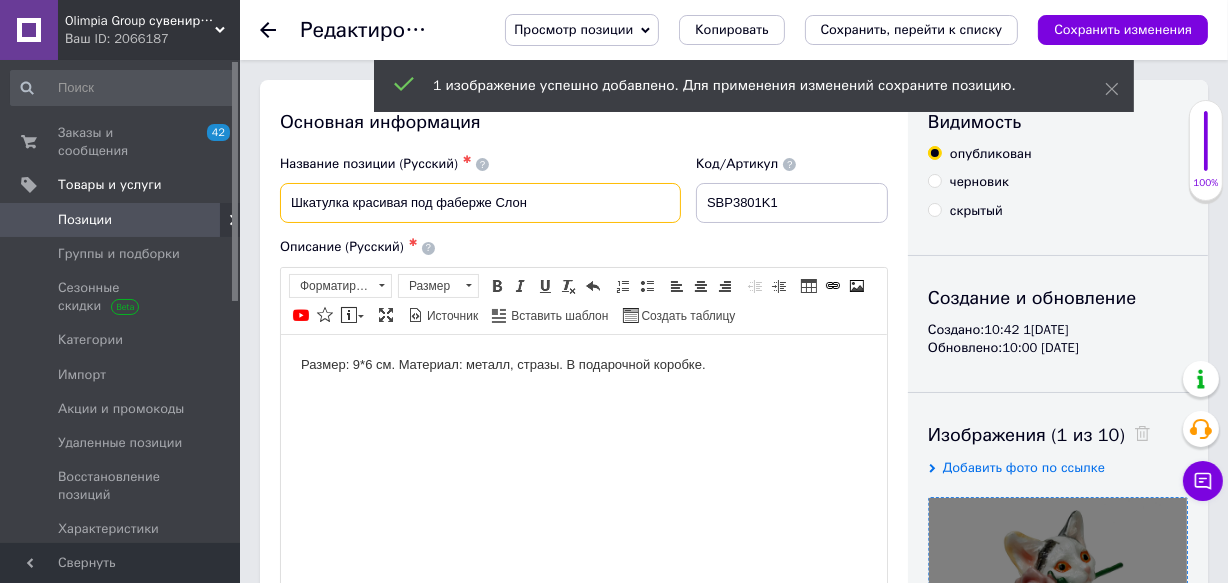 drag, startPoint x: 550, startPoint y: 202, endPoint x: 493, endPoint y: 197, distance: 57.21888 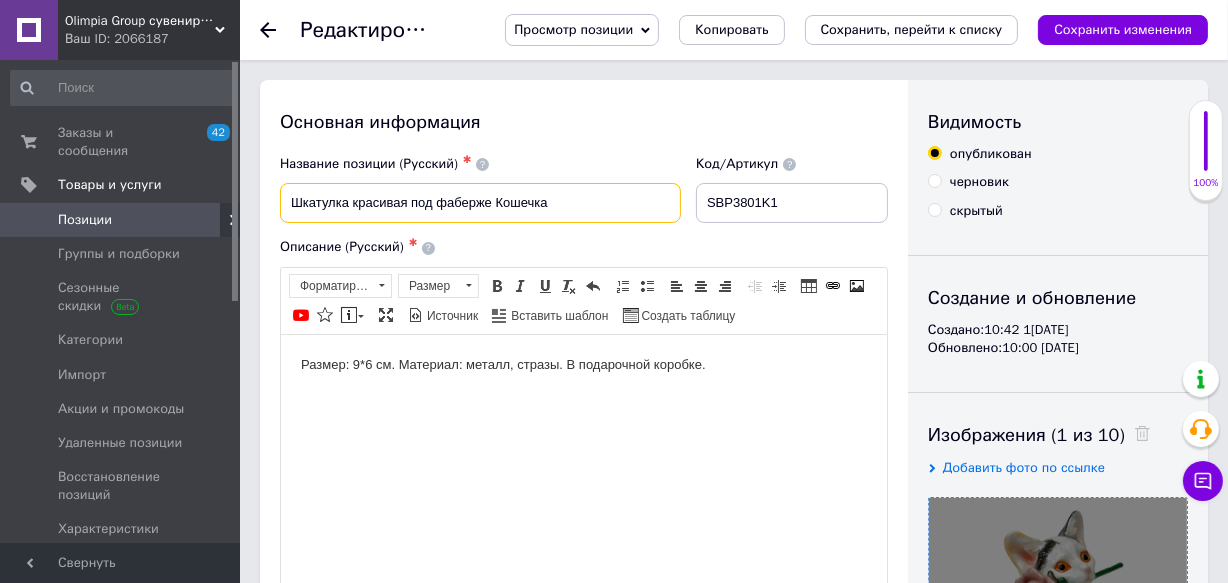 drag, startPoint x: 406, startPoint y: 202, endPoint x: 353, endPoint y: 203, distance: 53.009434 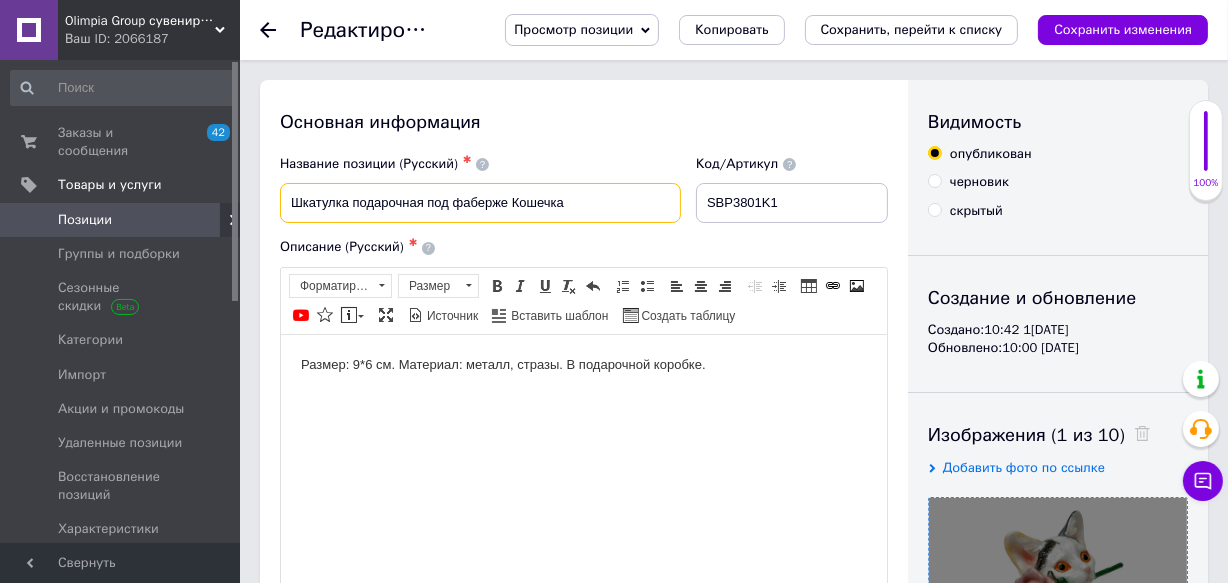 type on "Шкатулка подарочная под фаберже Кошечка" 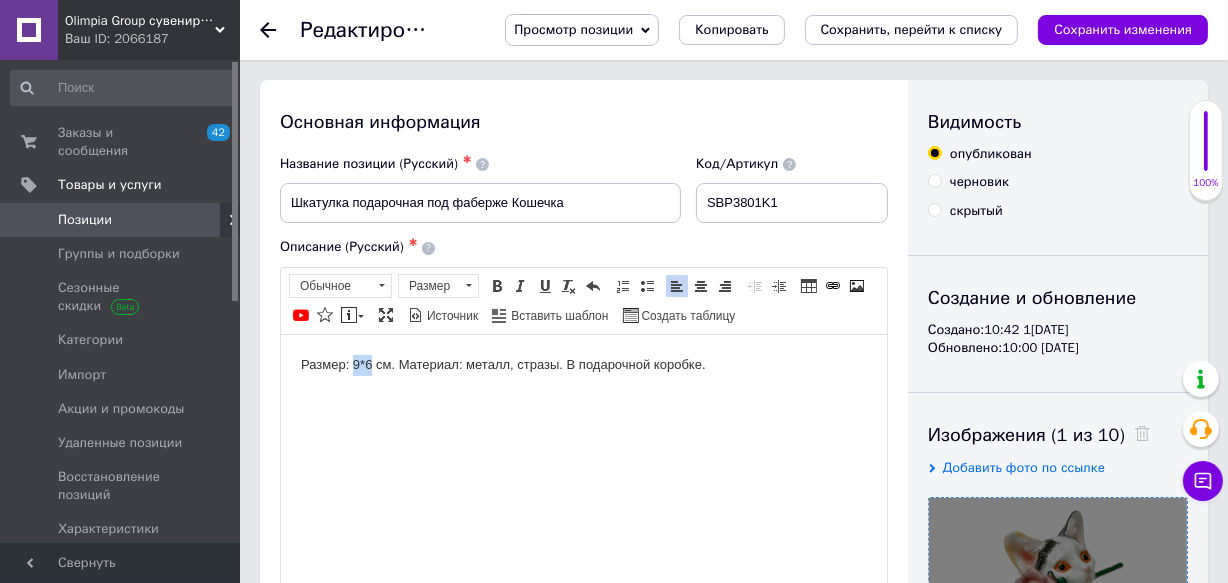 drag, startPoint x: 372, startPoint y: 355, endPoint x: 353, endPoint y: 356, distance: 19.026299 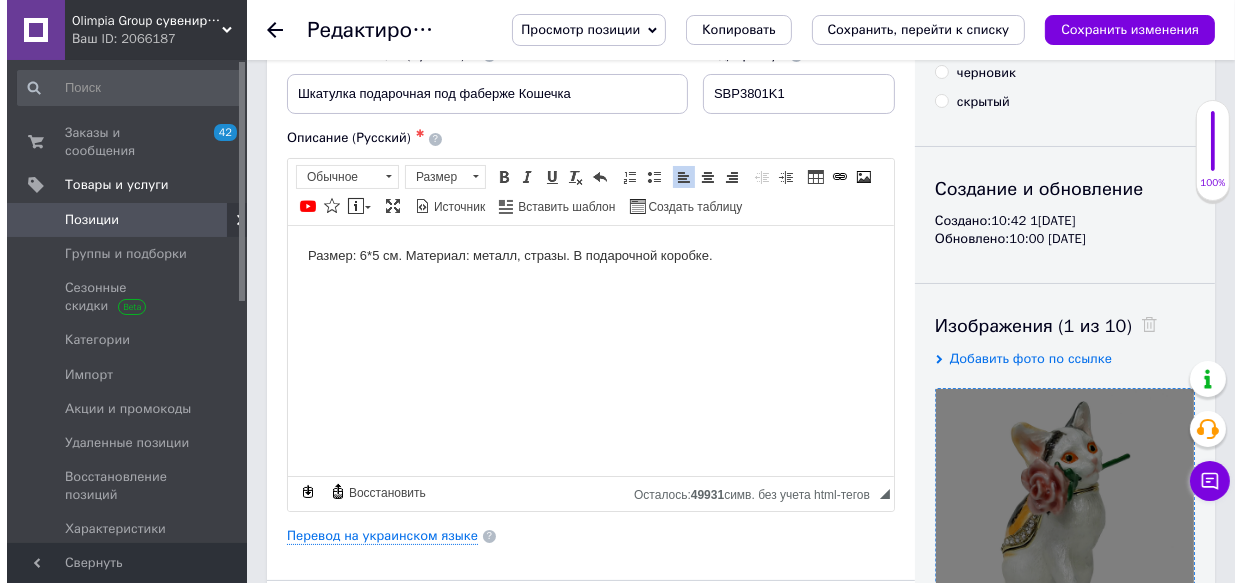 scroll, scrollTop: 272, scrollLeft: 0, axis: vertical 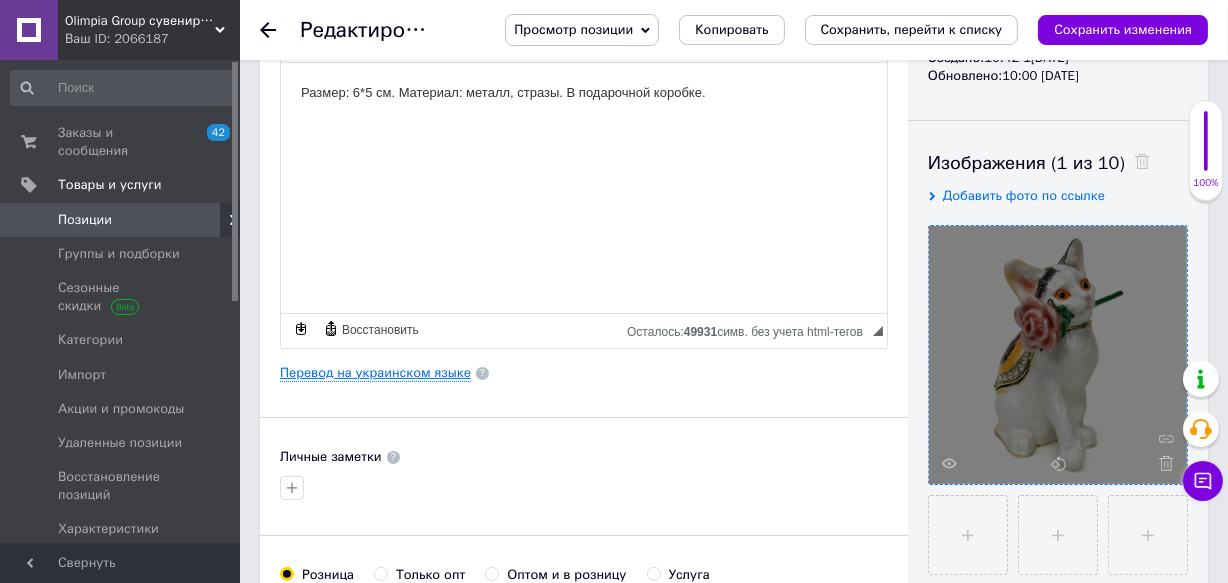 click on "Перевод на украинском языке" at bounding box center (375, 373) 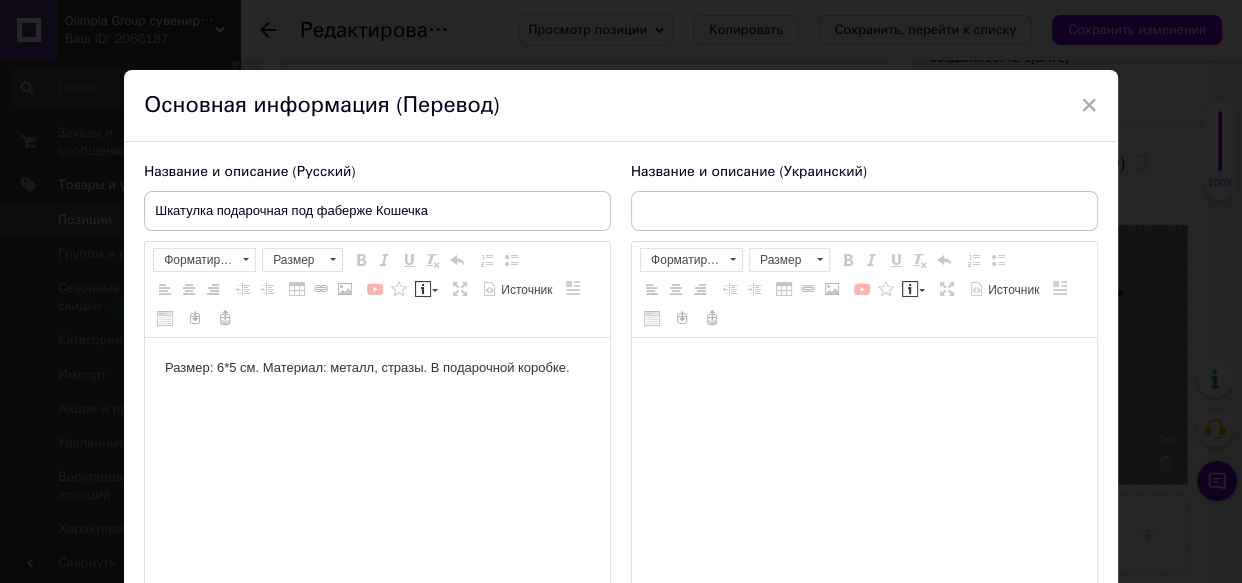 scroll, scrollTop: 0, scrollLeft: 0, axis: both 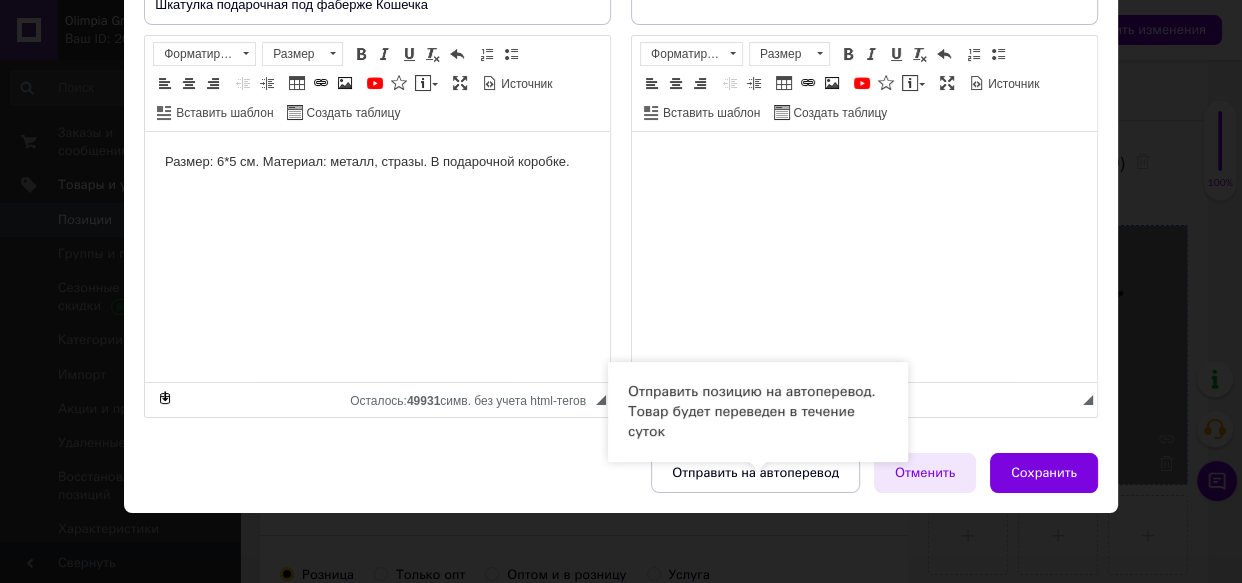click on "Отправить на автоперевод" at bounding box center [755, 473] 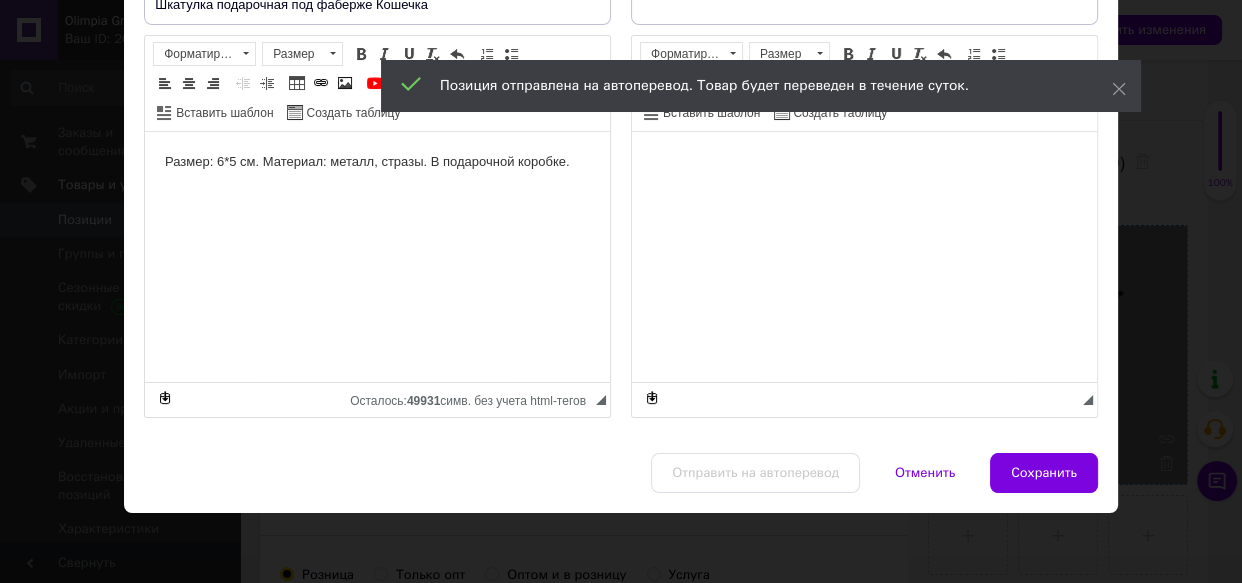 click on "Сохранить" at bounding box center (1044, 473) 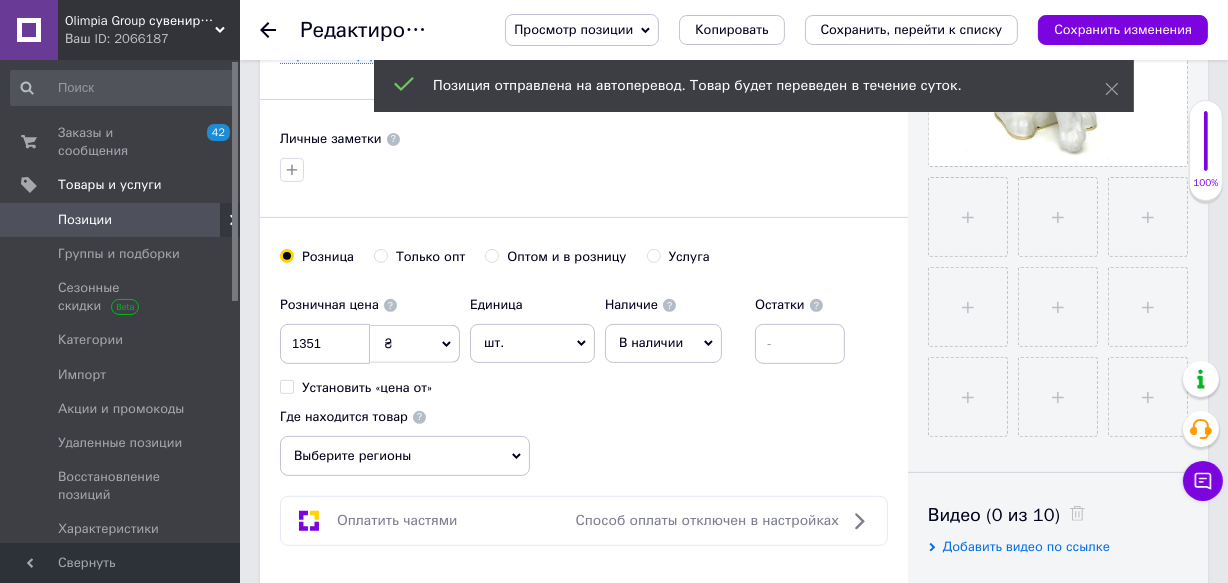 scroll, scrollTop: 636, scrollLeft: 0, axis: vertical 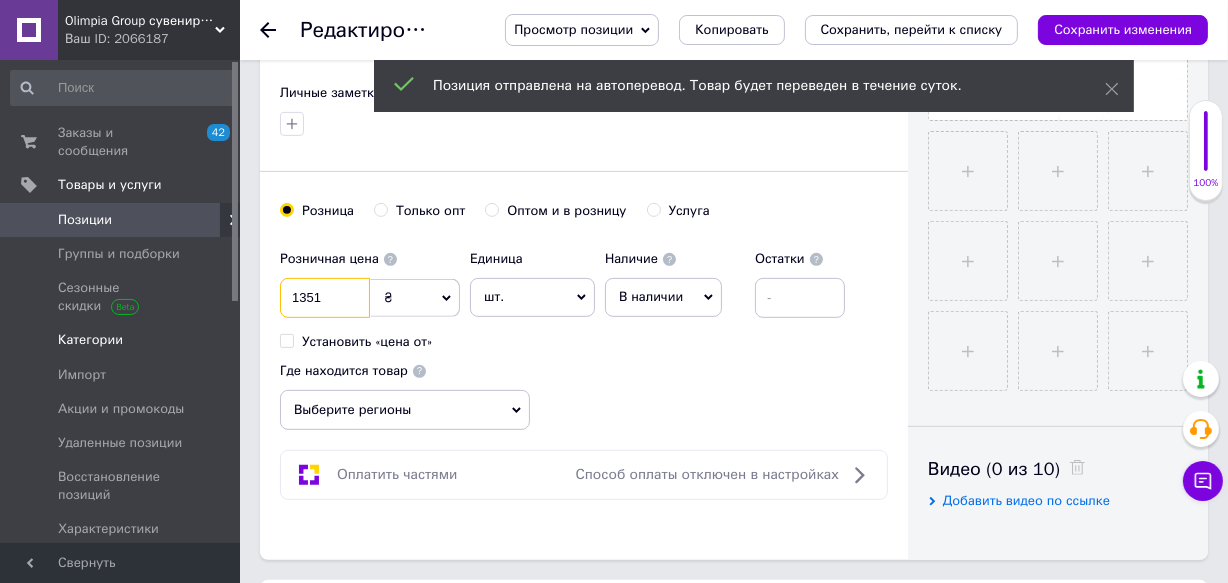 drag, startPoint x: 346, startPoint y: 327, endPoint x: 212, endPoint y: 330, distance: 134.03358 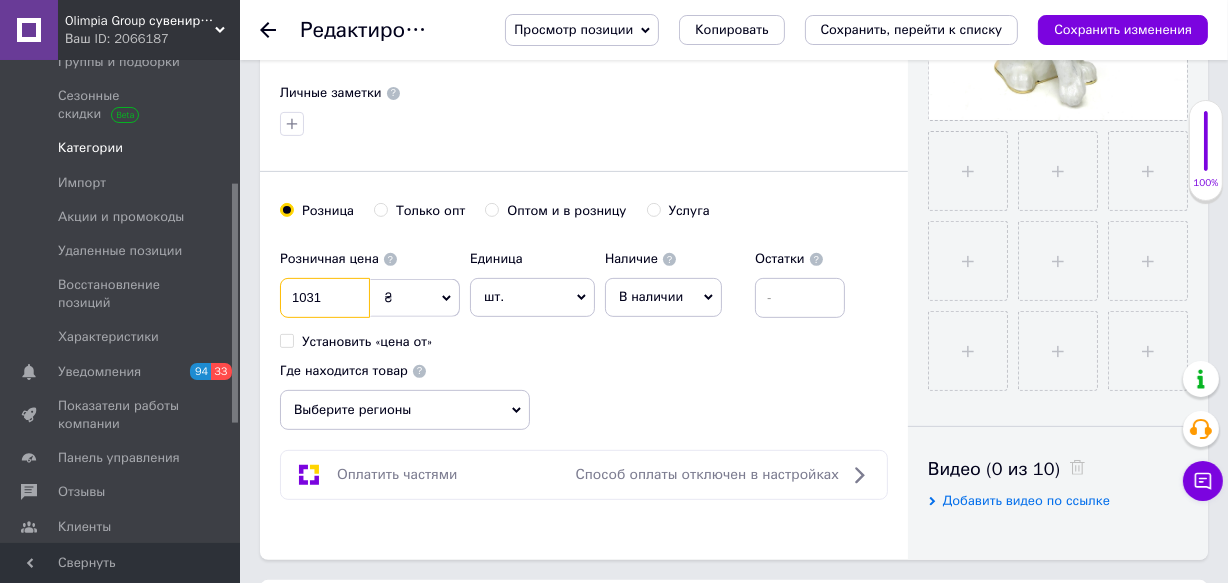 scroll, scrollTop: 363, scrollLeft: 0, axis: vertical 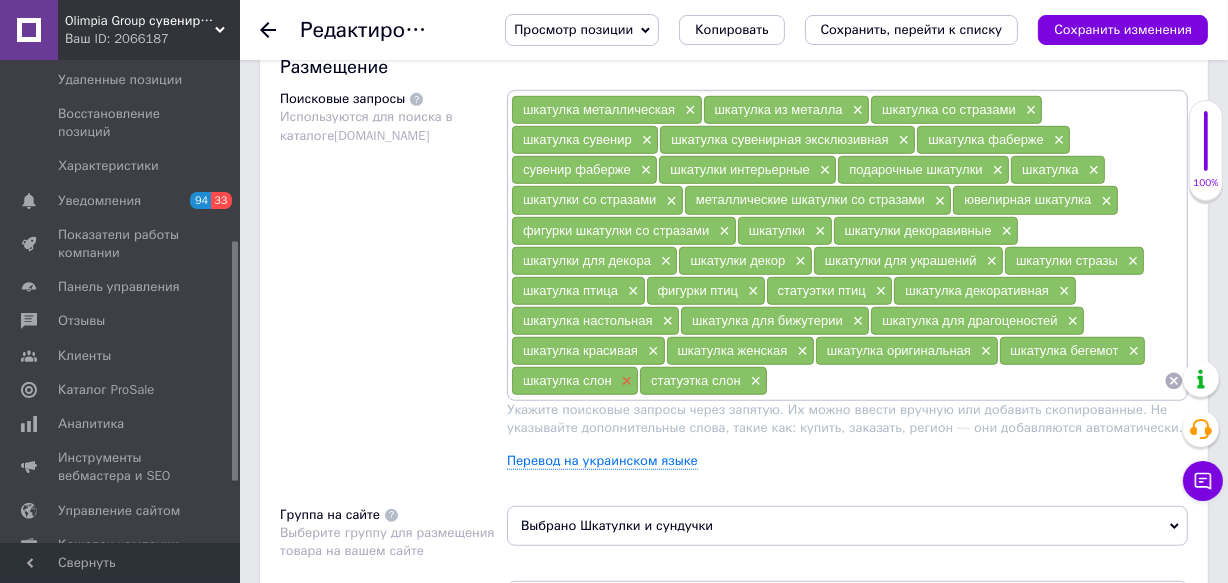 type on "1031" 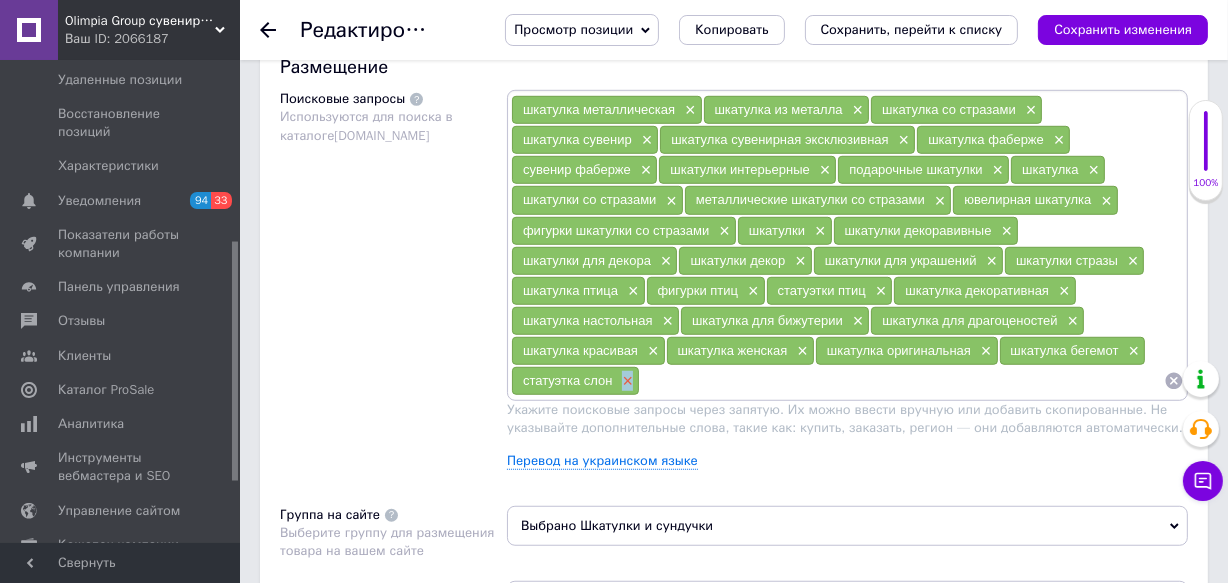 click on "статуэтка слон ×" at bounding box center (575, 381) 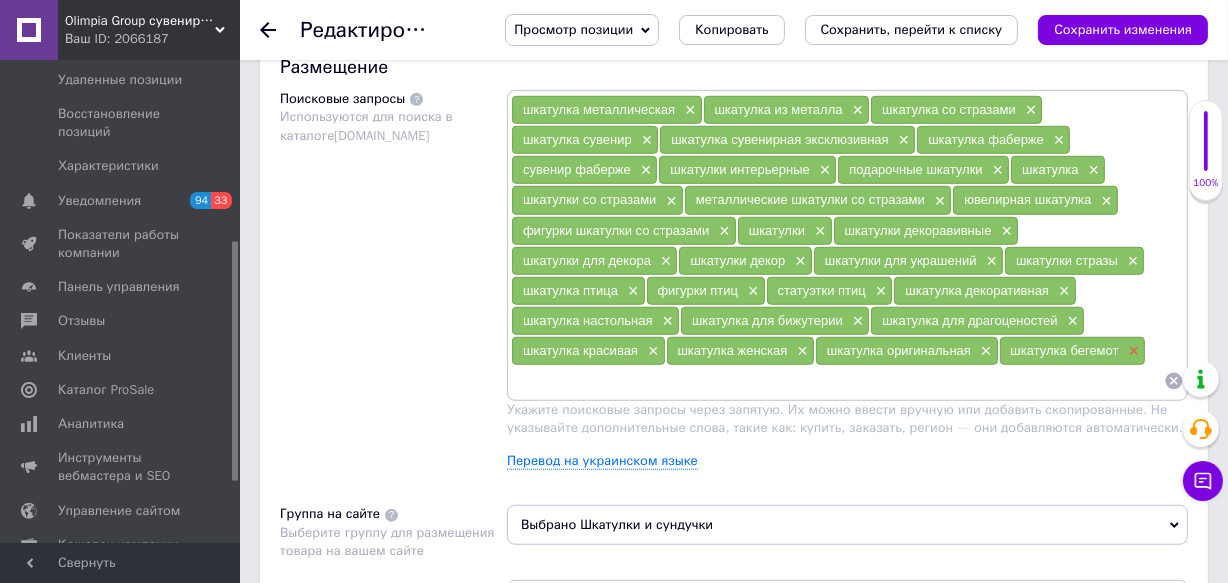 click on "×" at bounding box center [1132, 351] 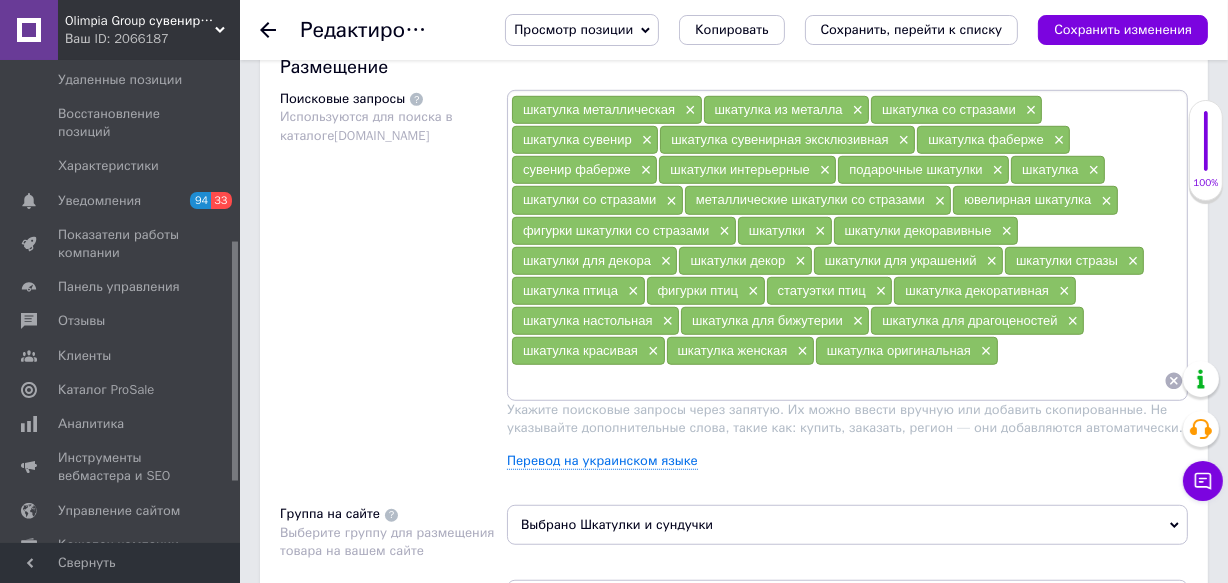 click at bounding box center [837, 381] 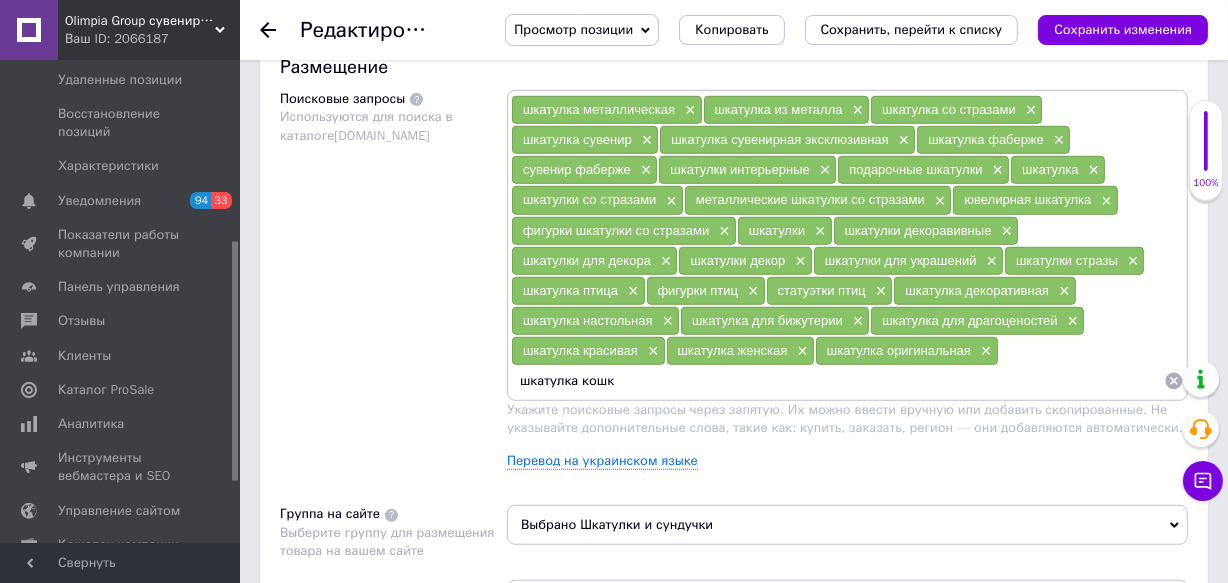 type on "шкатулка кошка" 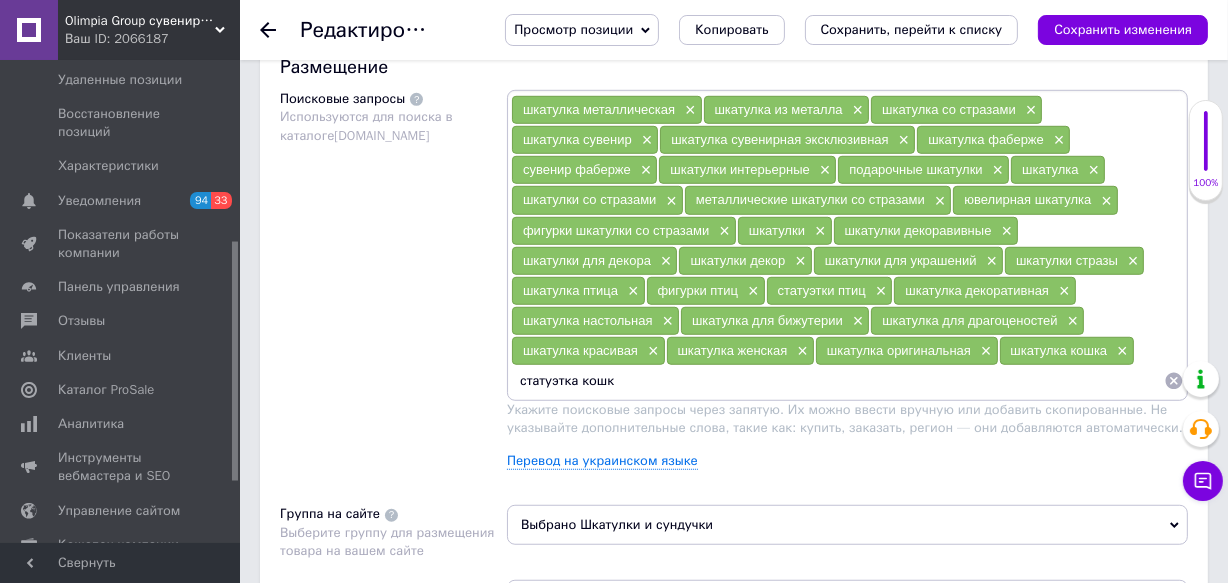 type on "статуэтка кошка" 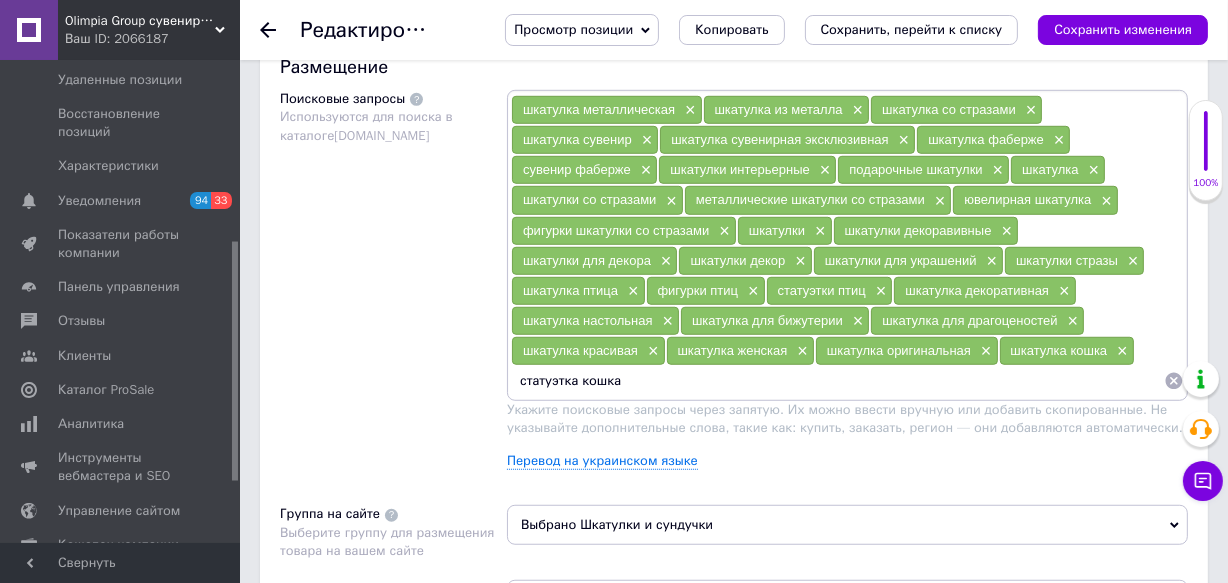 type 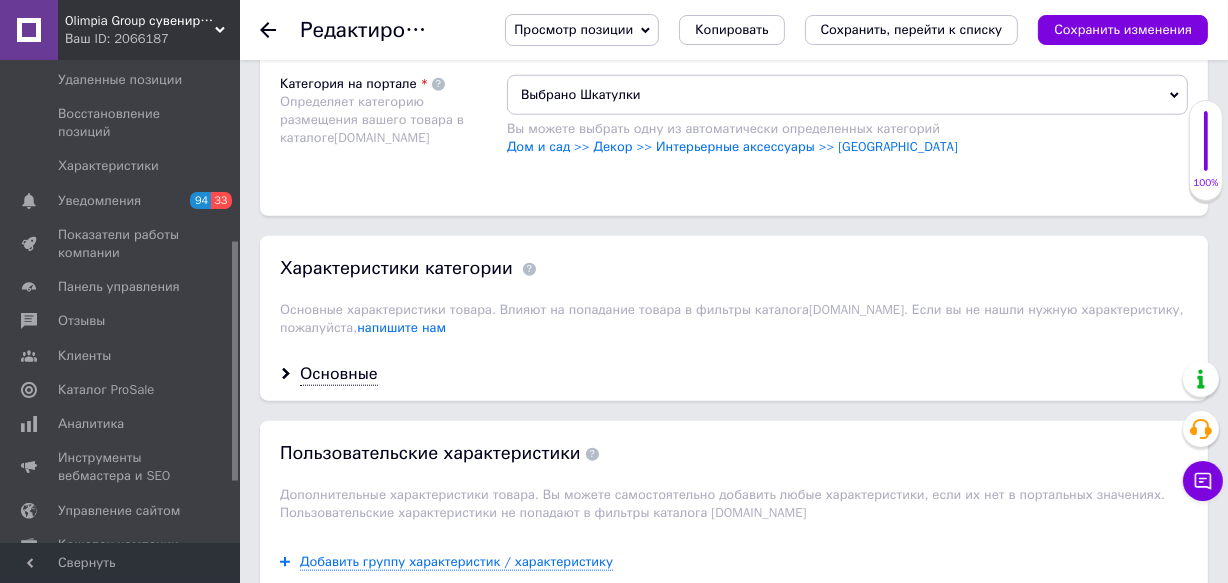 scroll, scrollTop: 1818, scrollLeft: 0, axis: vertical 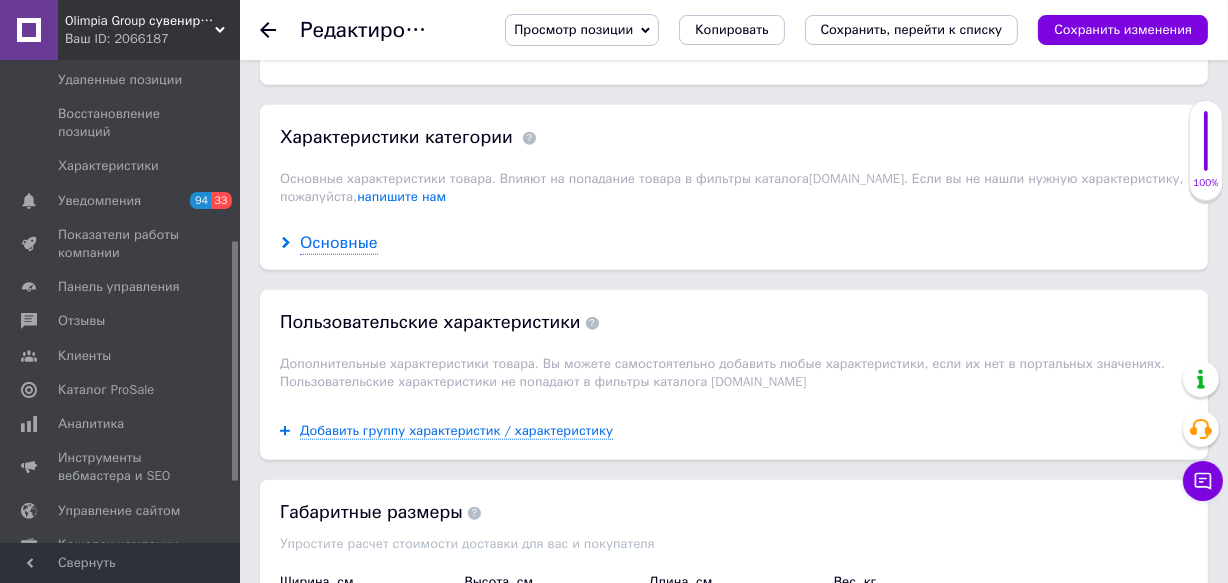 click on "Основные" at bounding box center (339, 243) 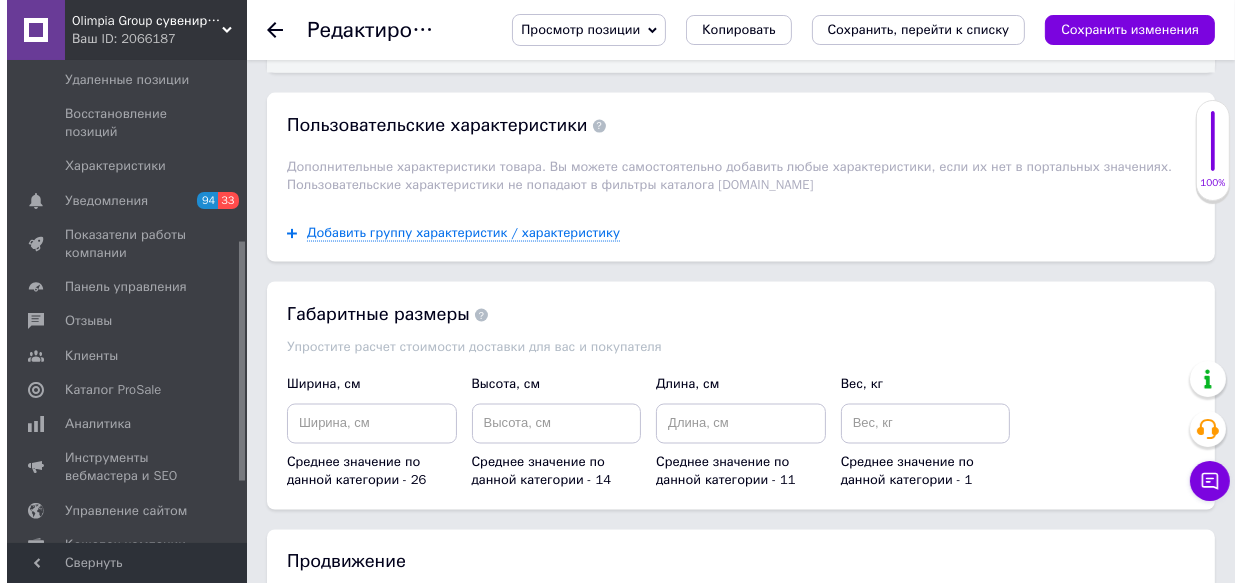 scroll, scrollTop: 3363, scrollLeft: 0, axis: vertical 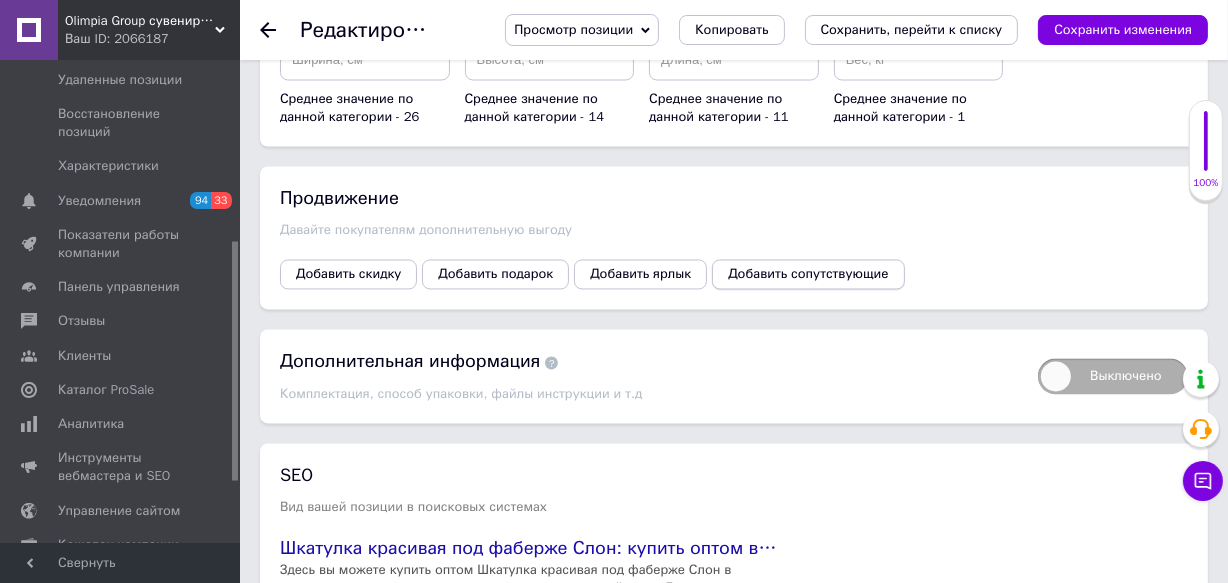 click on "Добавить сопутствующие" at bounding box center [808, 275] 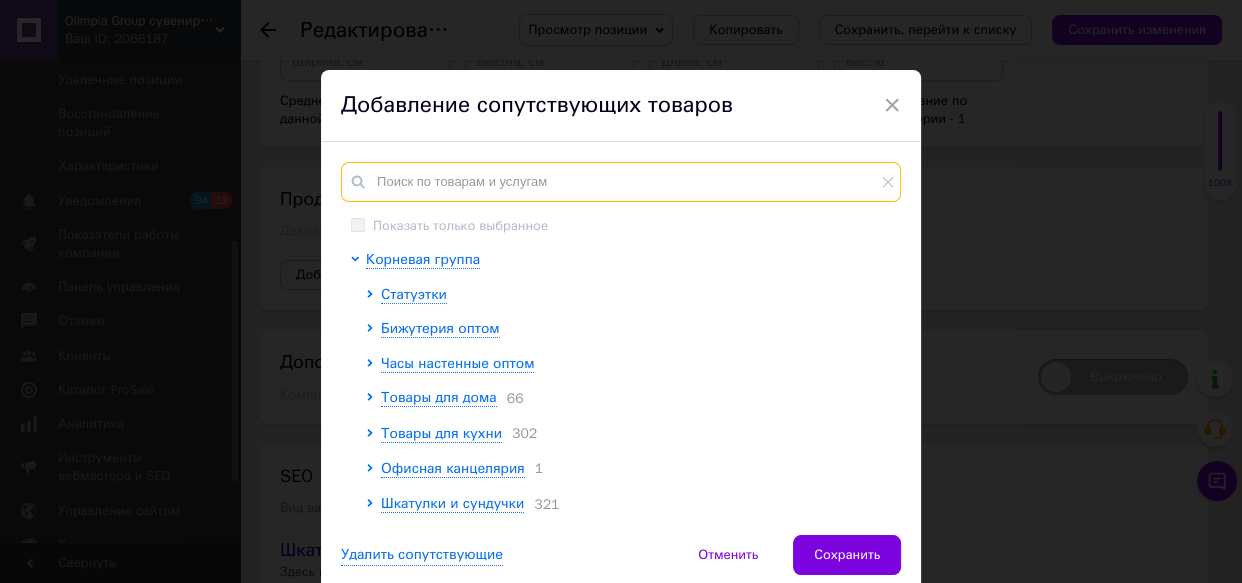 click at bounding box center (621, 182) 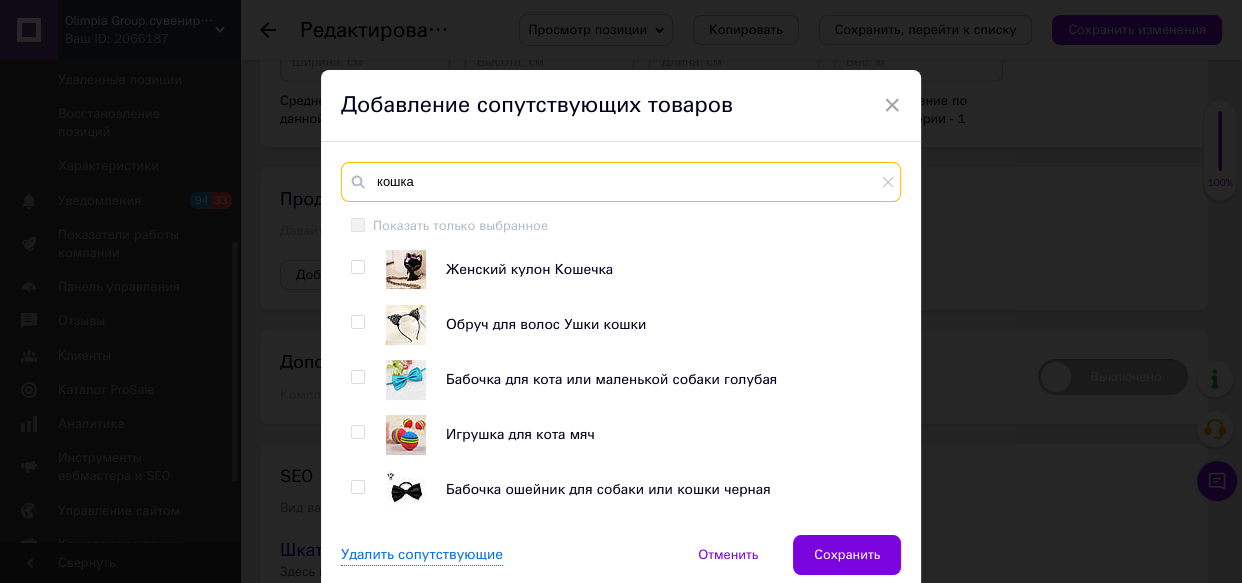 type on "кошка" 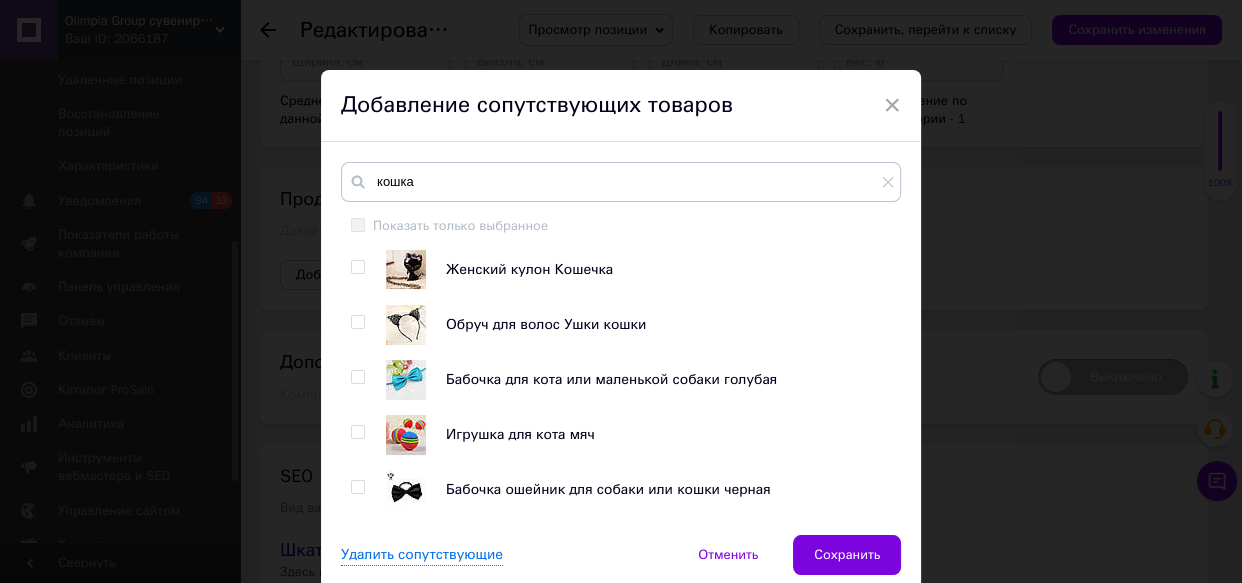 click at bounding box center (357, 267) 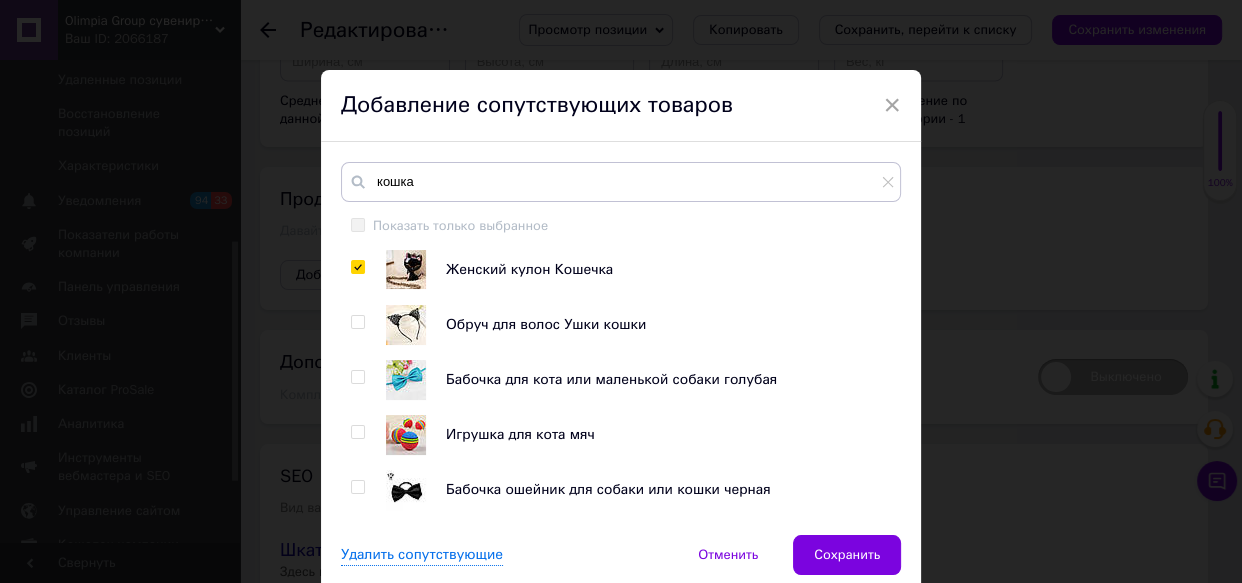 checkbox on "true" 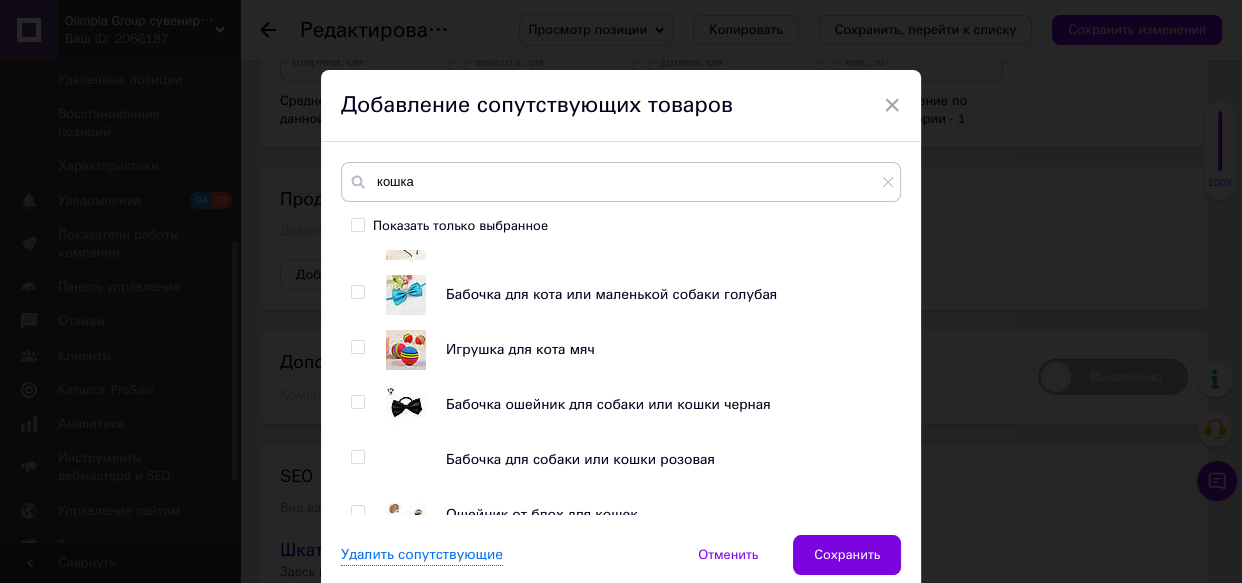 scroll, scrollTop: 181, scrollLeft: 0, axis: vertical 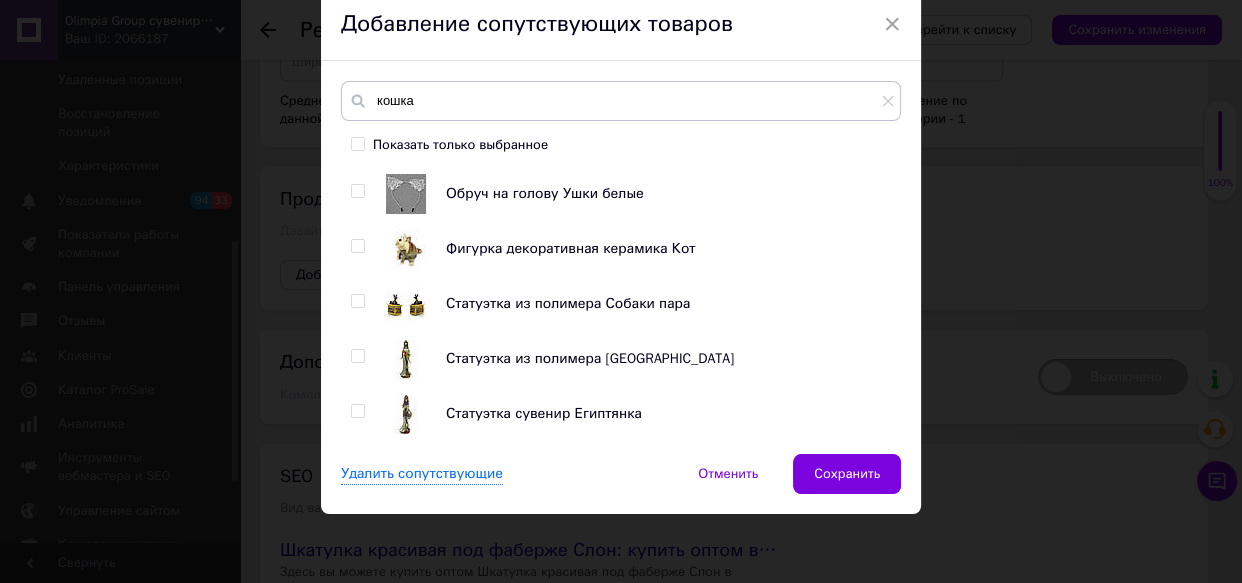 click at bounding box center (357, 246) 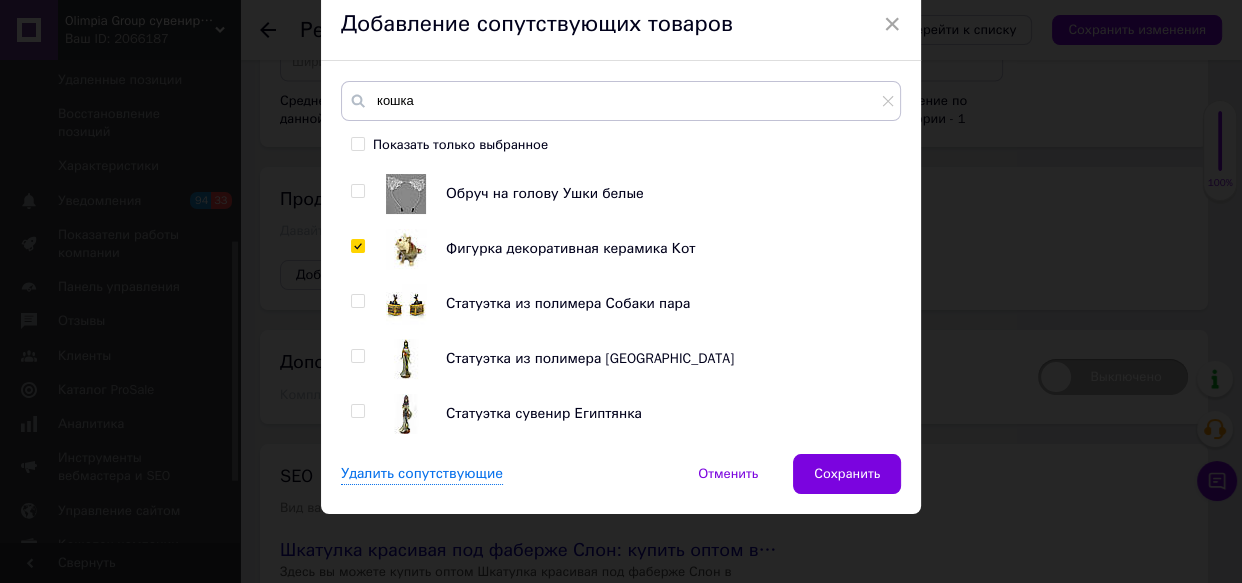 checkbox on "true" 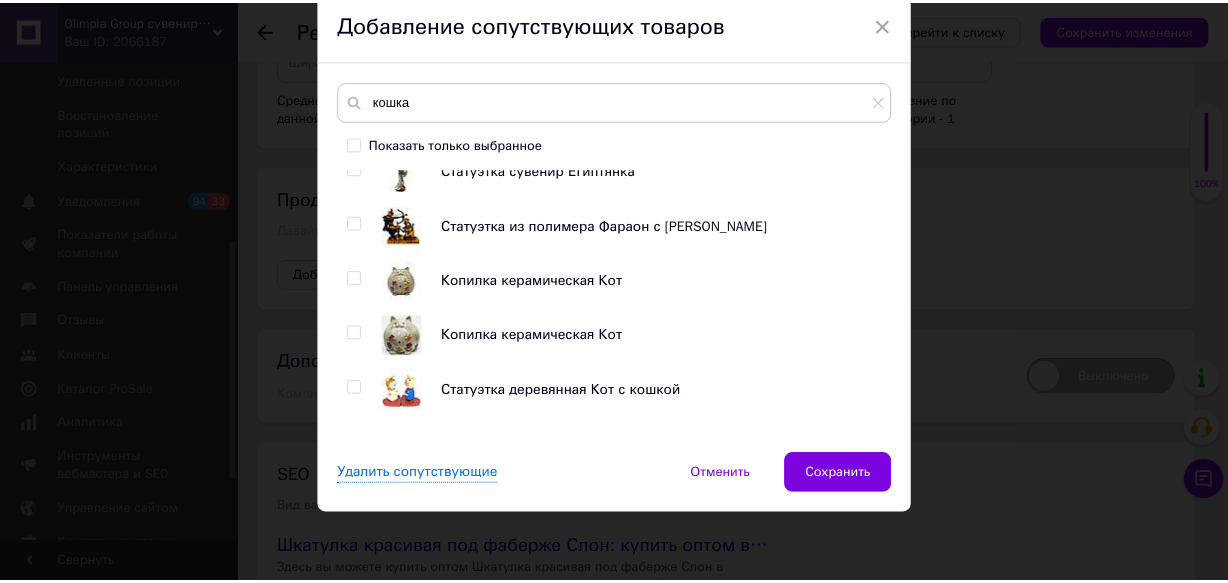 scroll, scrollTop: 818, scrollLeft: 0, axis: vertical 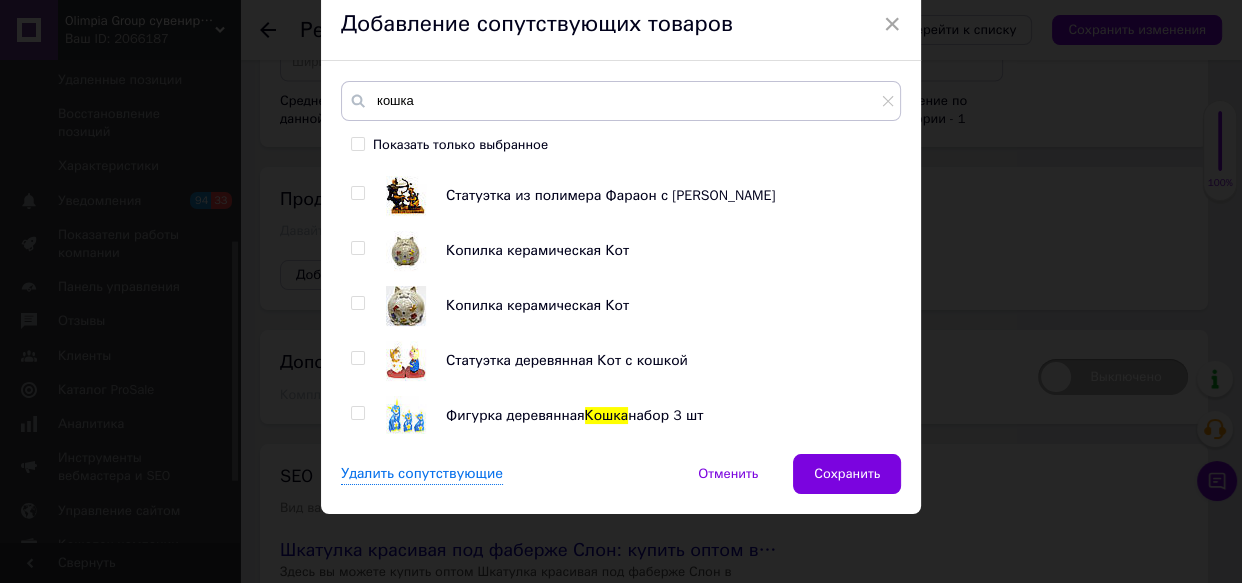 click at bounding box center (357, 248) 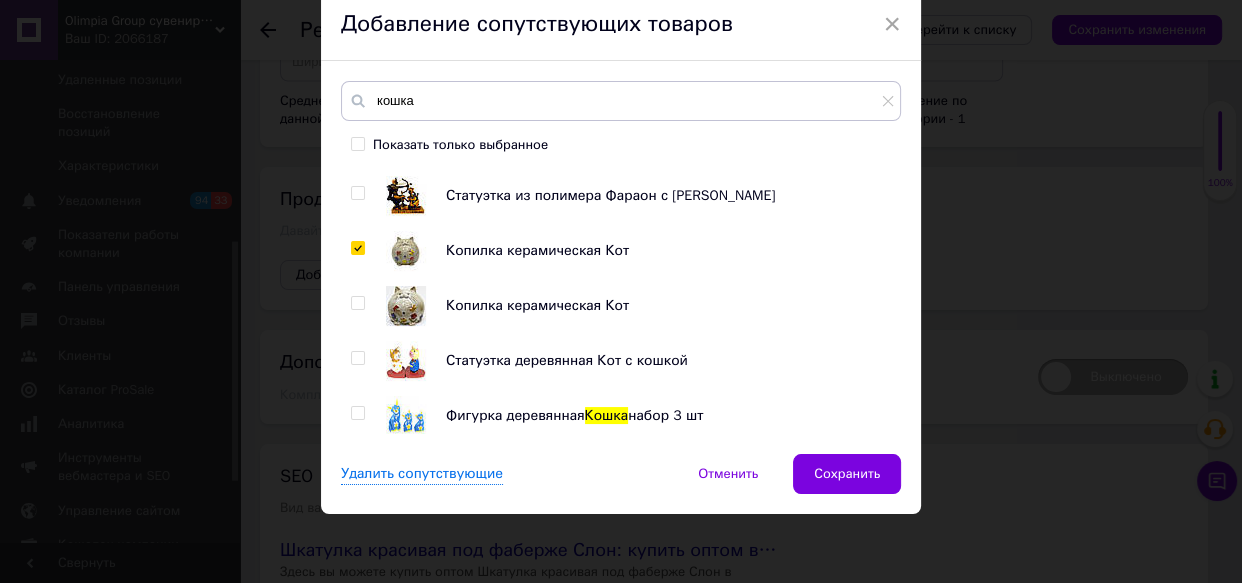 checkbox on "true" 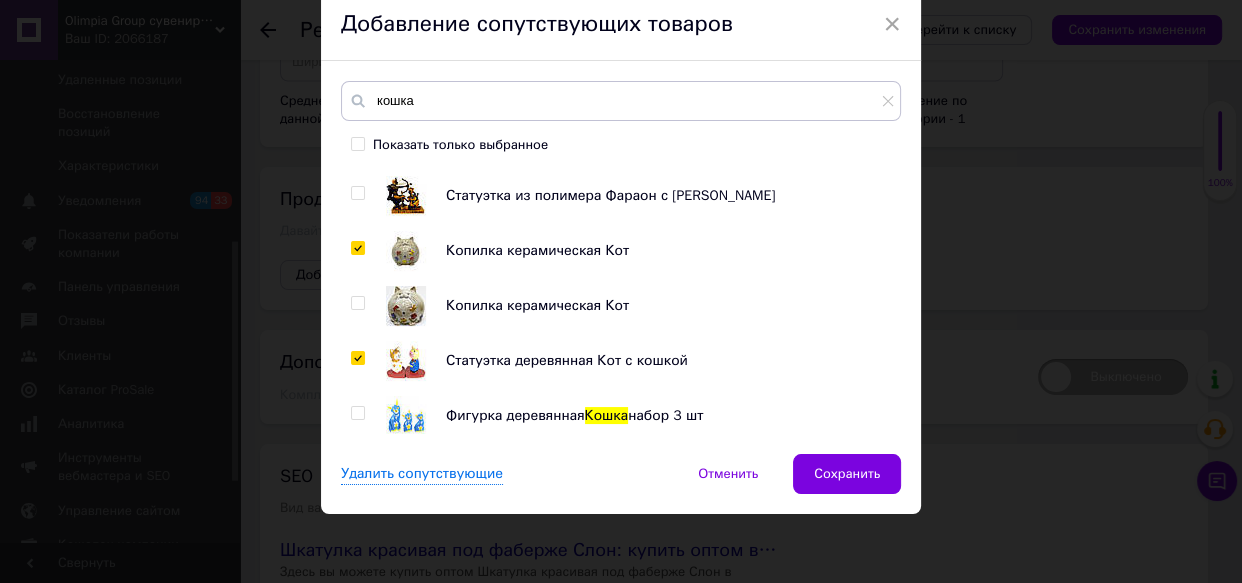 checkbox on "true" 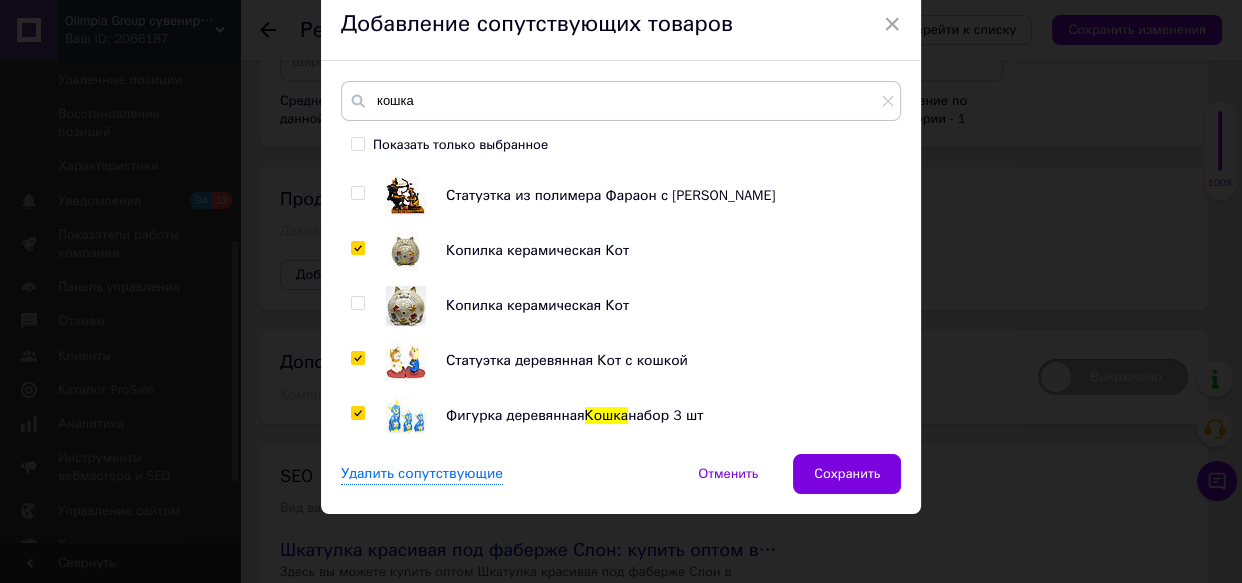 checkbox on "true" 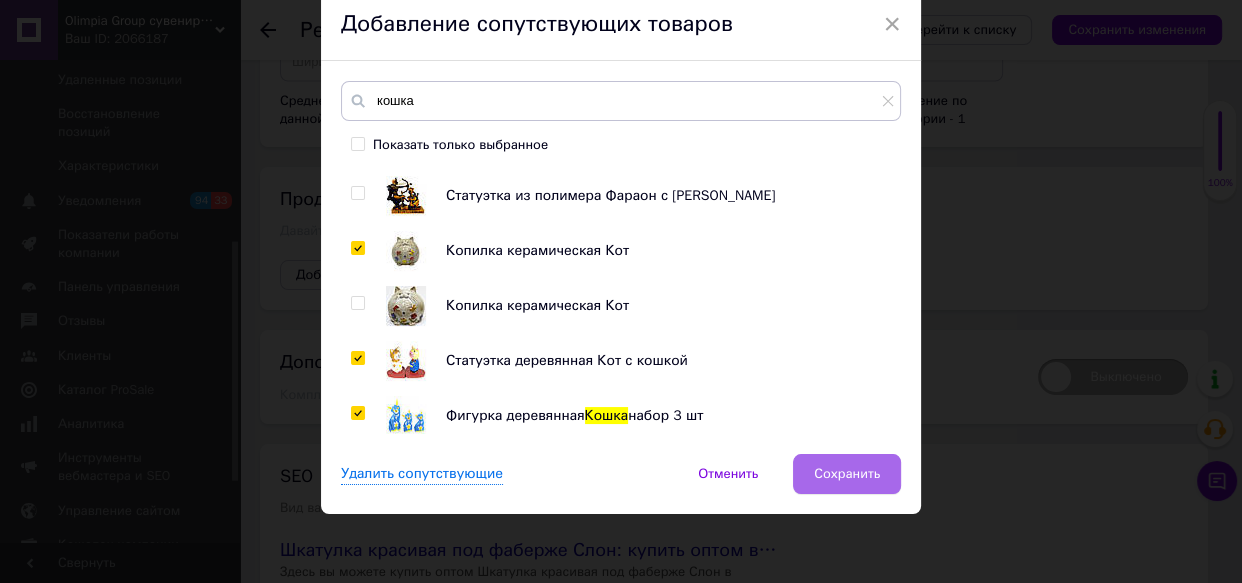 click on "Сохранить" at bounding box center (847, 474) 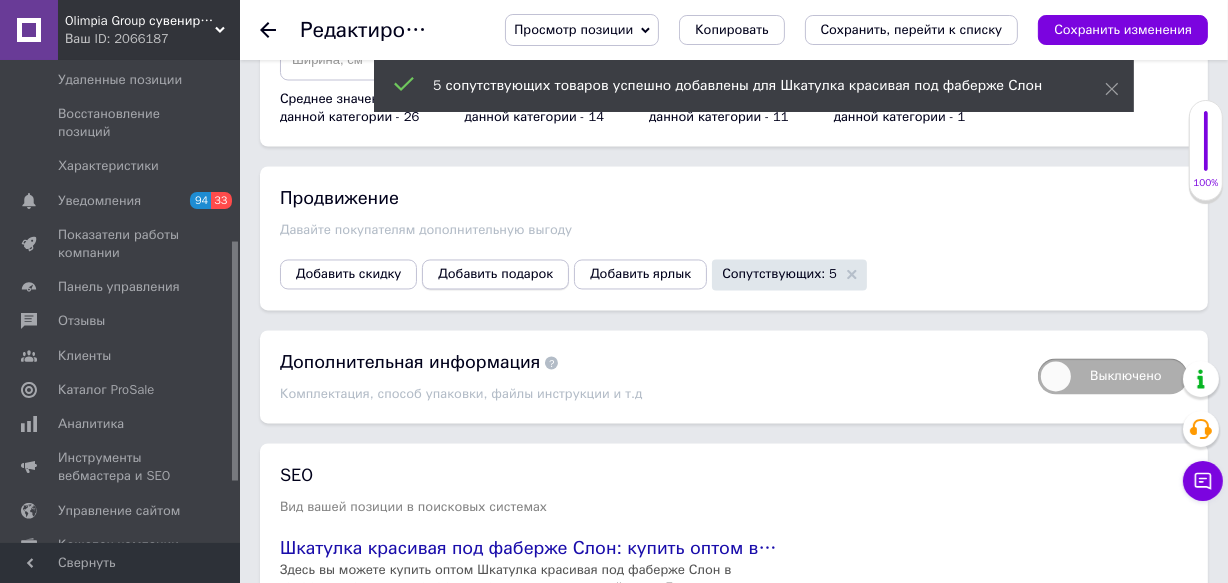 click on "Добавить подарок" at bounding box center (495, 275) 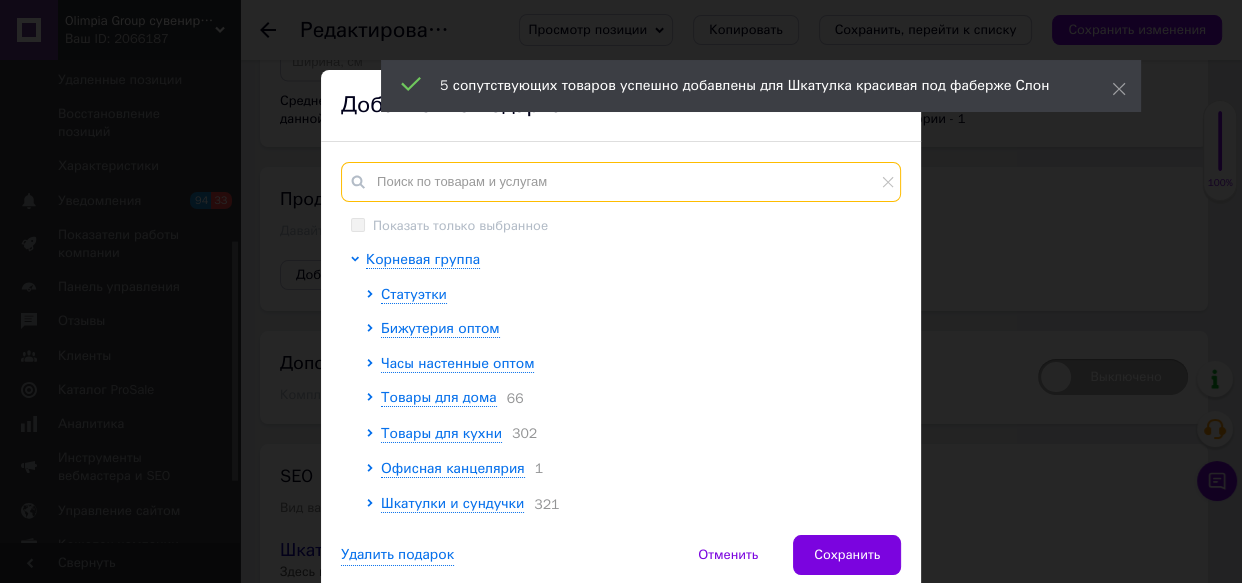 click at bounding box center (621, 182) 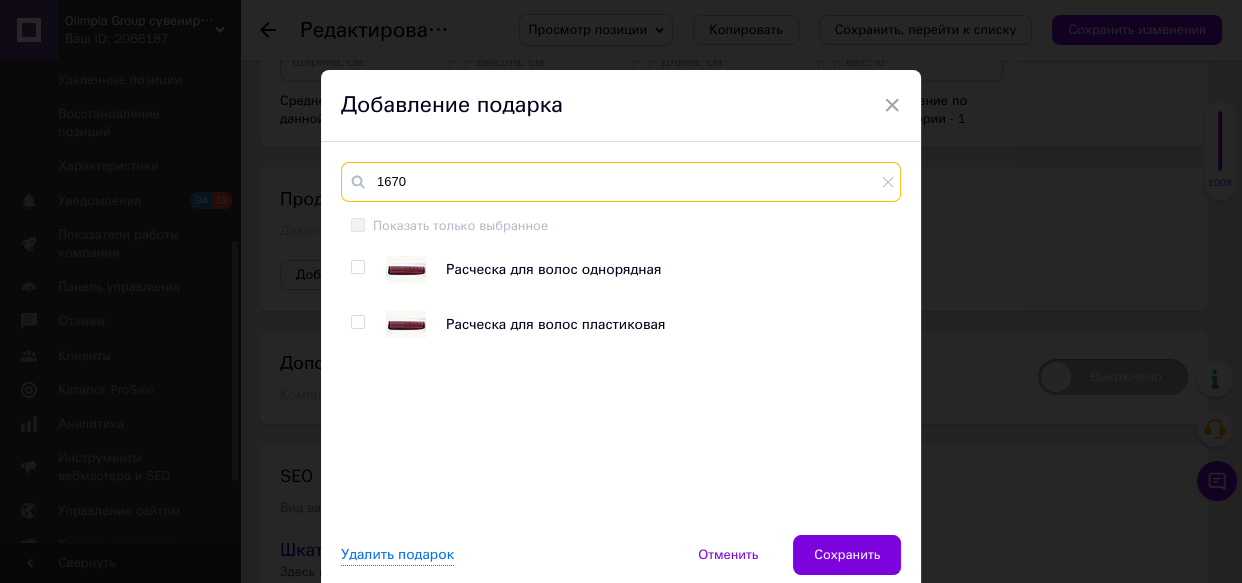 type on "1670" 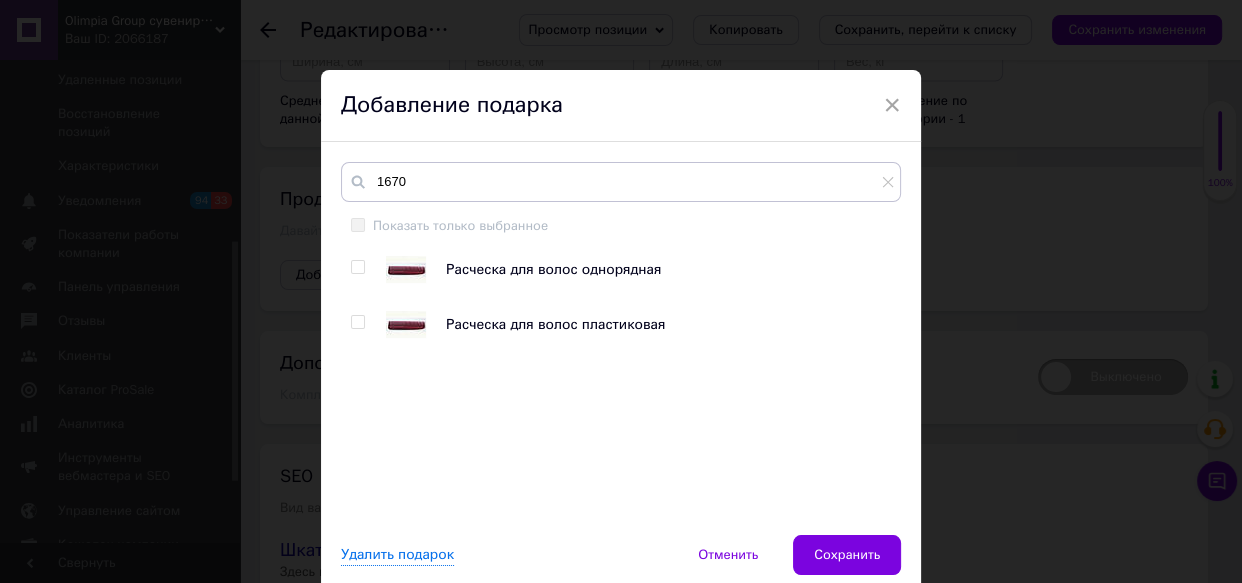 click at bounding box center [357, 267] 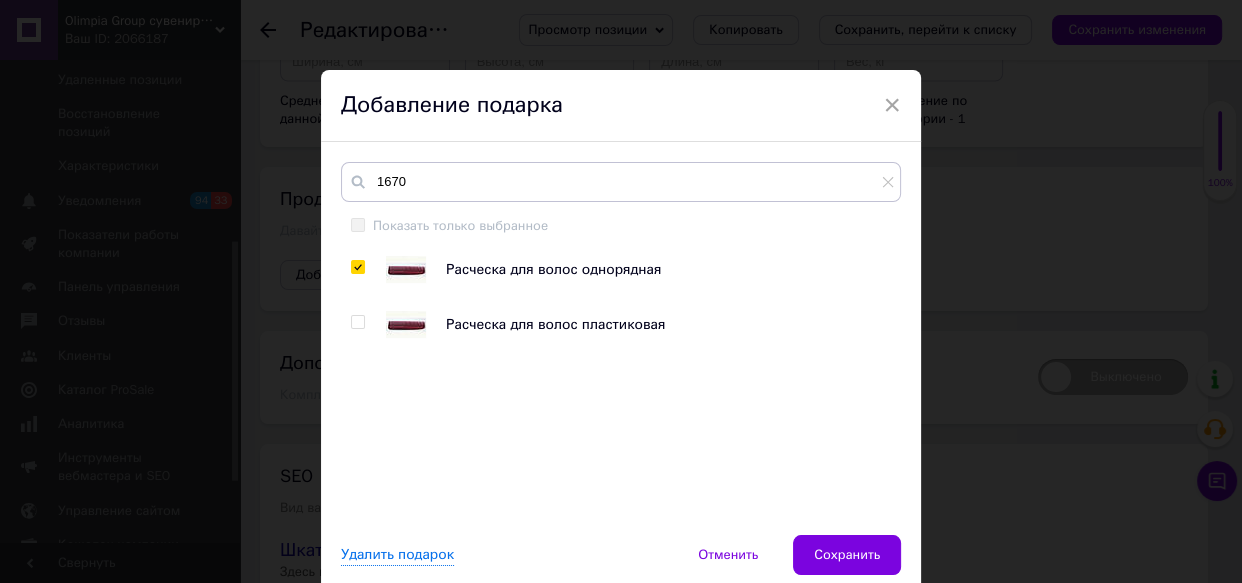 checkbox on "true" 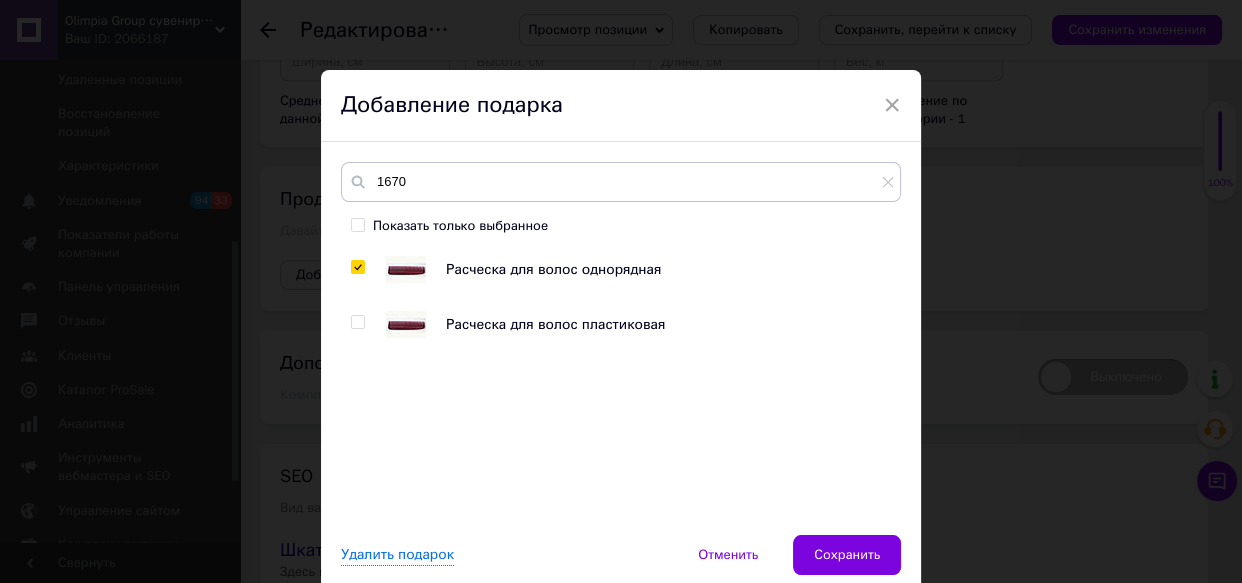 click on "Сохранить" at bounding box center (847, 555) 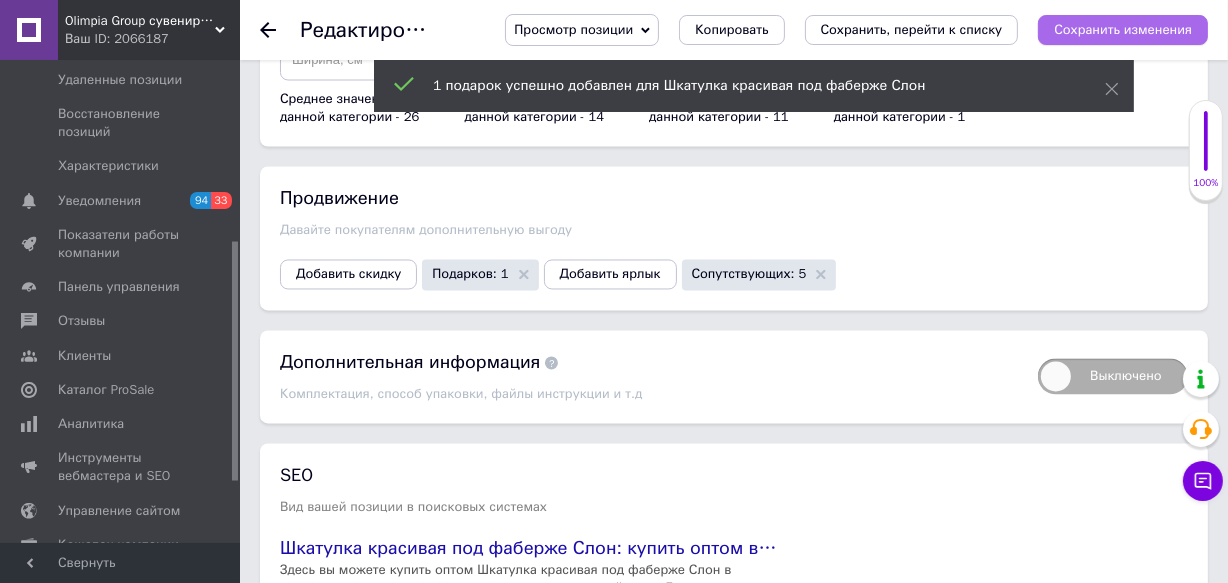 click on "Сохранить изменения" at bounding box center [1123, 29] 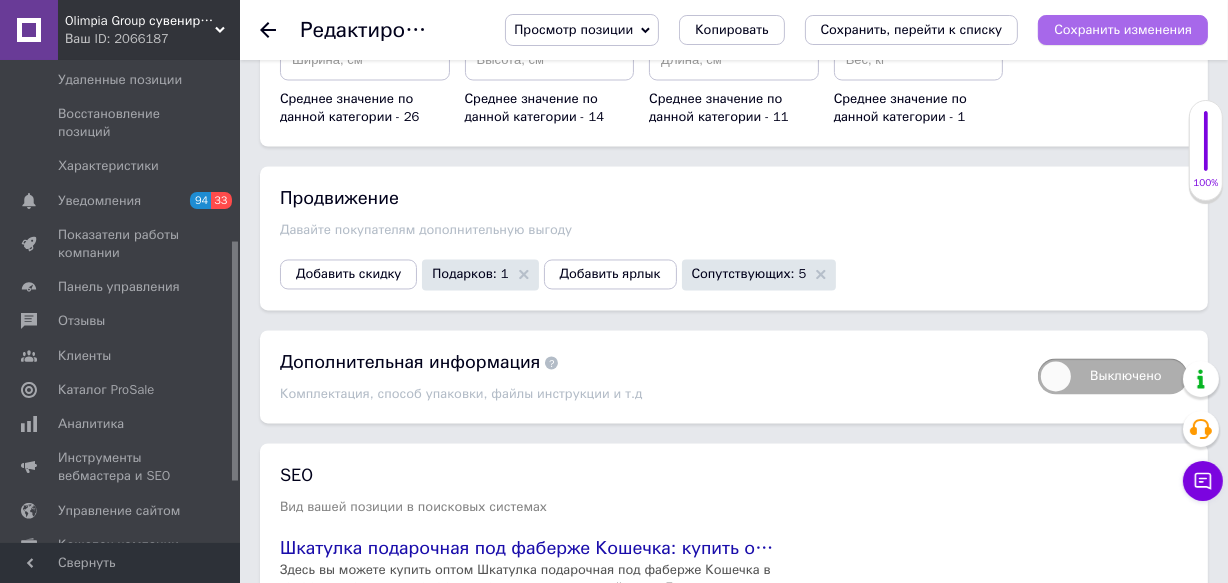 click on "Сохранить изменения" at bounding box center [1123, 29] 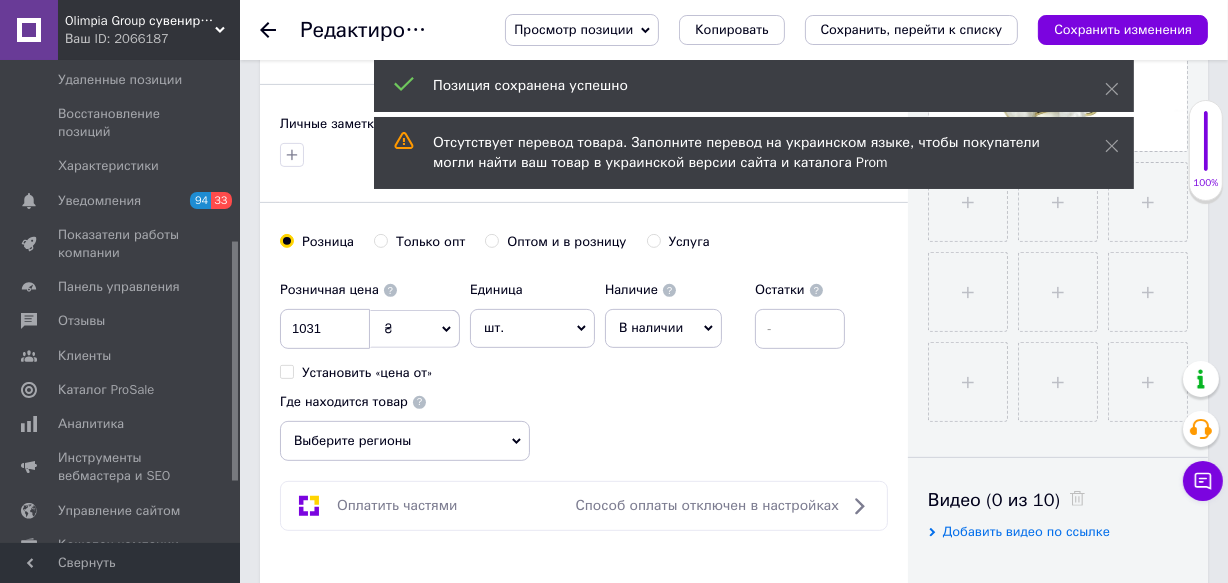 scroll, scrollTop: 0, scrollLeft: 0, axis: both 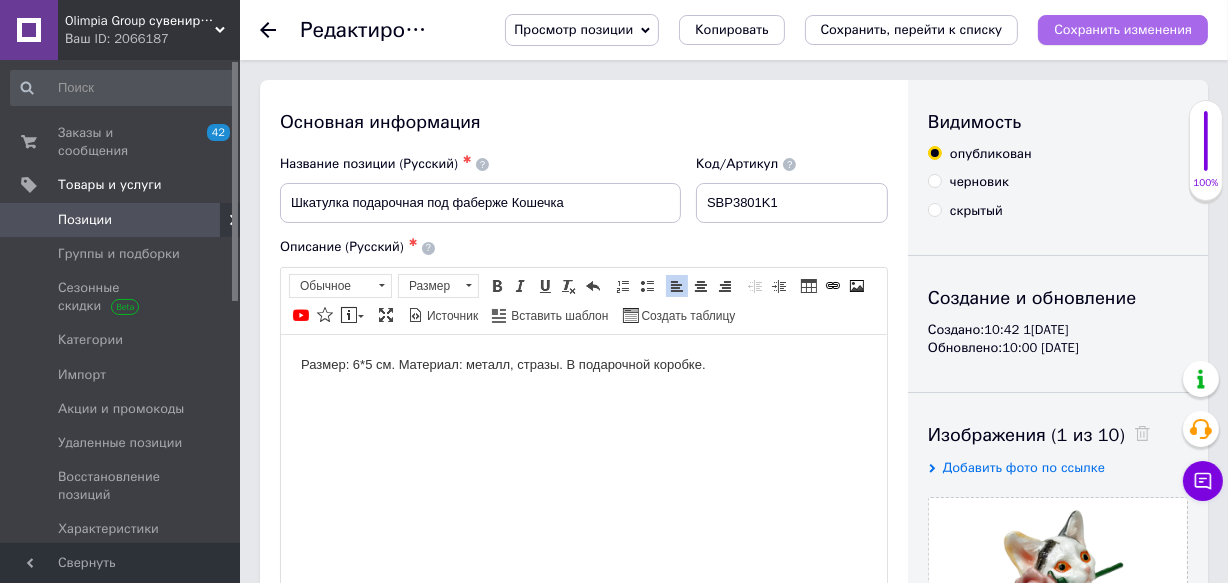 click on "Сохранить изменения" at bounding box center [1123, 29] 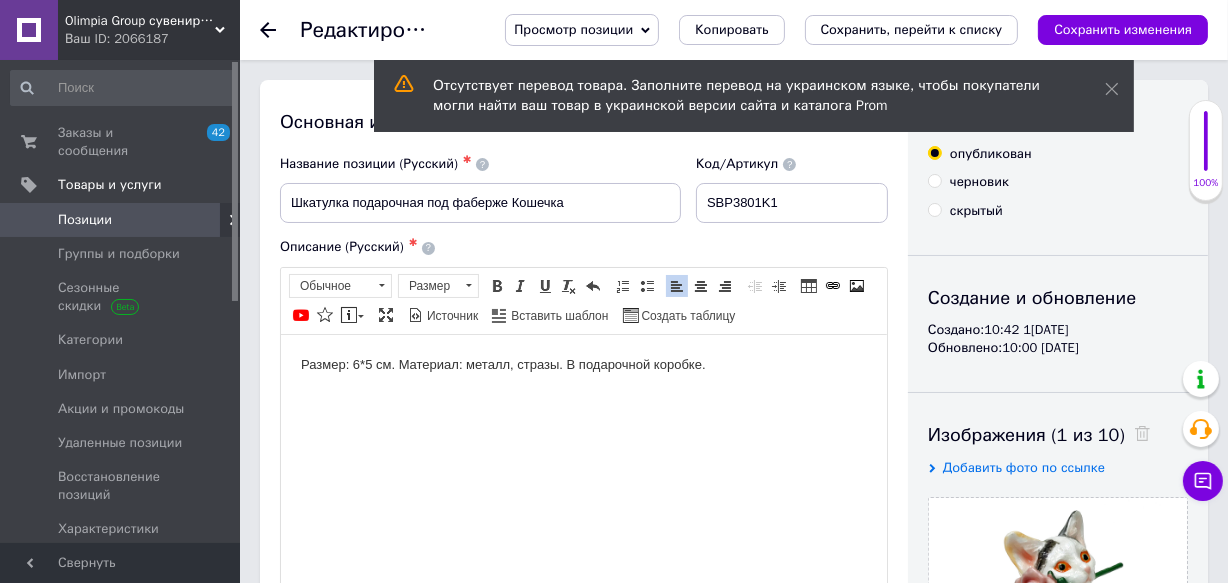 click on "Позиции" at bounding box center (85, 220) 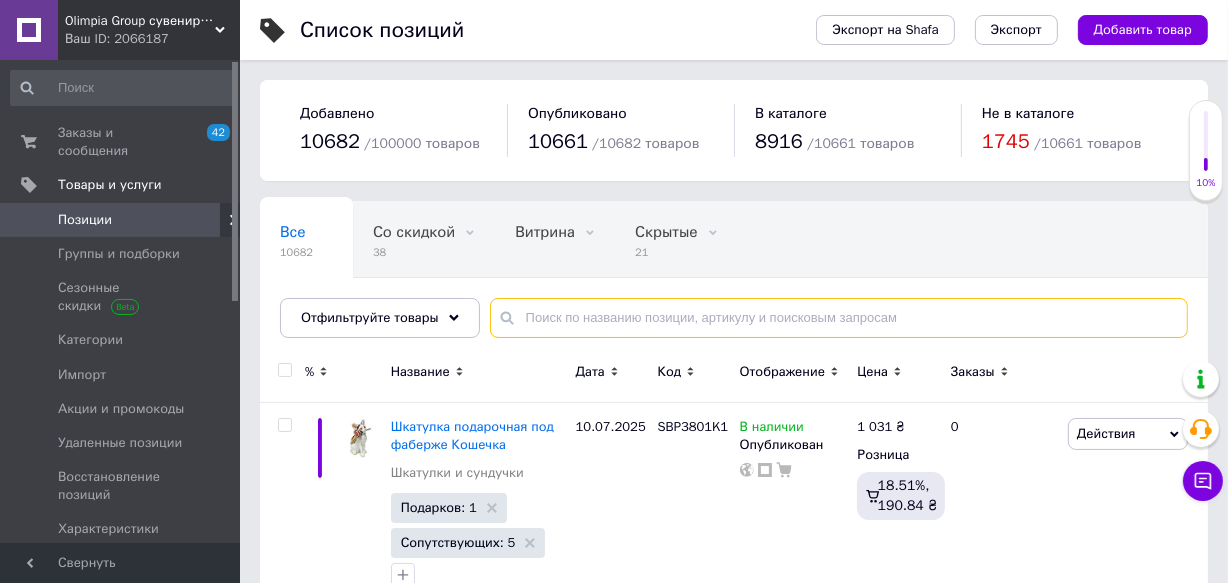 click at bounding box center [839, 318] 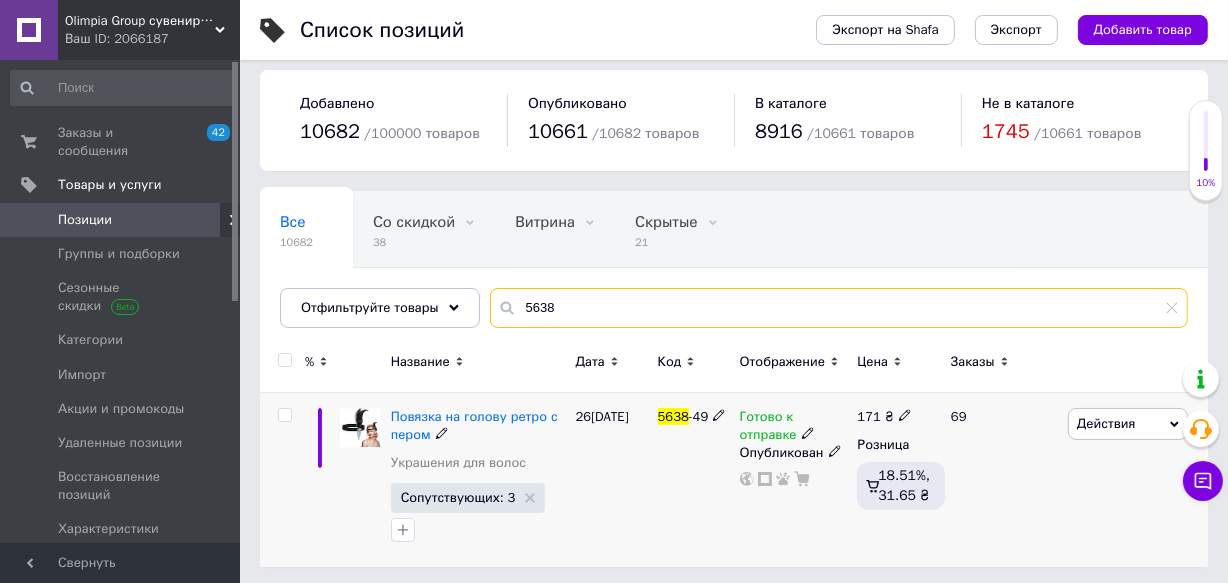 scroll, scrollTop: 13, scrollLeft: 0, axis: vertical 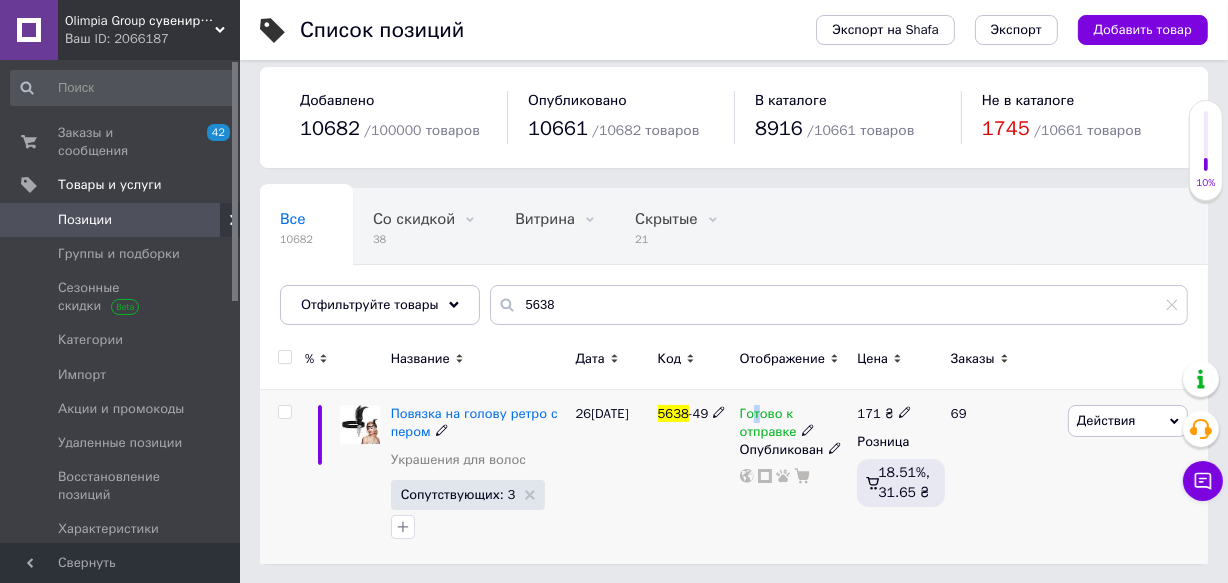 click on "Готово к отправке" at bounding box center (768, 425) 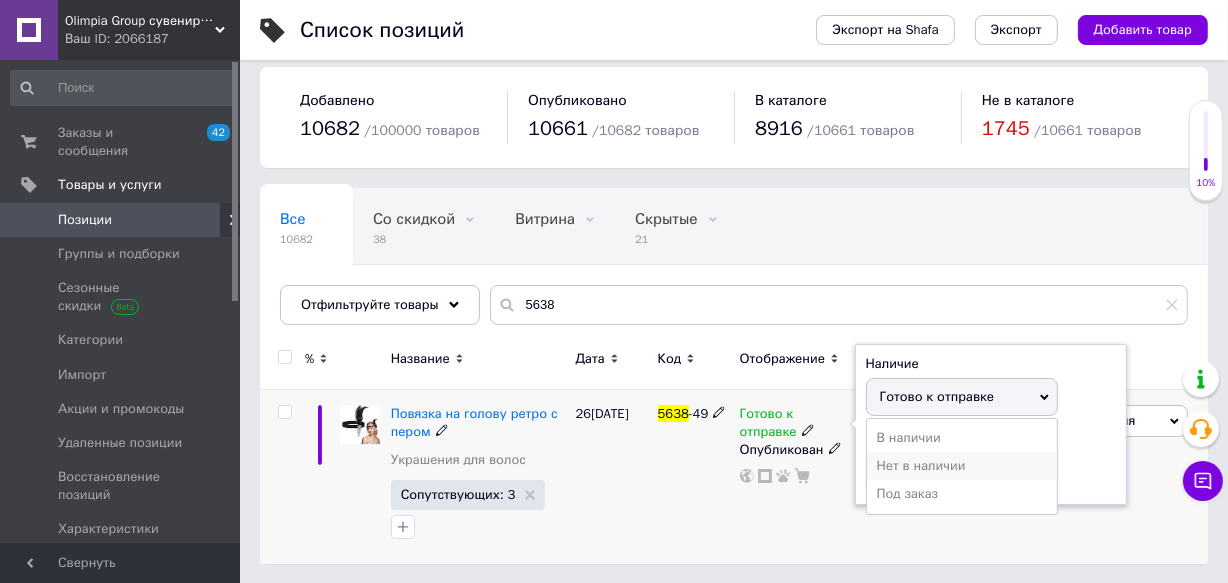 drag, startPoint x: 915, startPoint y: 467, endPoint x: 777, endPoint y: 500, distance: 141.89081 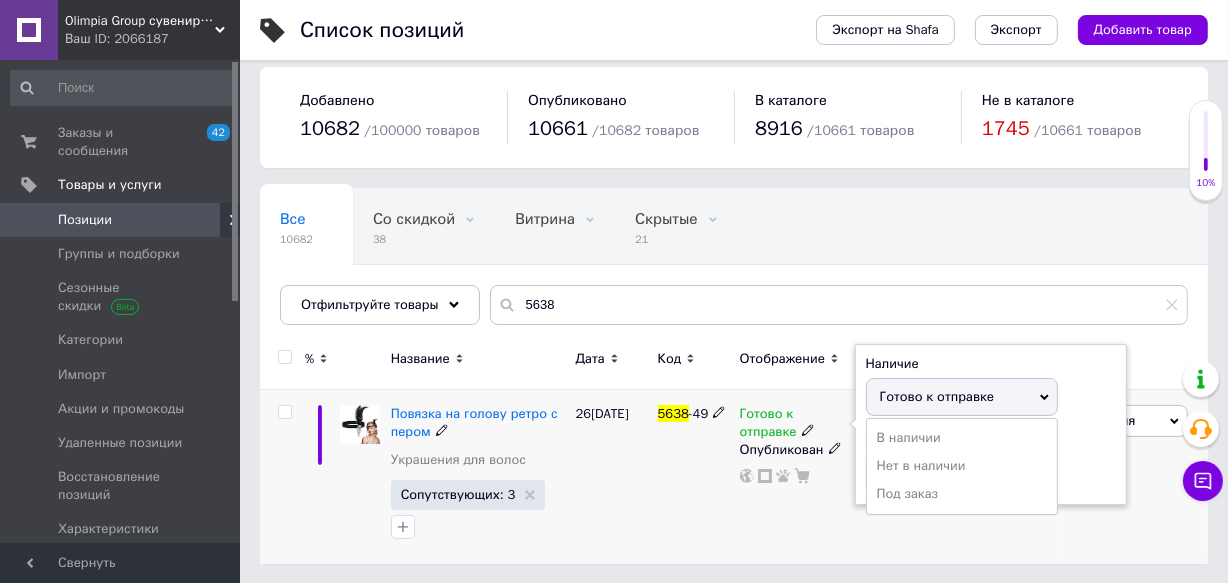 click on "Нет в наличии" at bounding box center (962, 466) 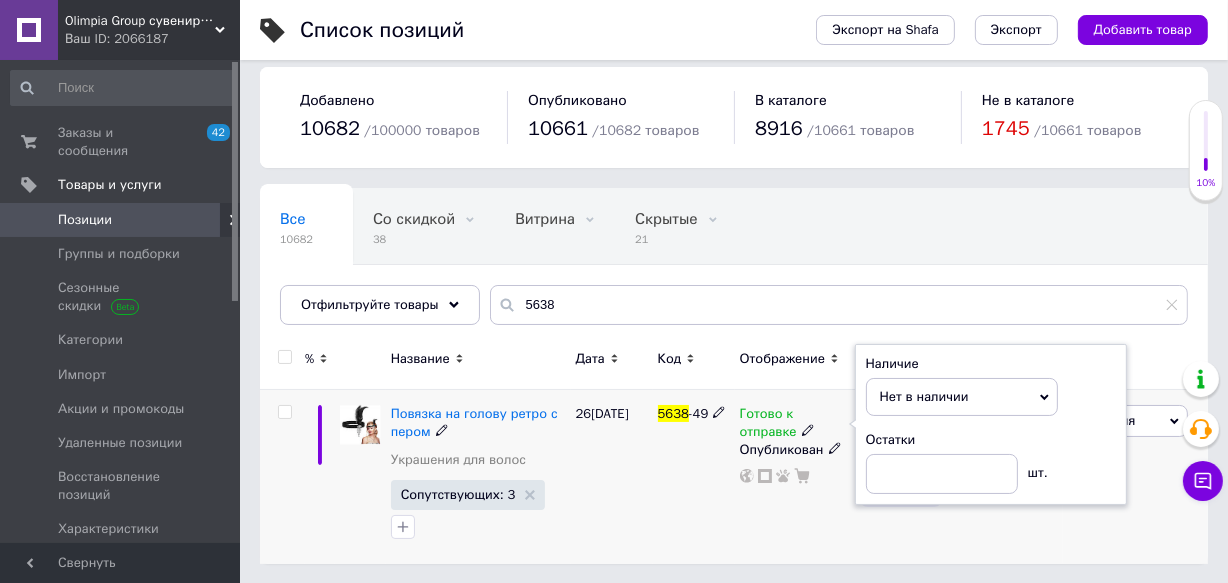 click on "26[DATE]" at bounding box center [612, 477] 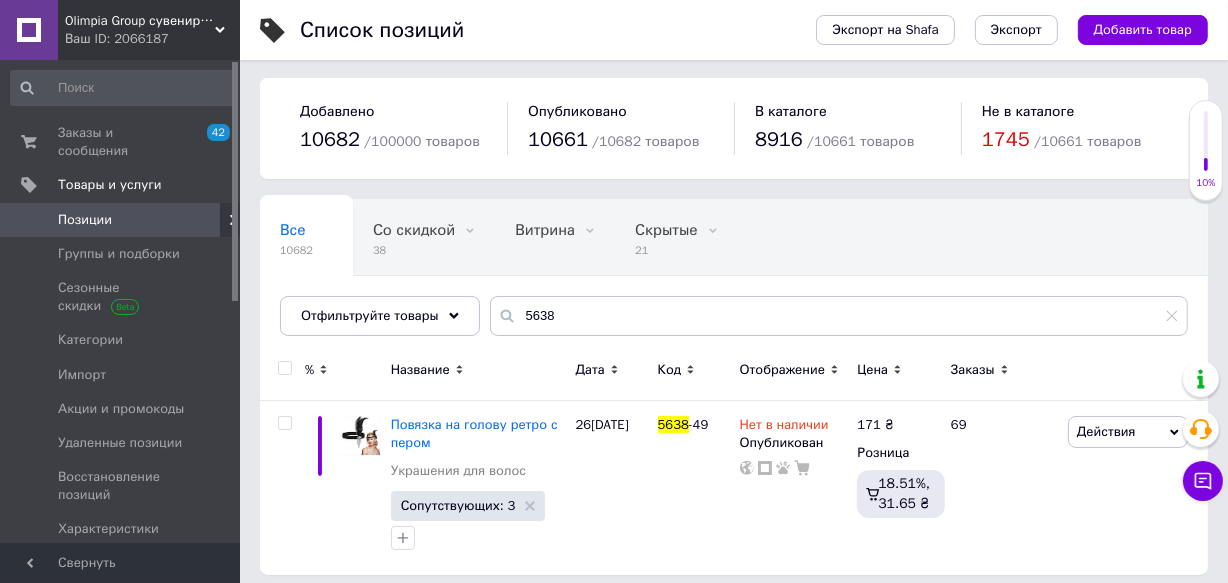 scroll, scrollTop: 0, scrollLeft: 0, axis: both 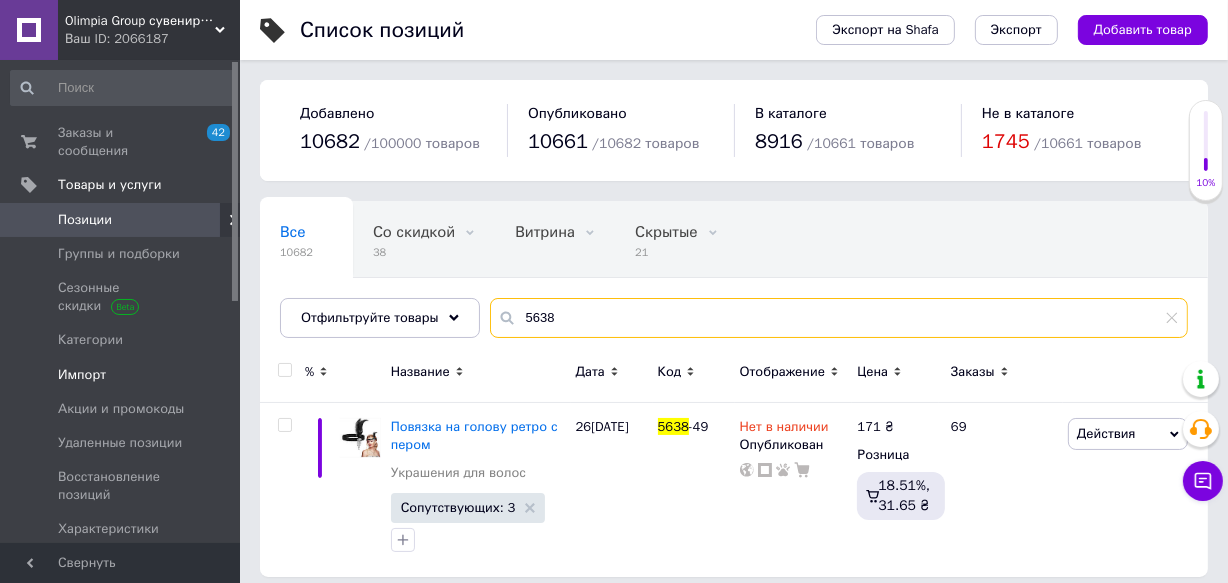 drag, startPoint x: 581, startPoint y: 300, endPoint x: 171, endPoint y: 350, distance: 413.03754 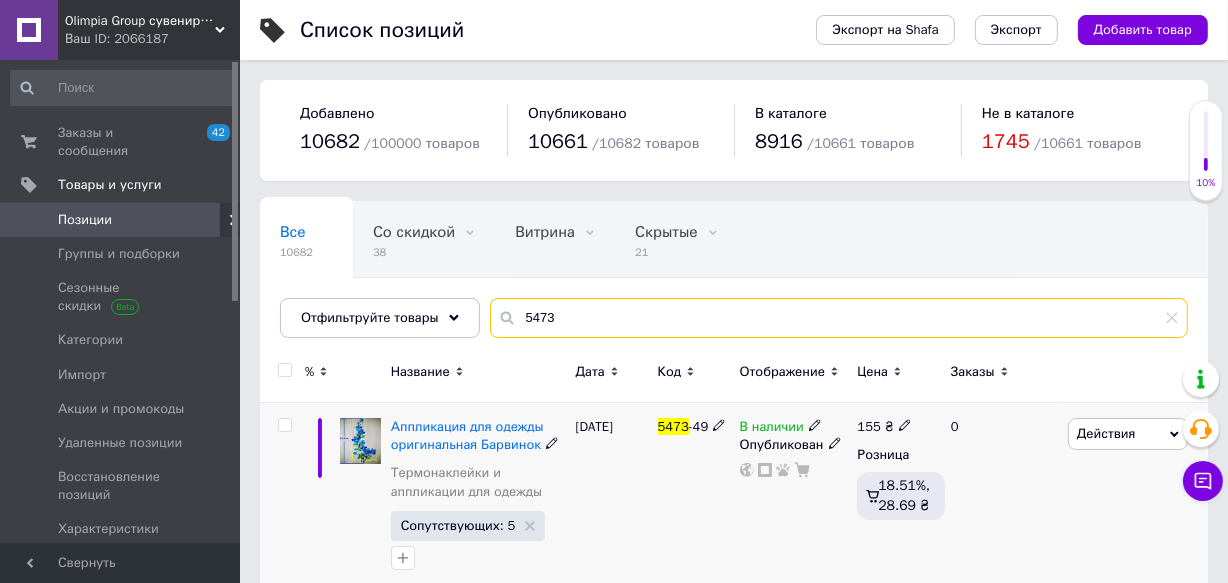 type on "5473" 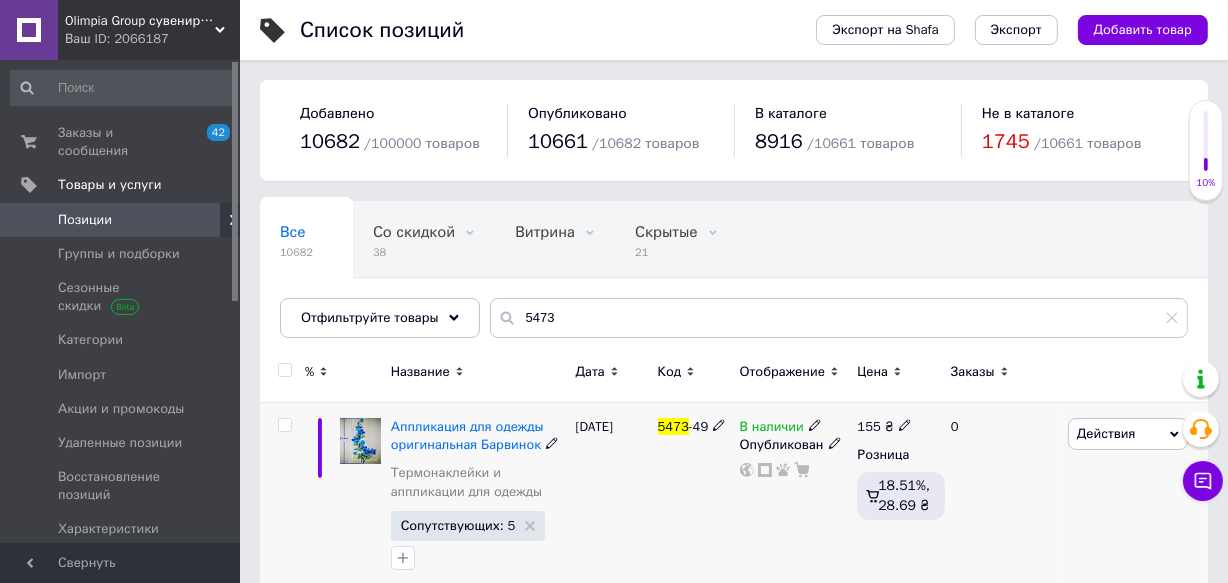 click on "В наличии" at bounding box center (772, 429) 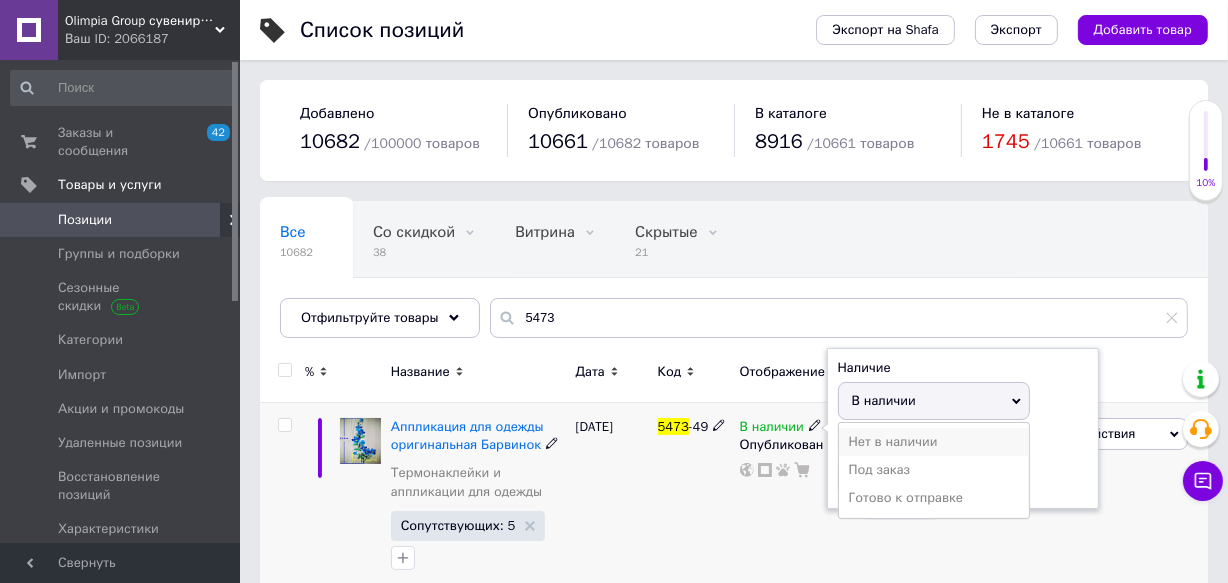 click on "Нет в наличии" at bounding box center (934, 442) 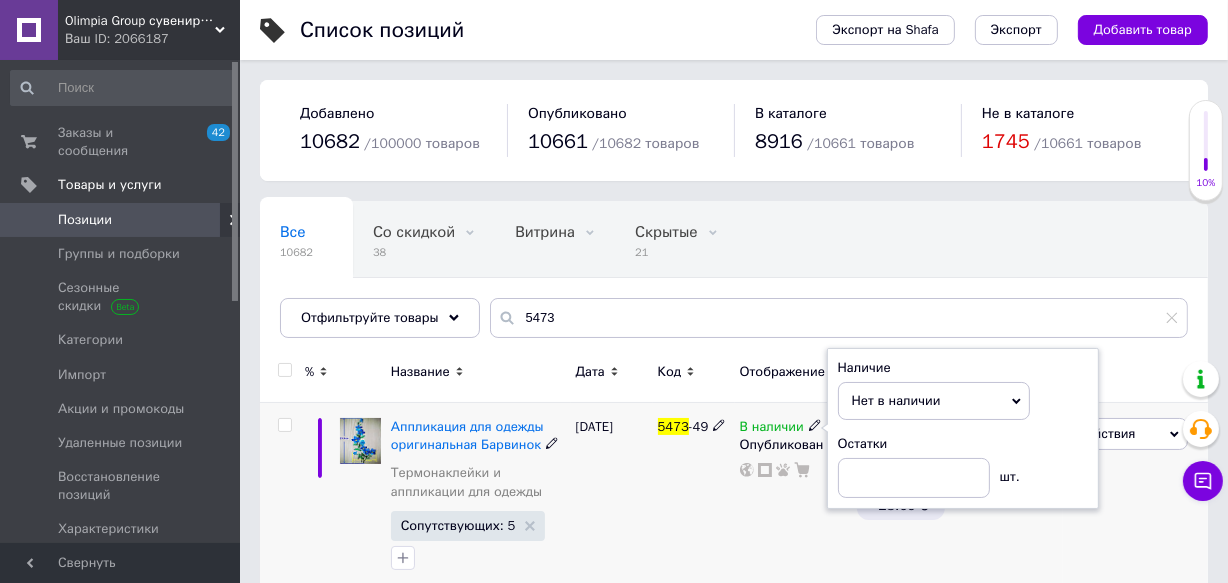 click on "5473 -49" at bounding box center [694, 499] 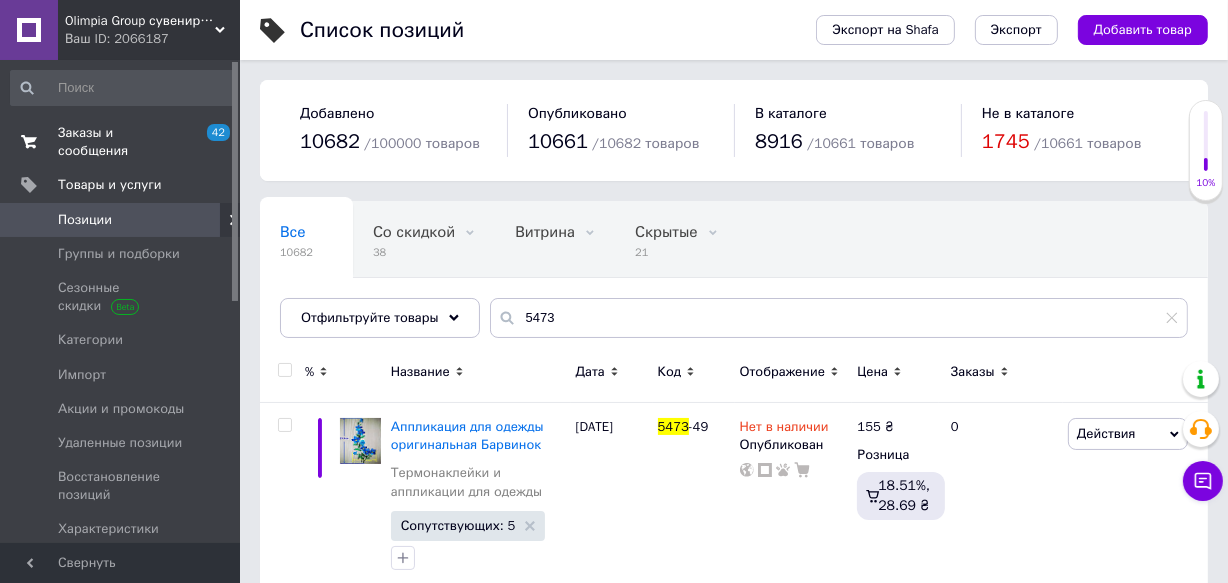 click on "Заказы и сообщения" at bounding box center [121, 142] 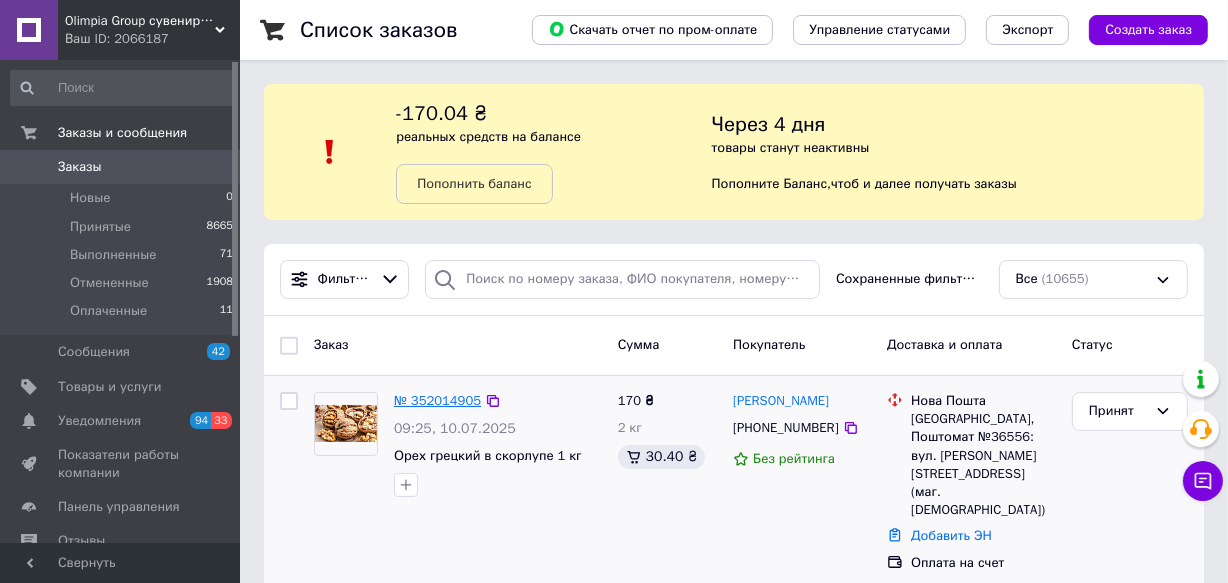 click on "№ 352014905" at bounding box center (437, 400) 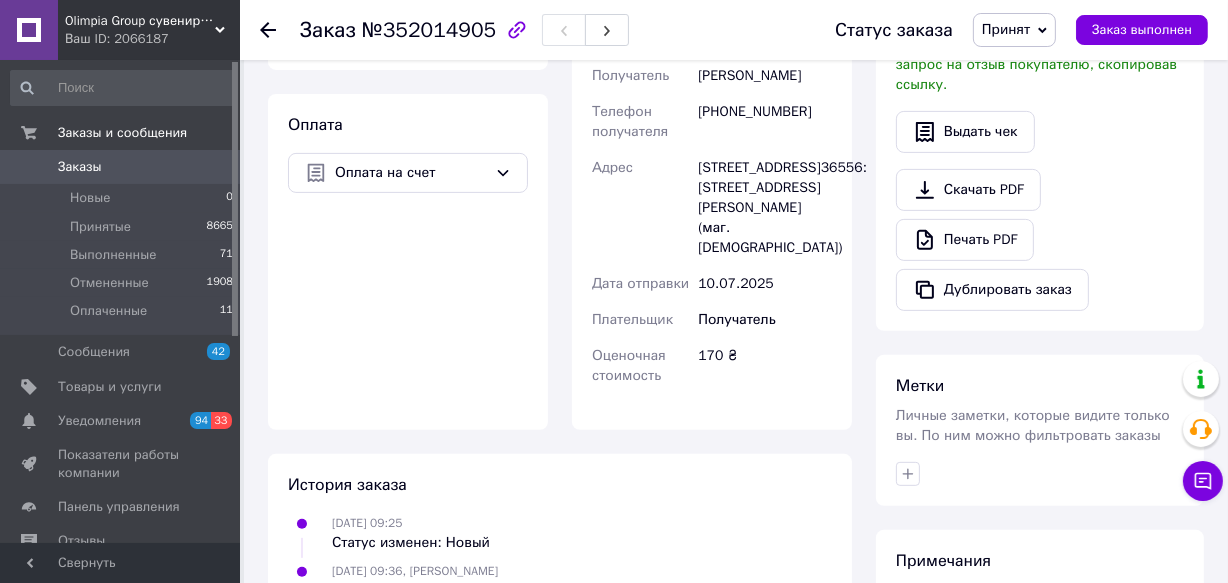 scroll, scrollTop: 850, scrollLeft: 0, axis: vertical 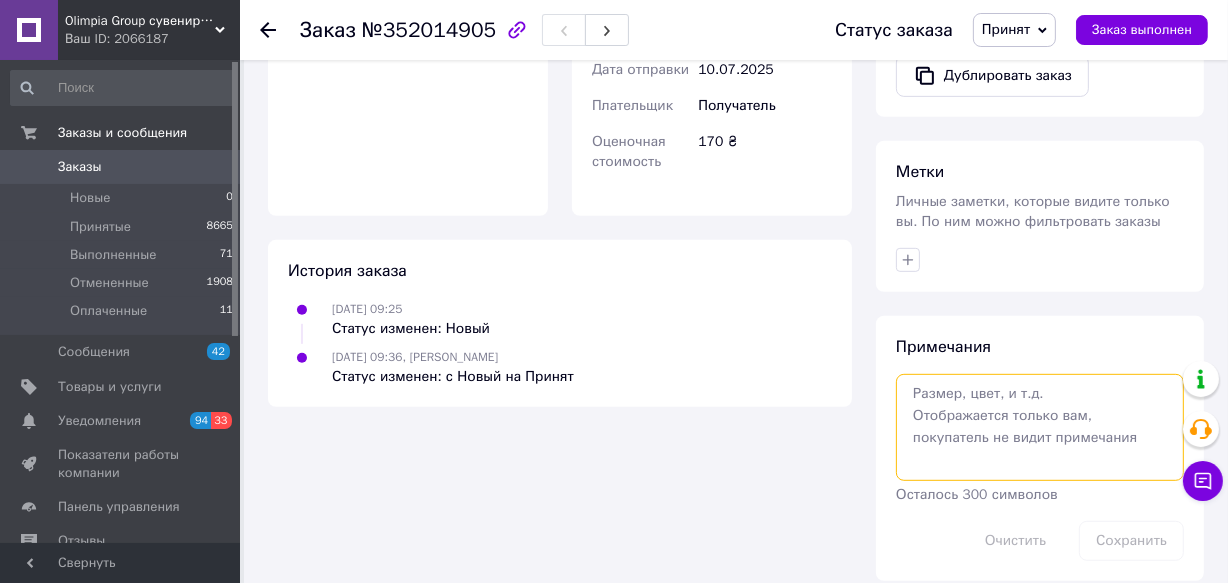 click at bounding box center (1040, 427) 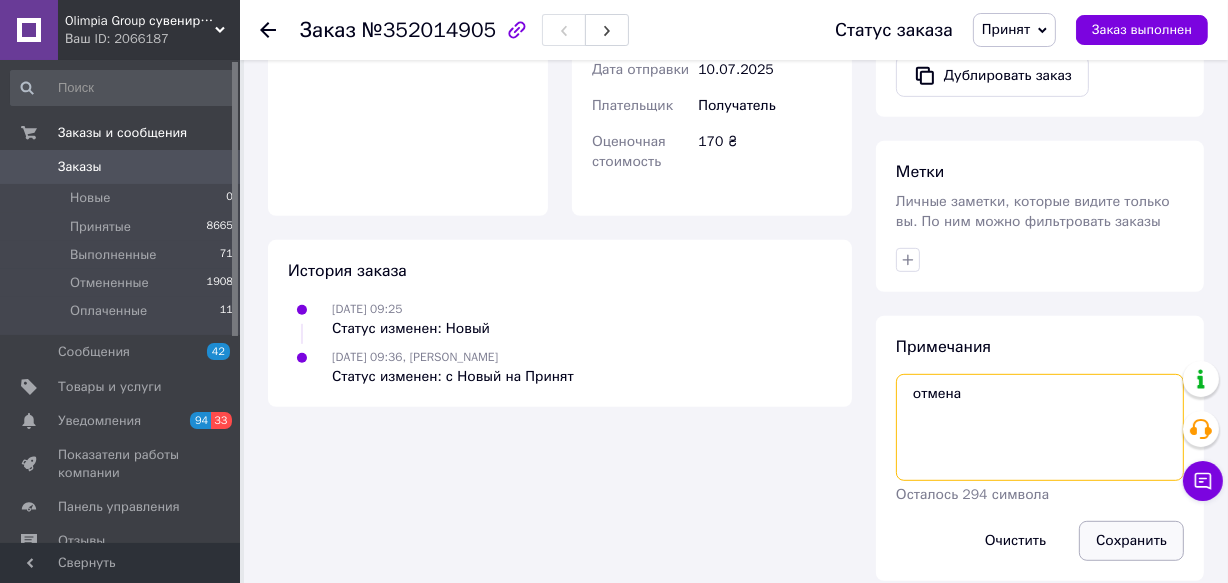 type on "отмена" 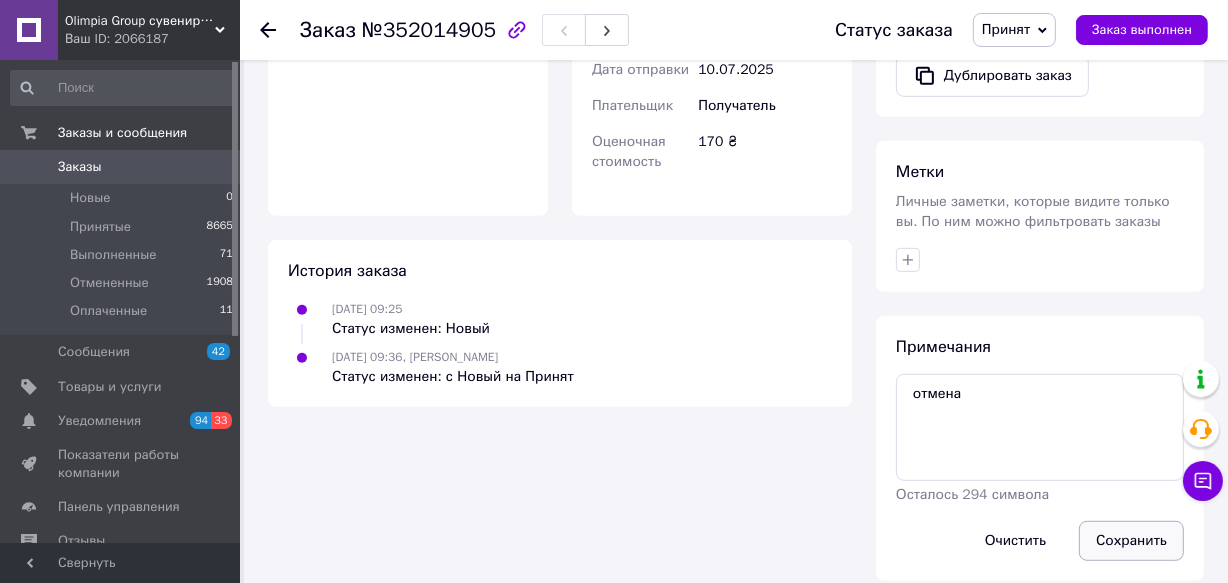 click on "Сохранить" at bounding box center (1131, 541) 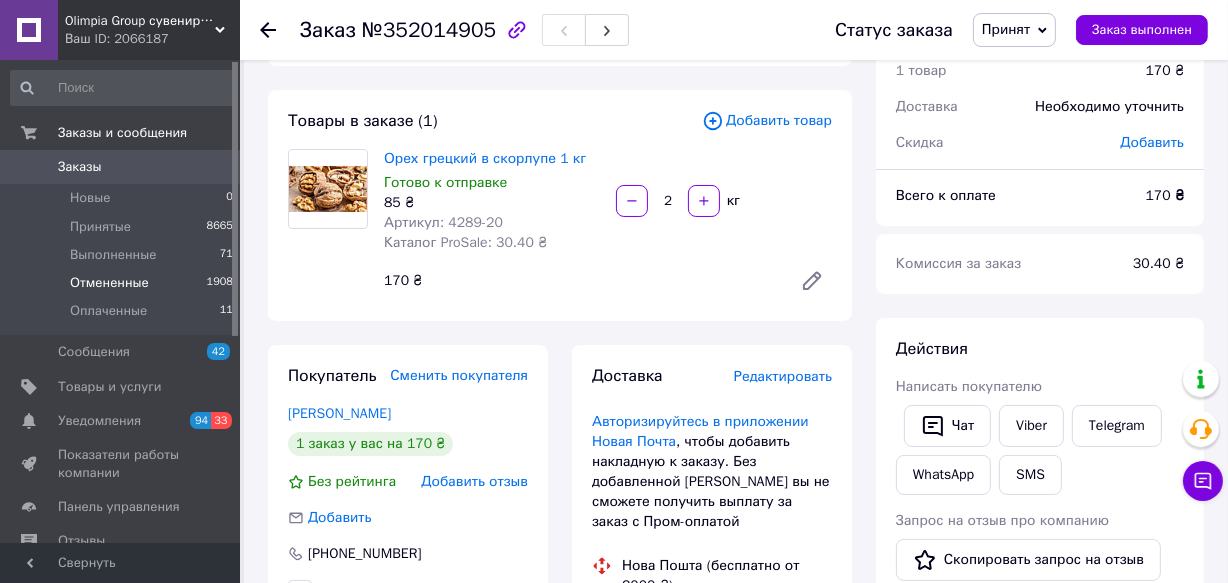 scroll, scrollTop: 0, scrollLeft: 0, axis: both 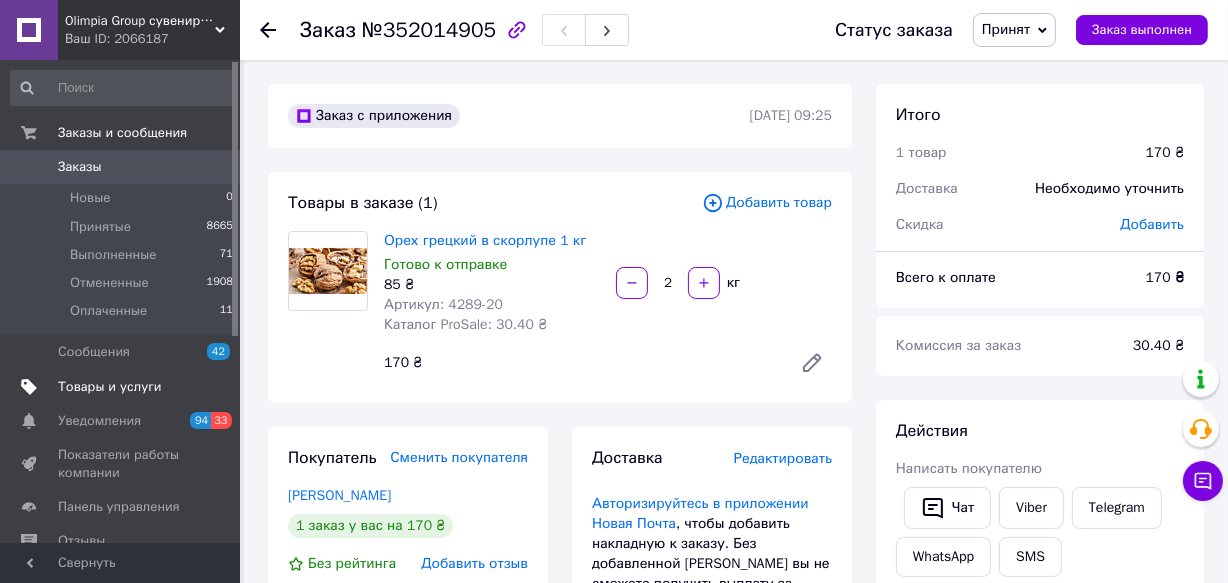 click on "Товары и услуги" at bounding box center (110, 387) 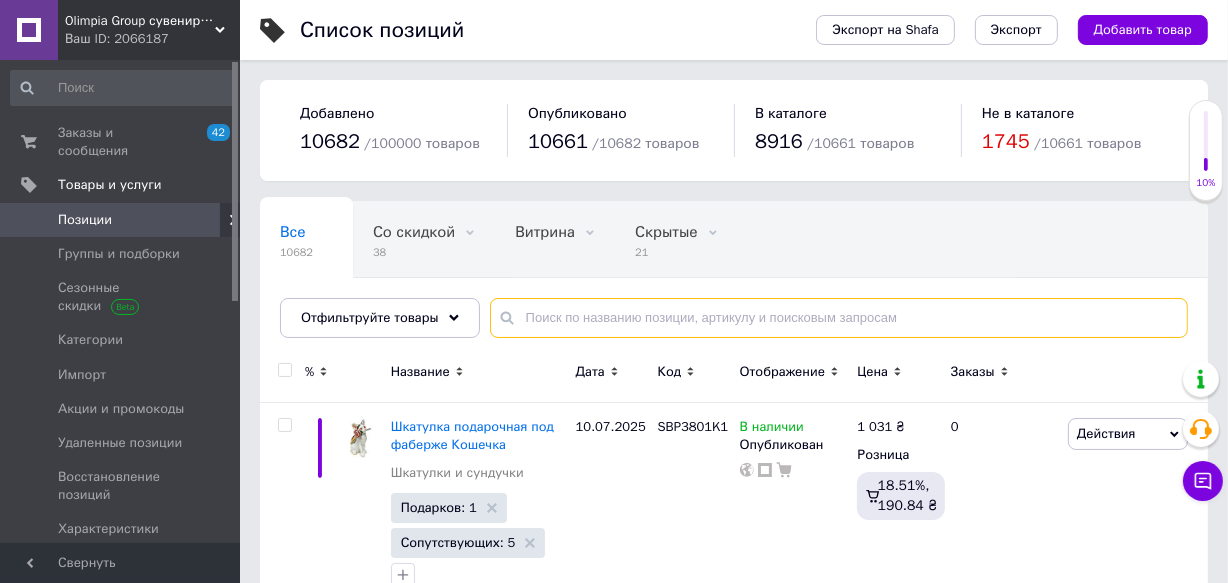 click at bounding box center (839, 318) 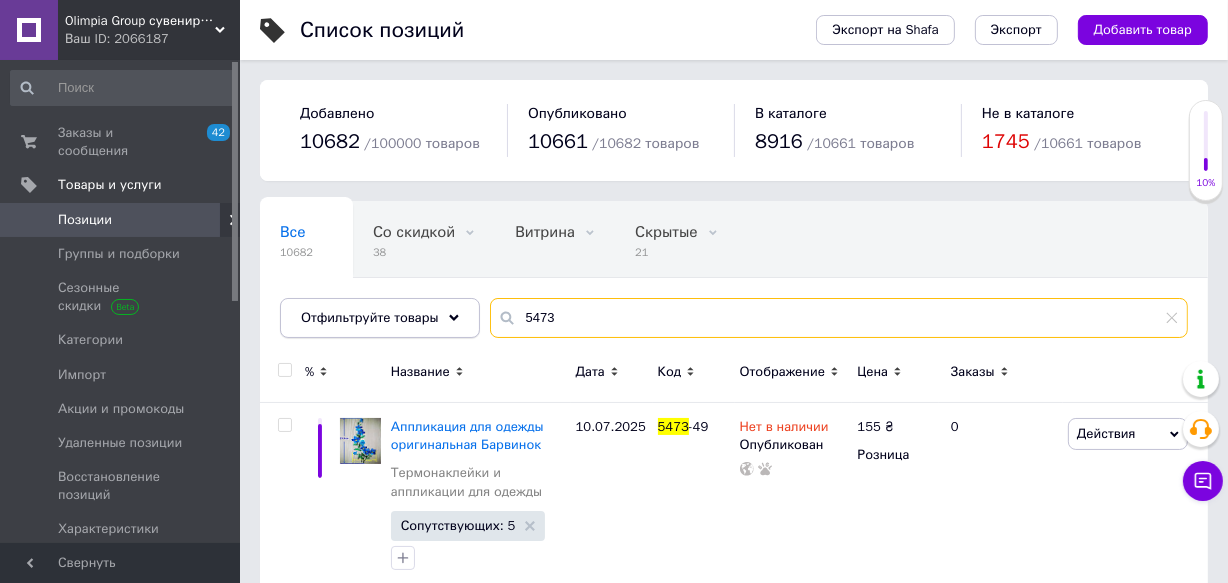 drag, startPoint x: 576, startPoint y: 311, endPoint x: 360, endPoint y: 323, distance: 216.33308 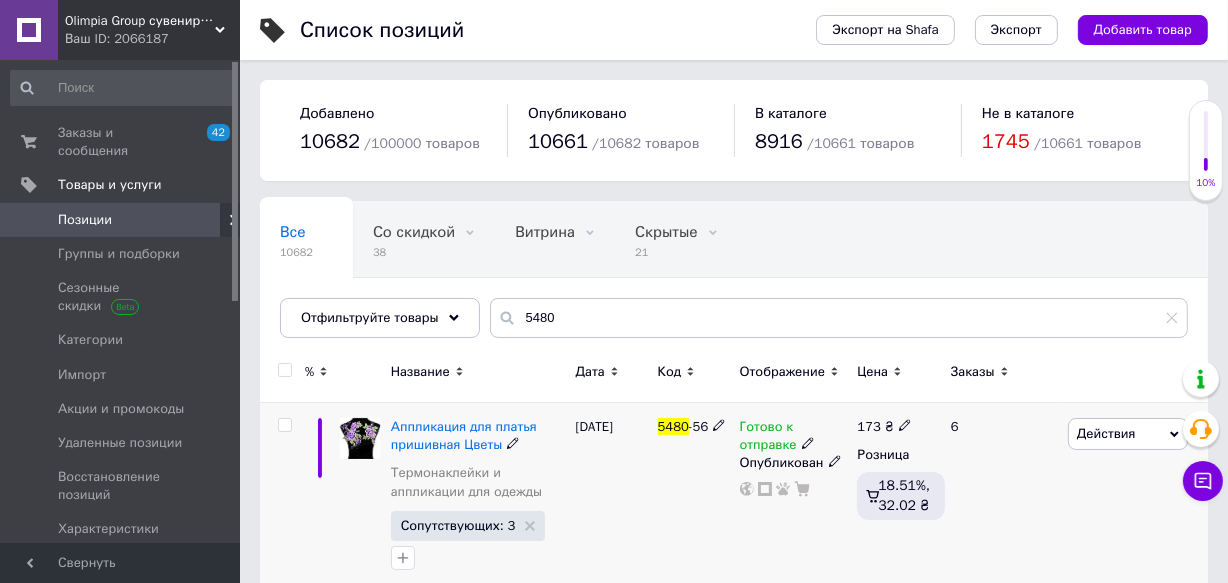 click on "Готово к отправке" at bounding box center (768, 438) 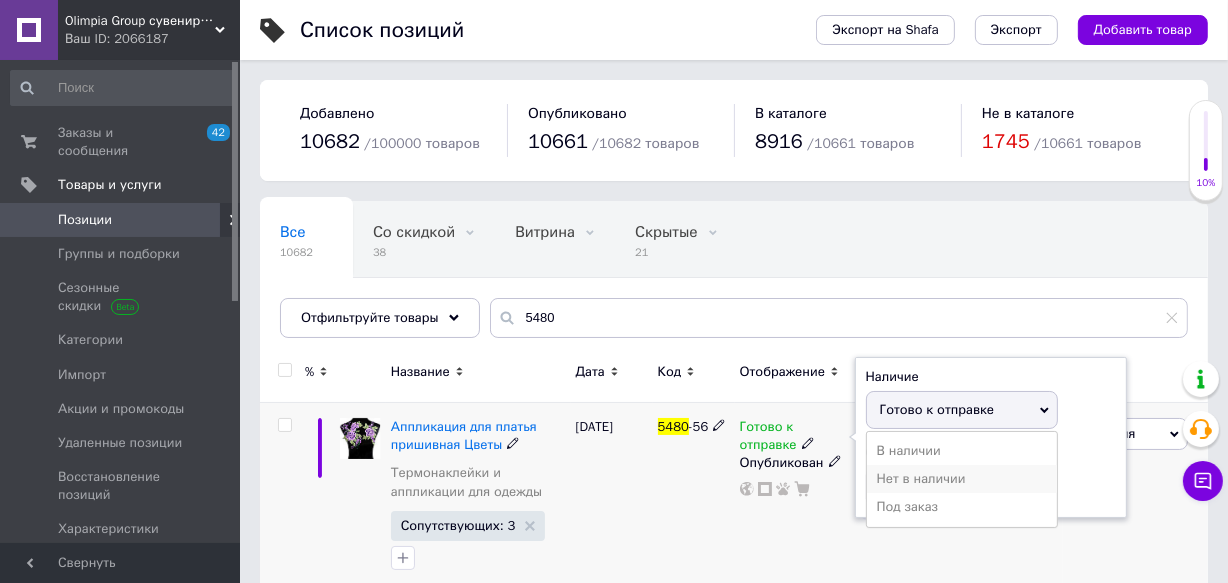 click on "Нет в наличии" at bounding box center (962, 479) 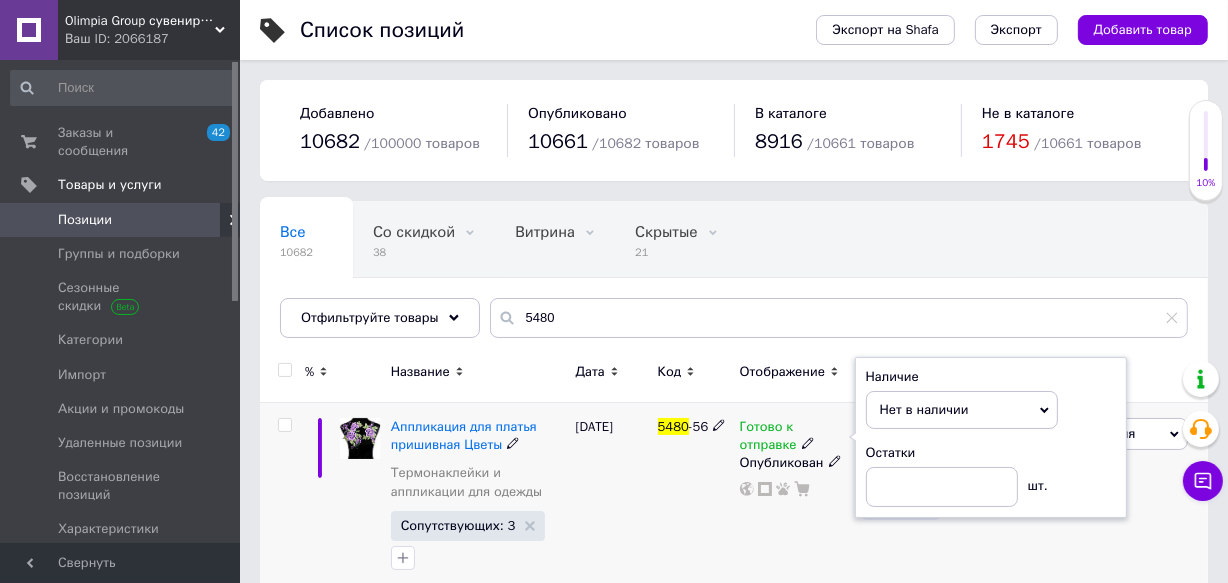 click on "[DATE]" at bounding box center [612, 499] 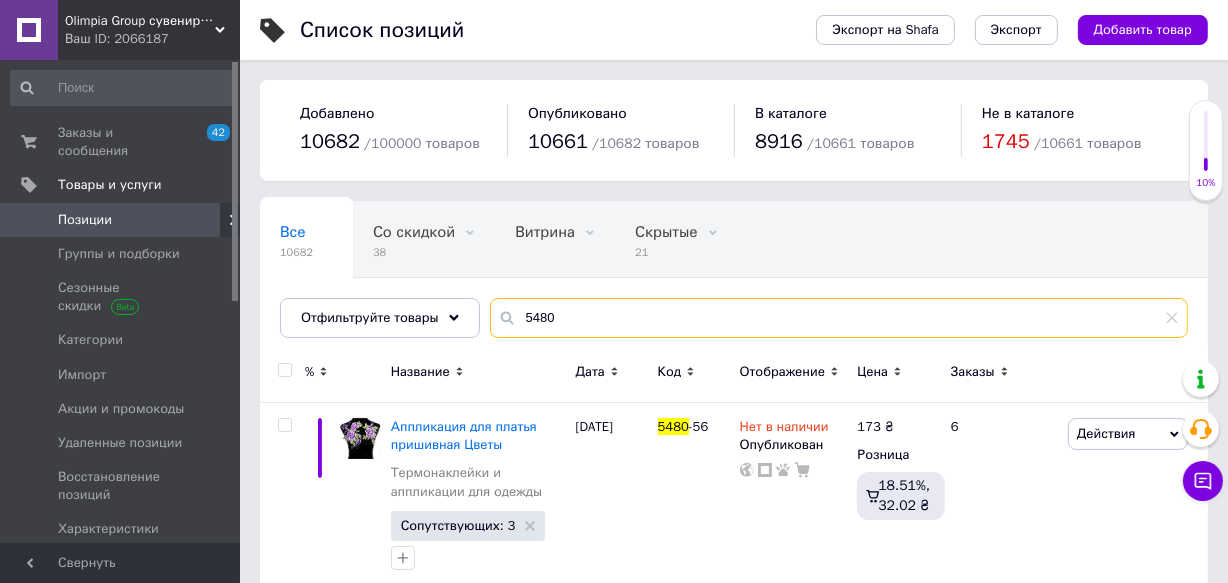 drag, startPoint x: 429, startPoint y: 360, endPoint x: 310, endPoint y: 363, distance: 119.03781 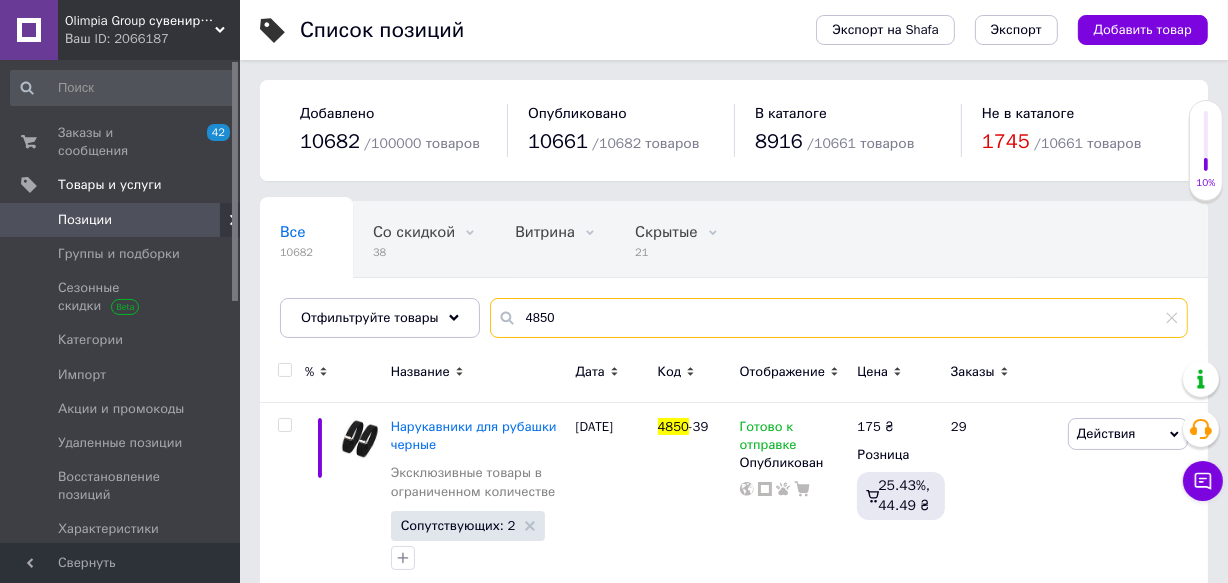 scroll, scrollTop: 31, scrollLeft: 0, axis: vertical 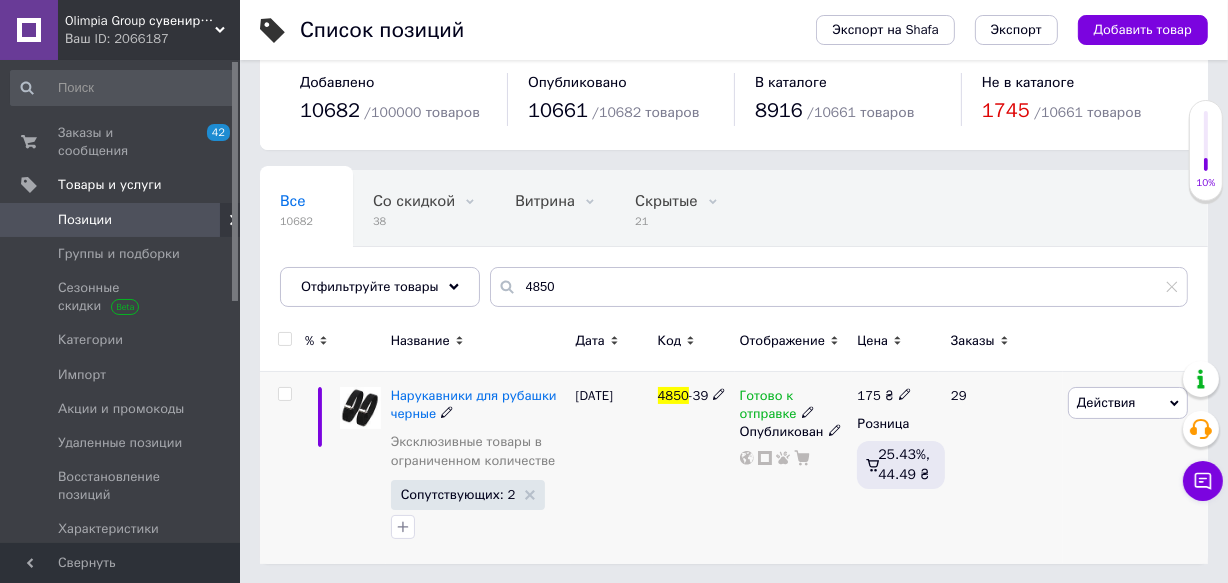 click on "Готово к отправке" at bounding box center (768, 407) 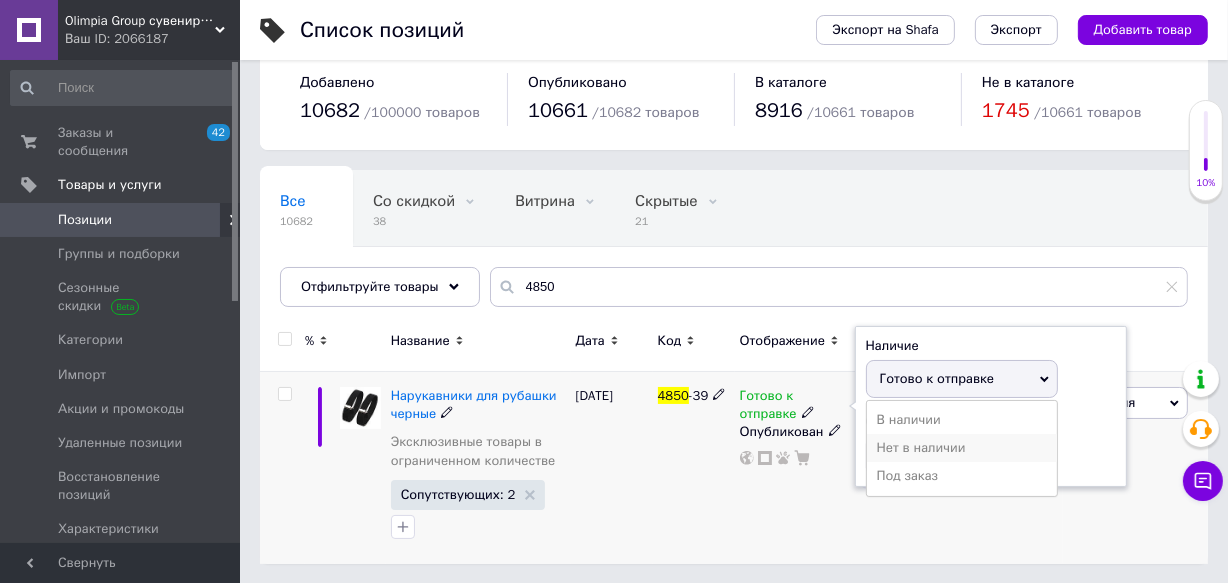 click on "Нет в наличии" at bounding box center [962, 448] 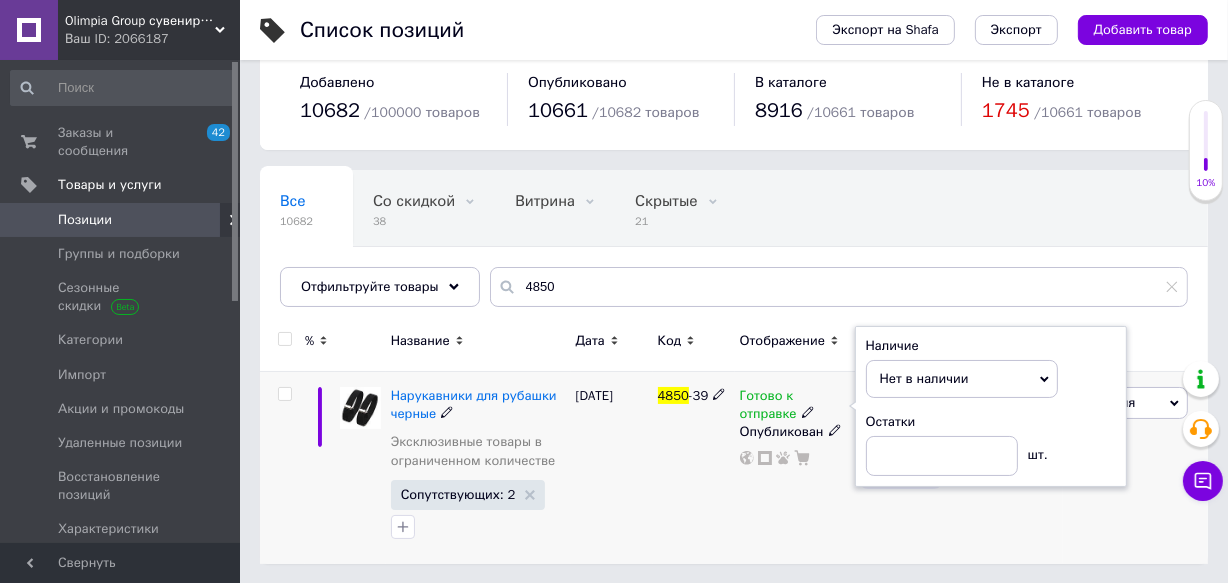 click on "[DATE]" at bounding box center [612, 468] 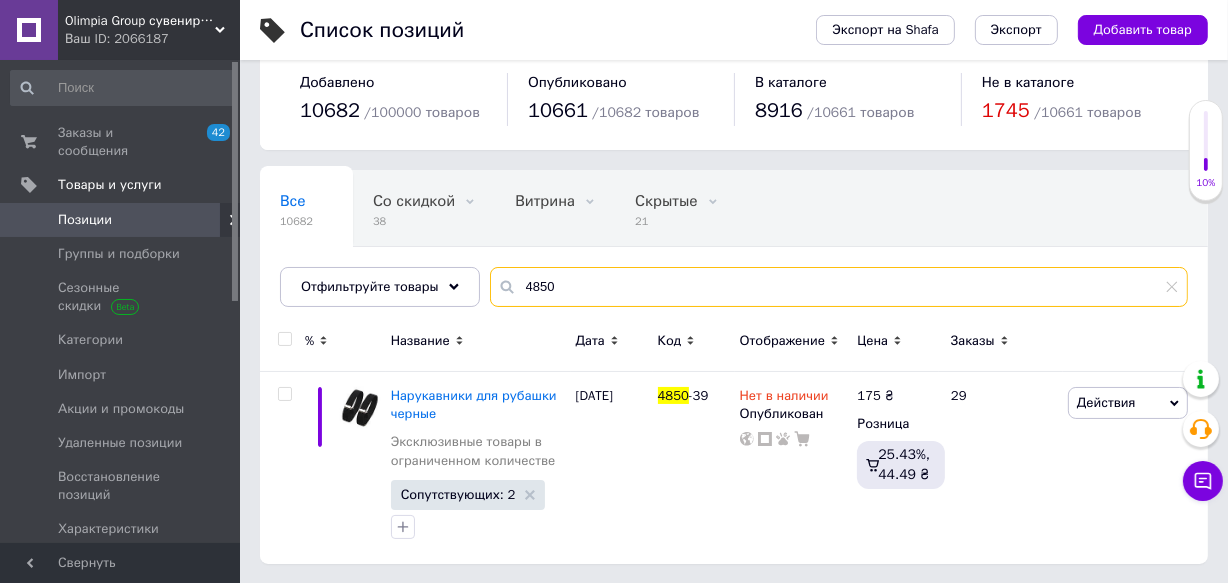 drag, startPoint x: 566, startPoint y: 290, endPoint x: 445, endPoint y: 306, distance: 122.05327 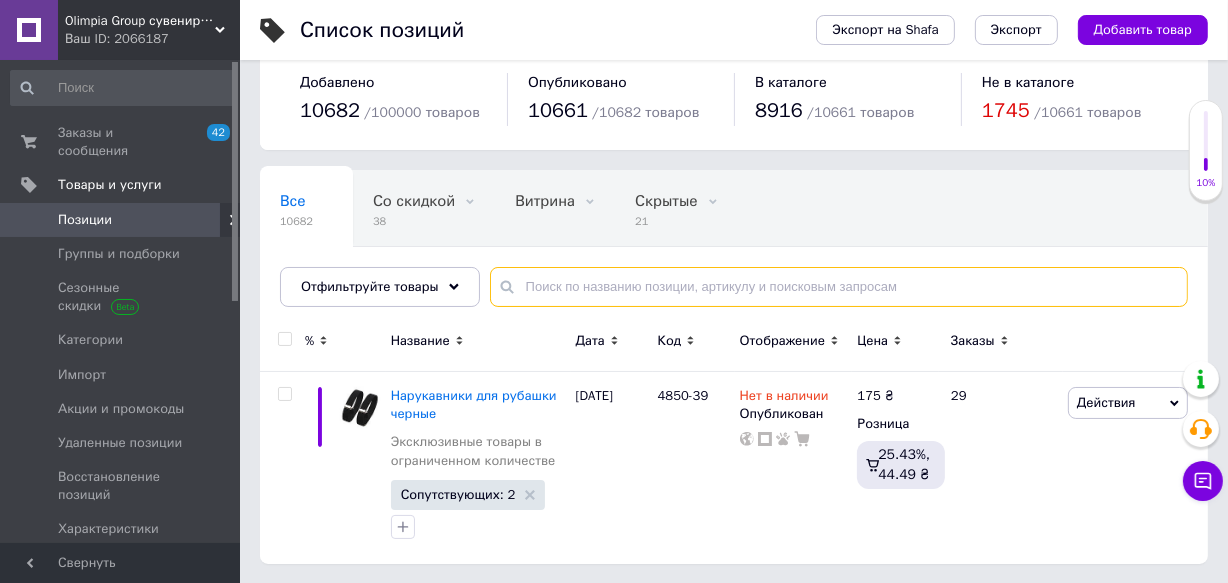 paste on "2526" 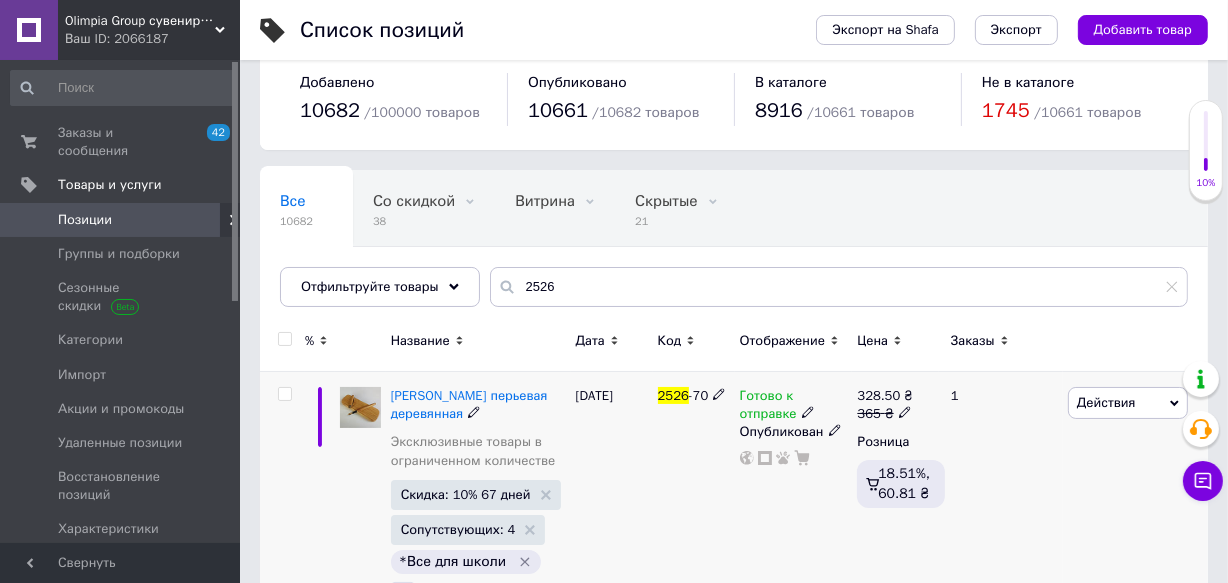 click on "Готово к отправке" at bounding box center [768, 407] 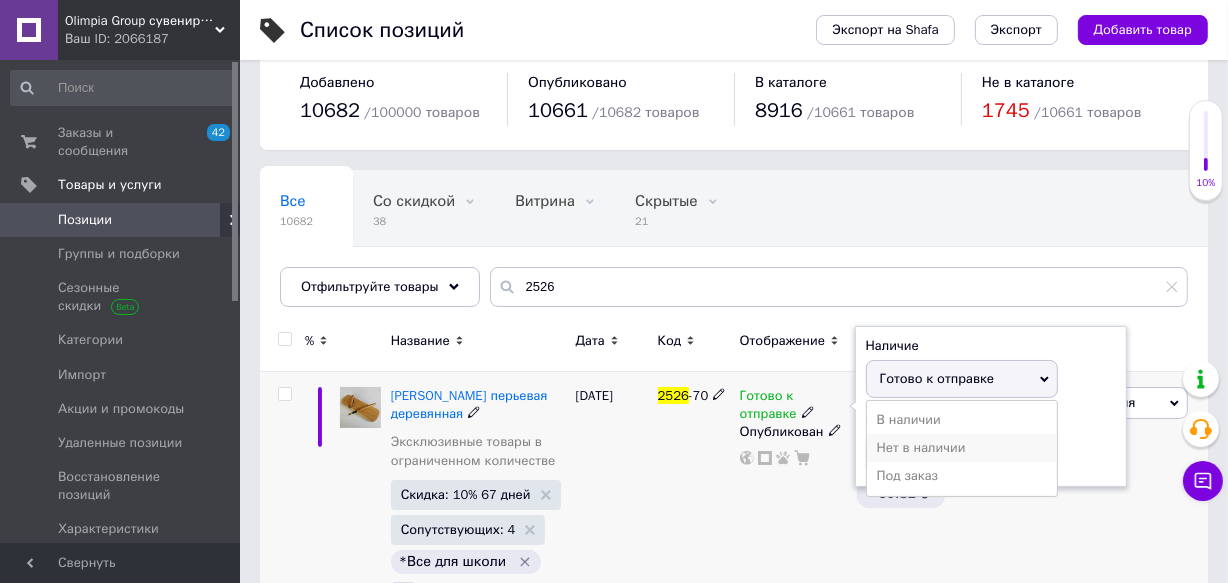 click on "Нет в наличии" at bounding box center [962, 448] 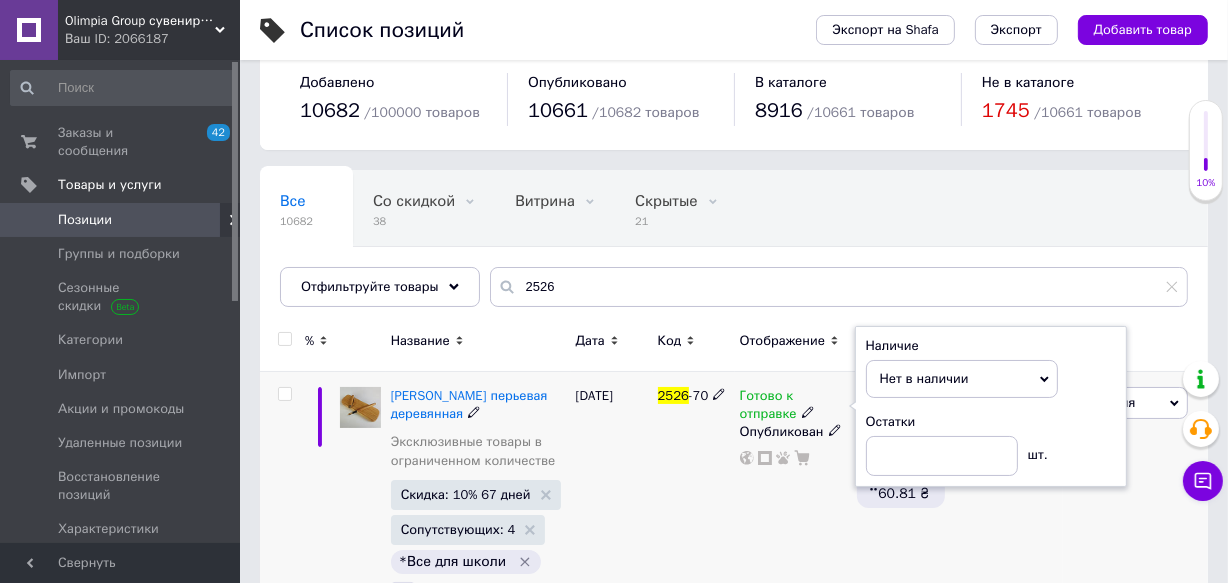 click on "2526 -70" at bounding box center [694, 502] 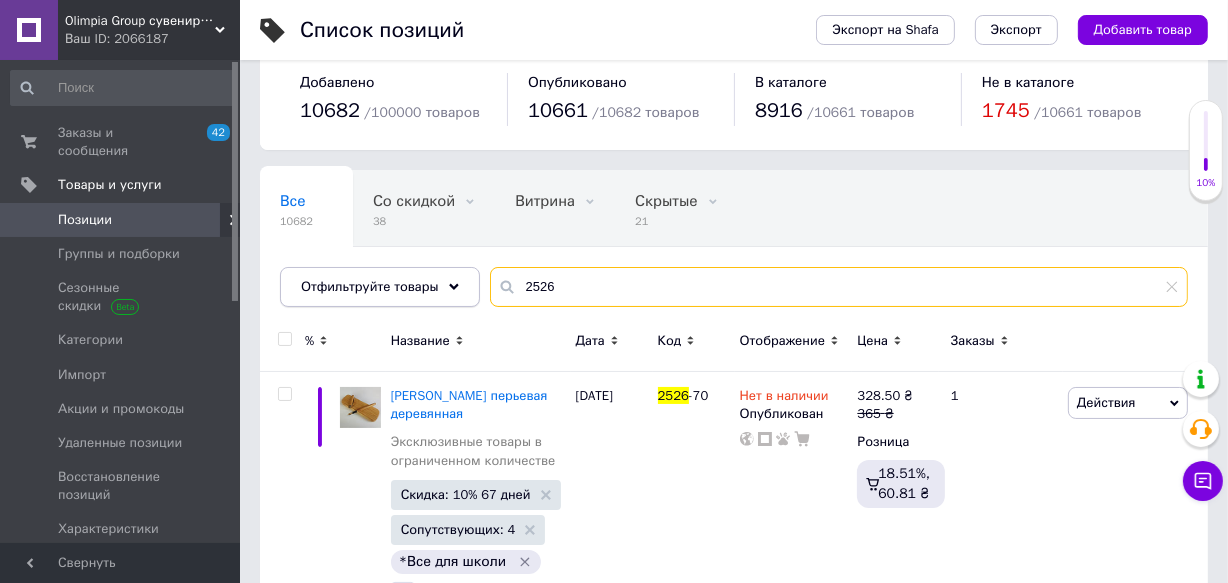 drag, startPoint x: 499, startPoint y: 289, endPoint x: 331, endPoint y: 303, distance: 168.58232 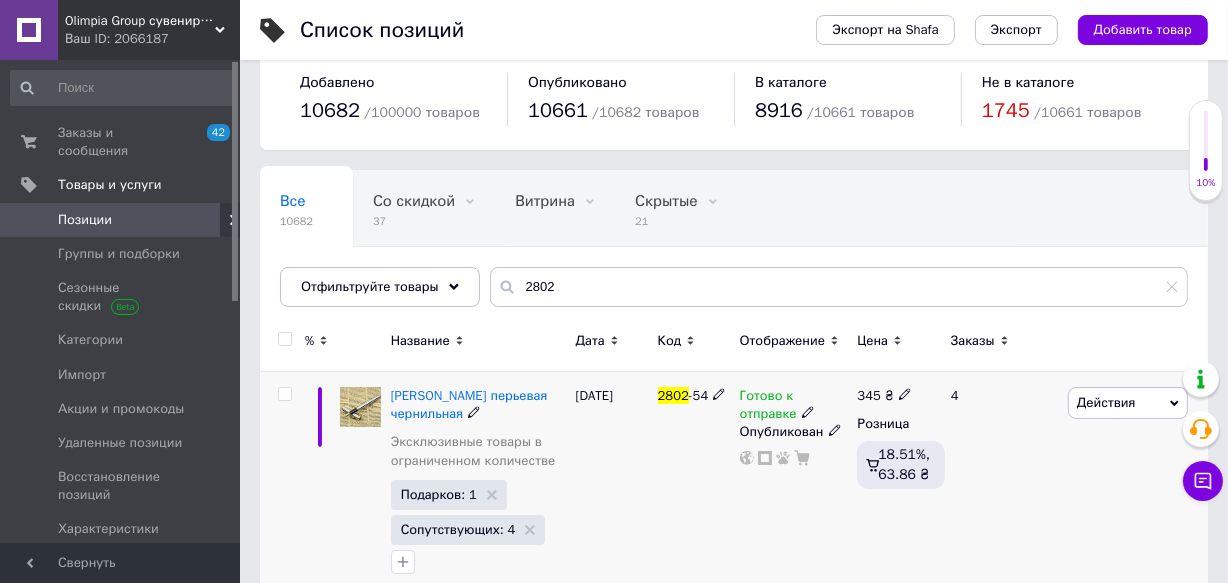 click on "Готово к отправке" at bounding box center (768, 407) 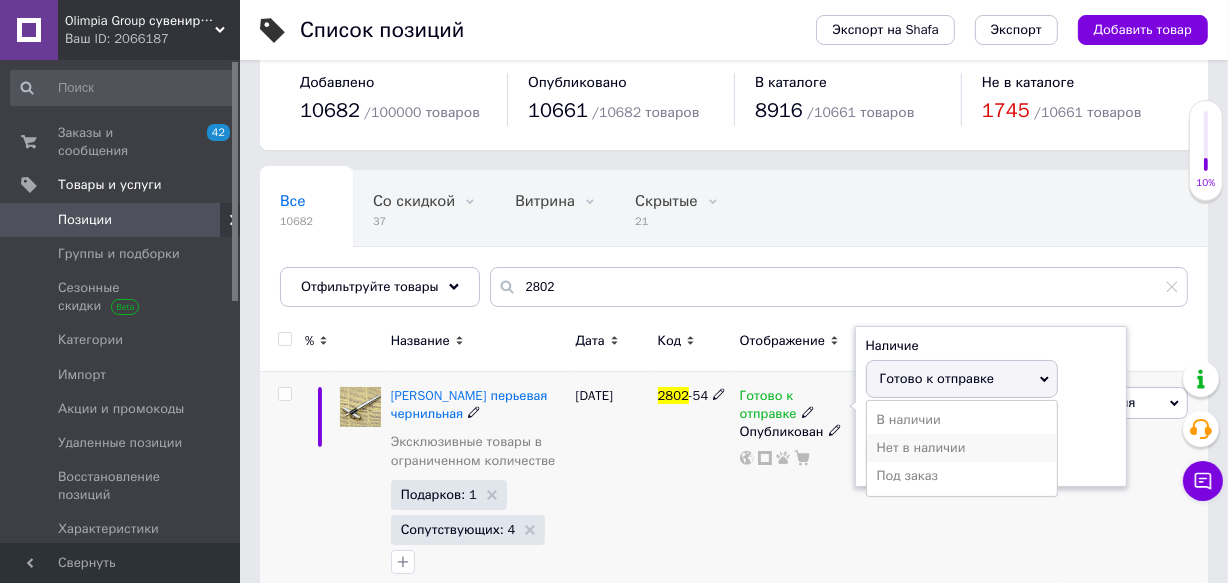 click on "Нет в наличии" at bounding box center (962, 448) 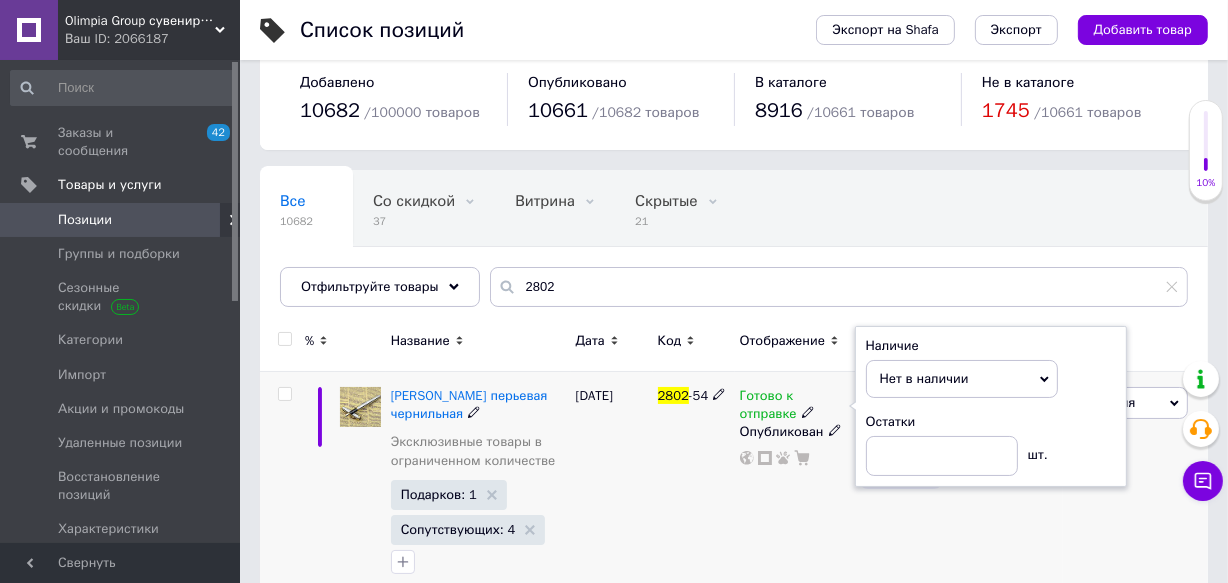 click on "[DATE]" at bounding box center (612, 486) 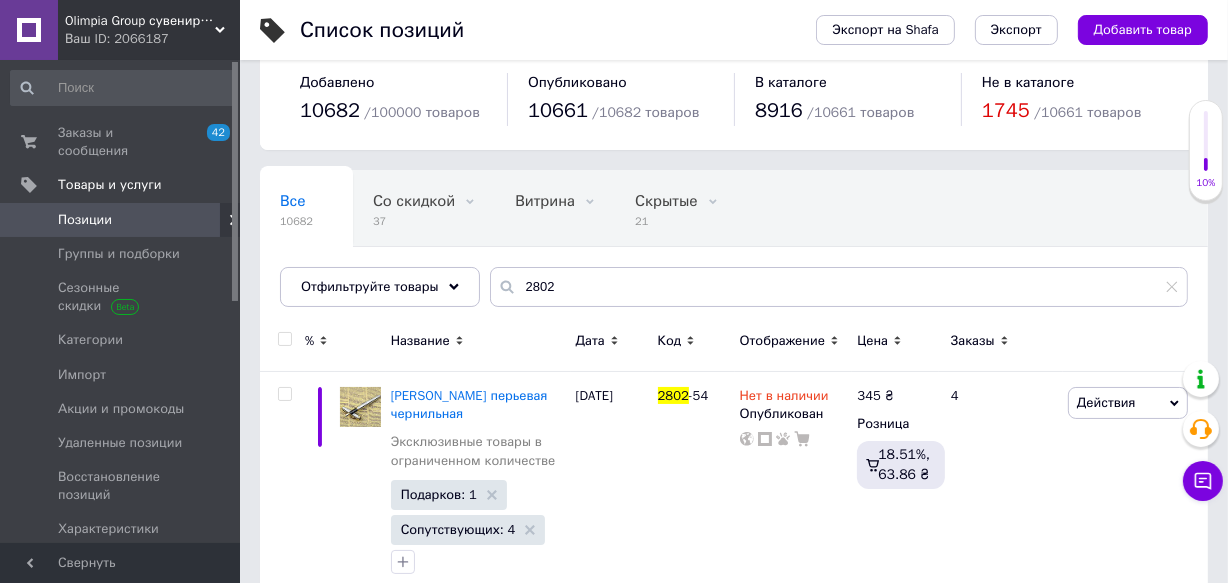 scroll, scrollTop: 0, scrollLeft: 0, axis: both 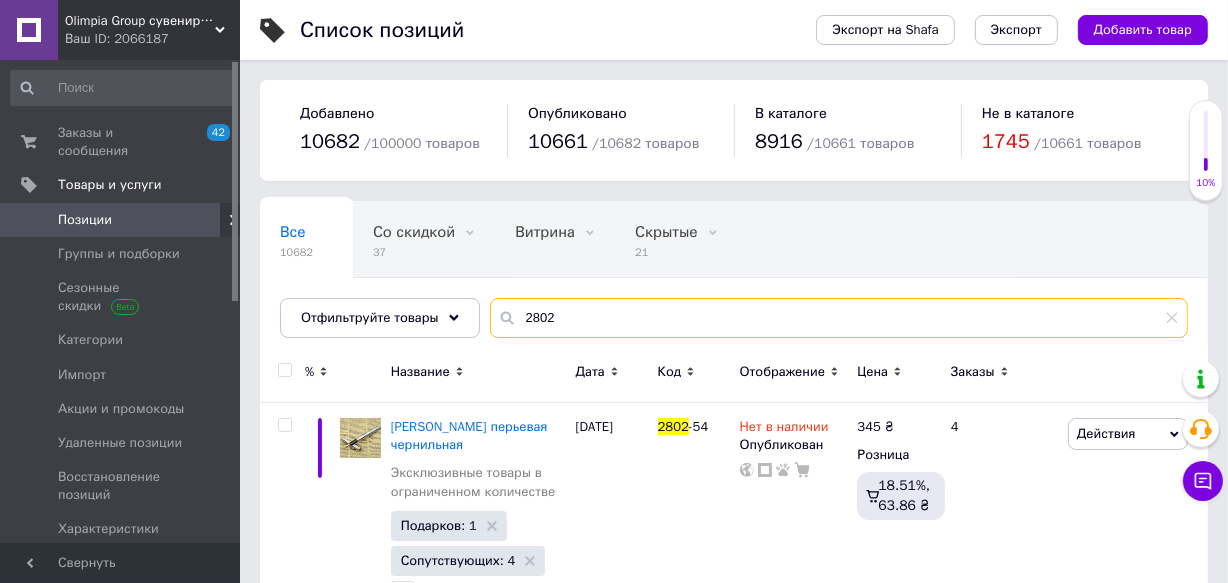 click on "Все 10682 Со скидкой 37 Удалить Редактировать Витрина 0 Удалить Редактировать Скрытые 21 Удалить Редактировать Опубликованные 10661 Удалить Редактировать Ok Отфильтровано...  Сохранить Мы ничего не нашли Возможно, ошибка в слове  или нет соответствий по вашему запросу. Все 10682 Со скидкой 37 Витрина 0 Скрытые 21 Опубликованные 10661 Отфильтруйте товары 2802 % Название Дата Код Отображение Цена Заказы [PERSON_NAME] перьевая чернильная Эксклюзивные товары в ограниченном количестве Подарков: 1 Сопутствующих: 4 [DATE] 2802 -54 Нет в наличии Опубликован 345   ₴ Розница 18.51%, 63.86 ₴ 4 Действия" at bounding box center [734, 591] 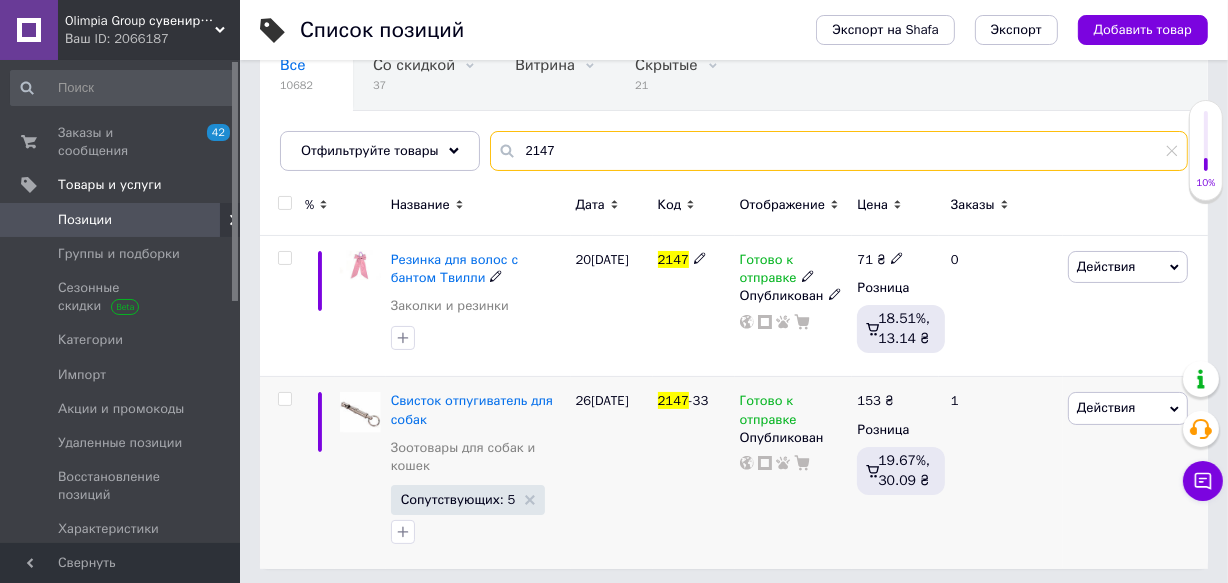 scroll, scrollTop: 173, scrollLeft: 0, axis: vertical 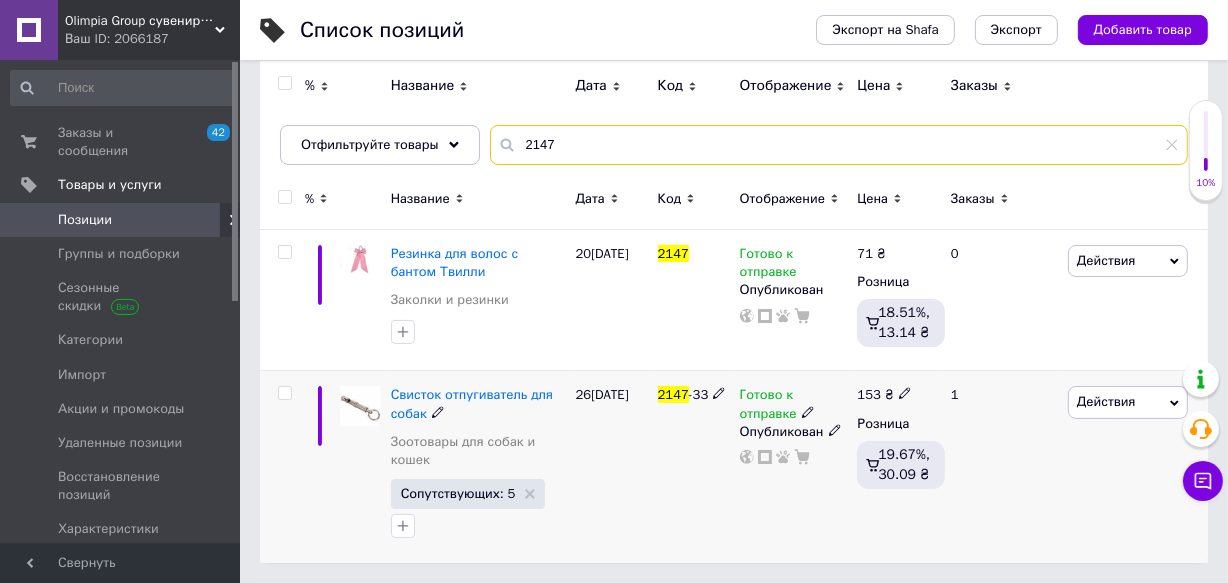 type on "2147" 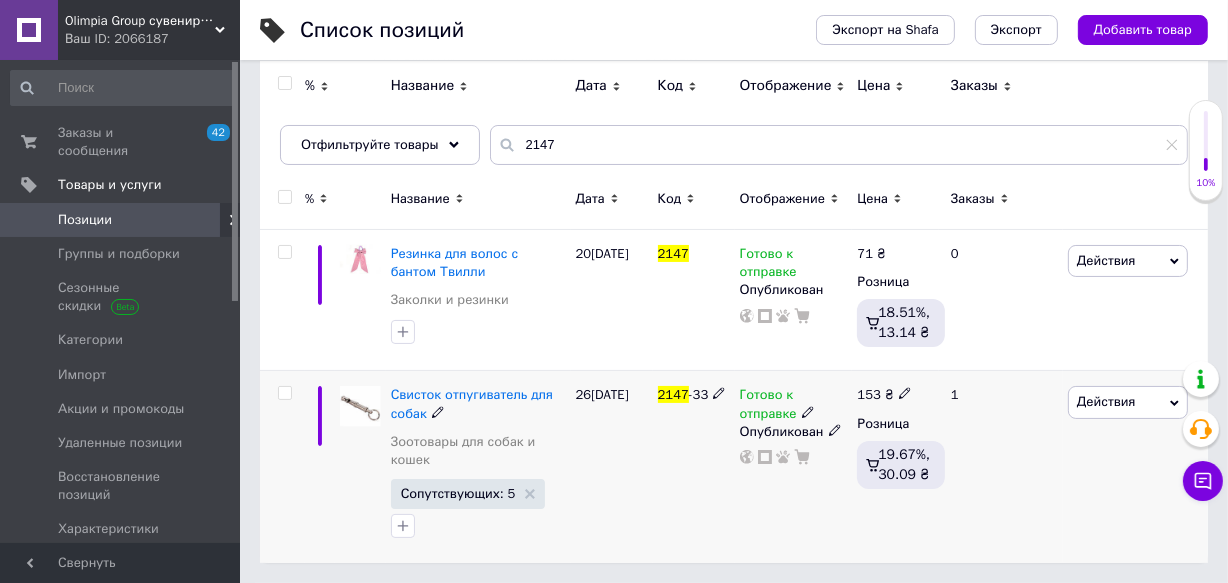 click on "Готово к отправке" at bounding box center (768, 406) 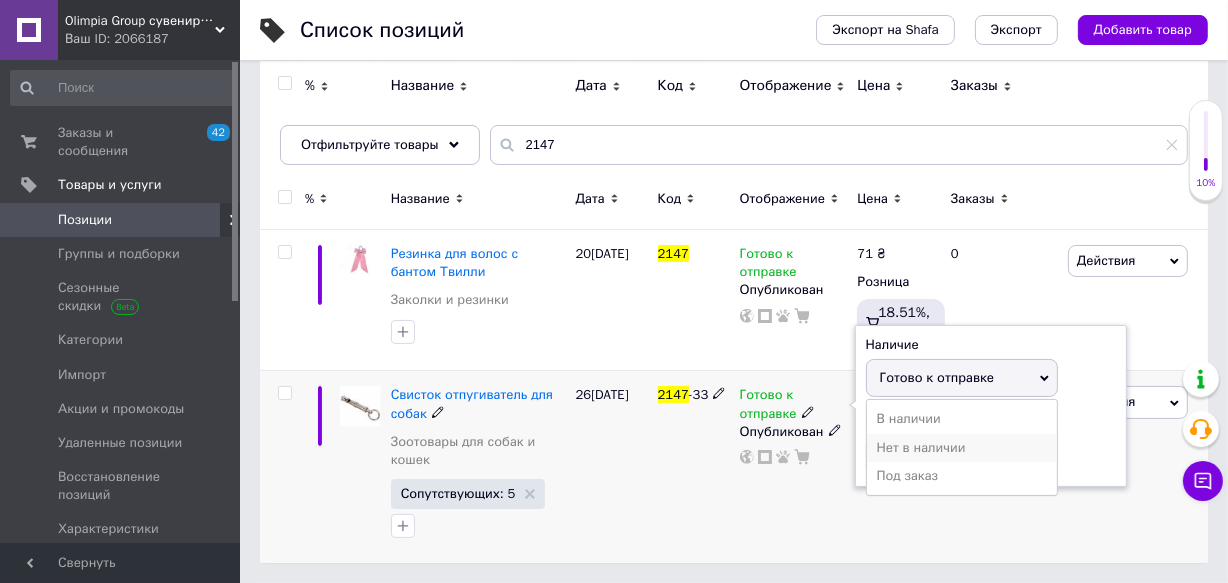 click on "Нет в наличии" at bounding box center (962, 448) 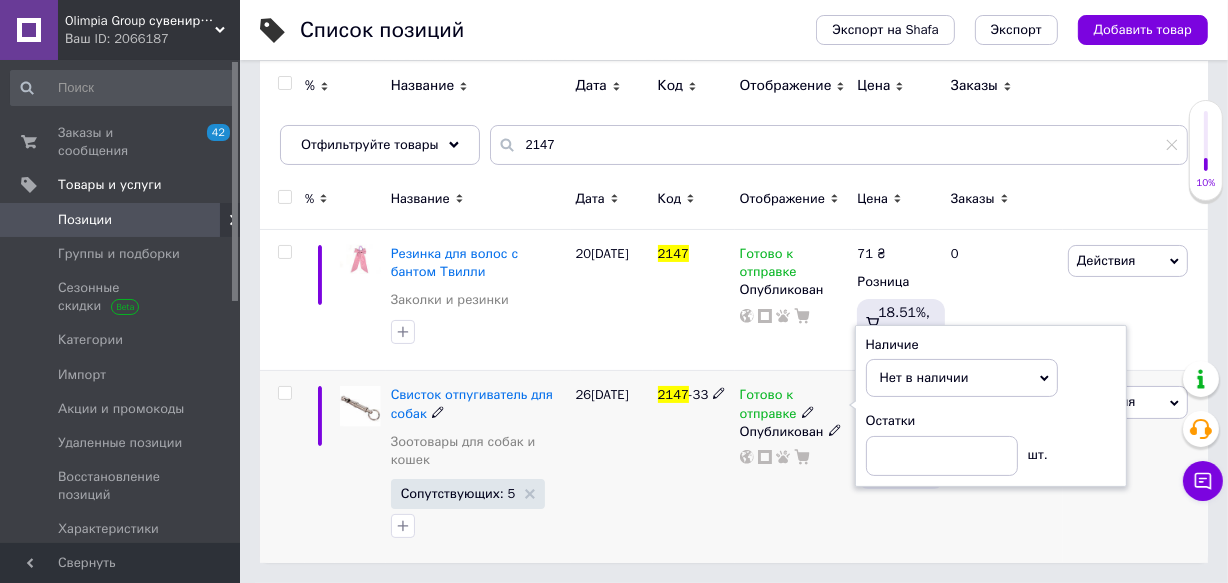 click on "26[DATE]" at bounding box center [612, 467] 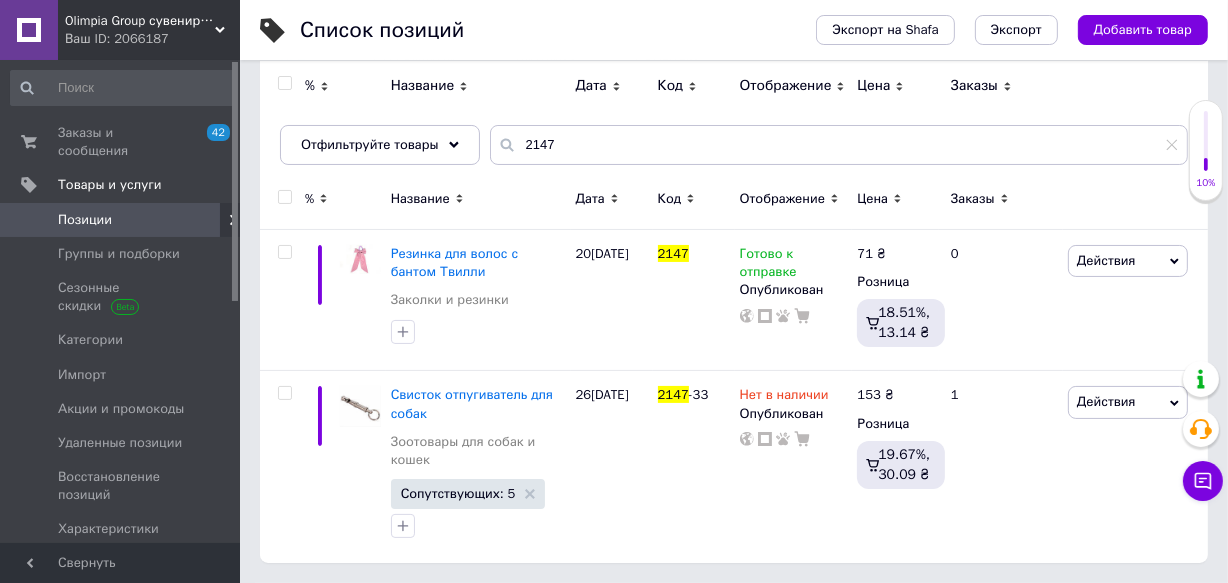 scroll, scrollTop: 0, scrollLeft: 0, axis: both 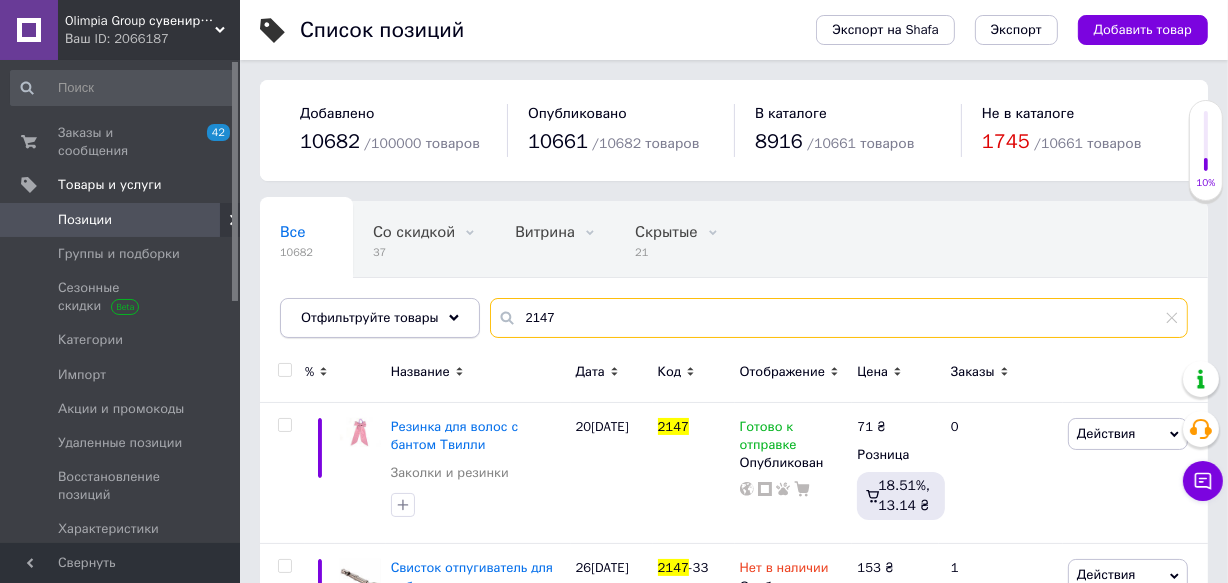 drag, startPoint x: 578, startPoint y: 314, endPoint x: 434, endPoint y: 306, distance: 144.22205 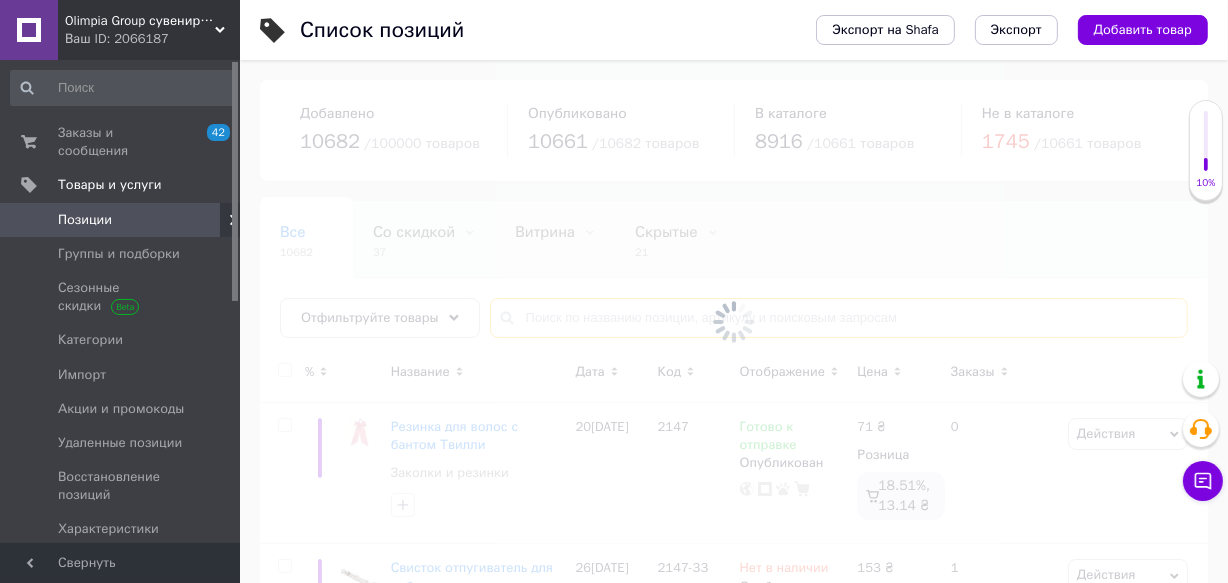 type 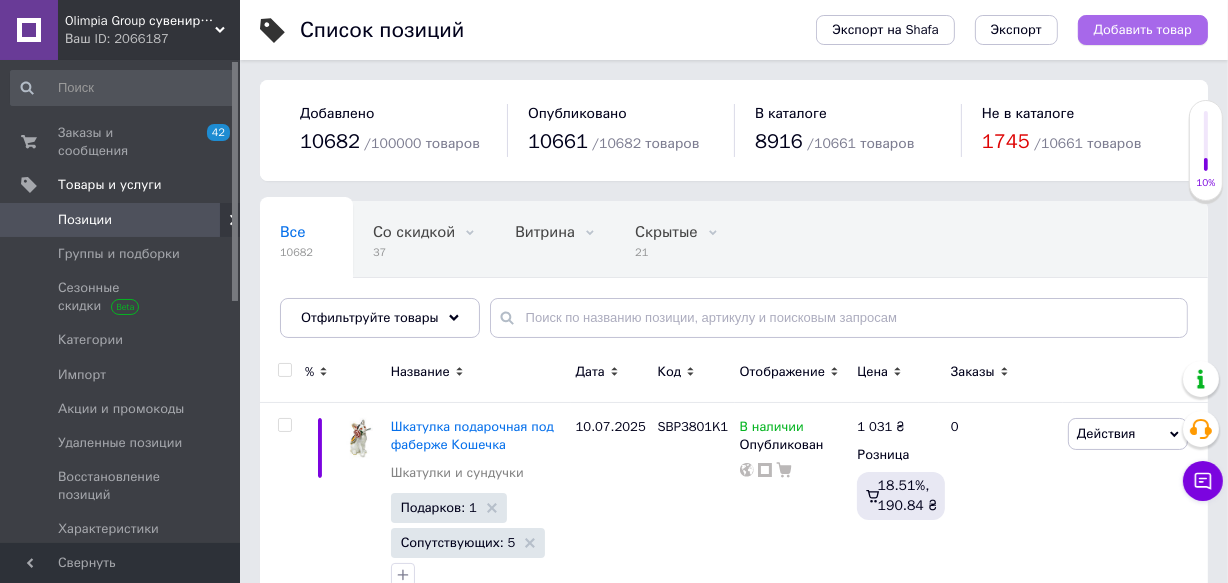 click on "Добавить товар" at bounding box center [1143, 30] 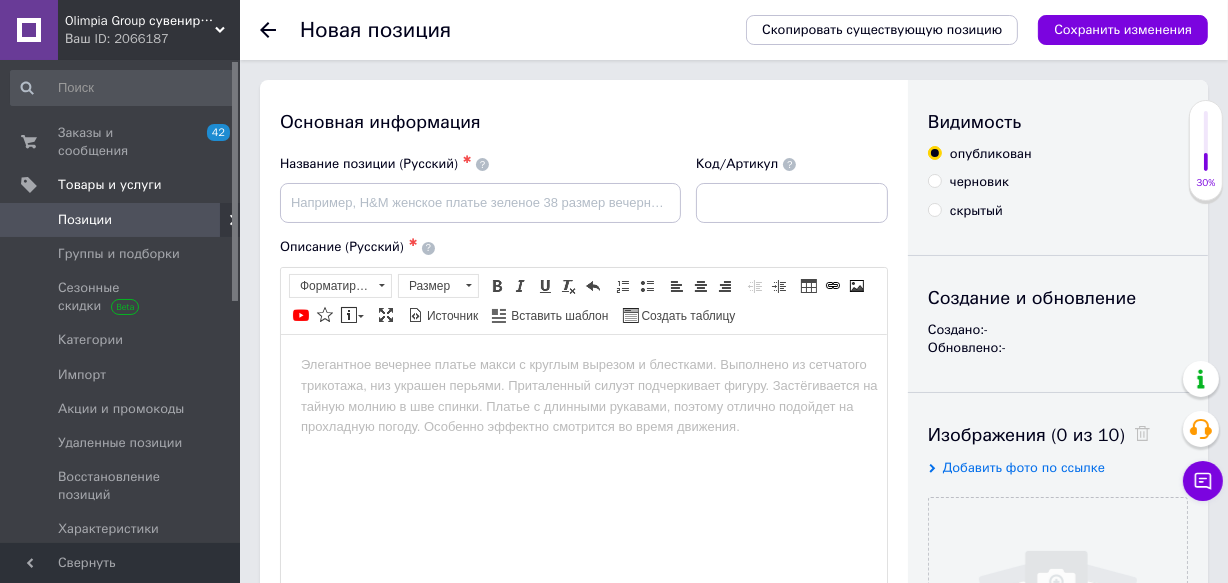 scroll, scrollTop: 0, scrollLeft: 0, axis: both 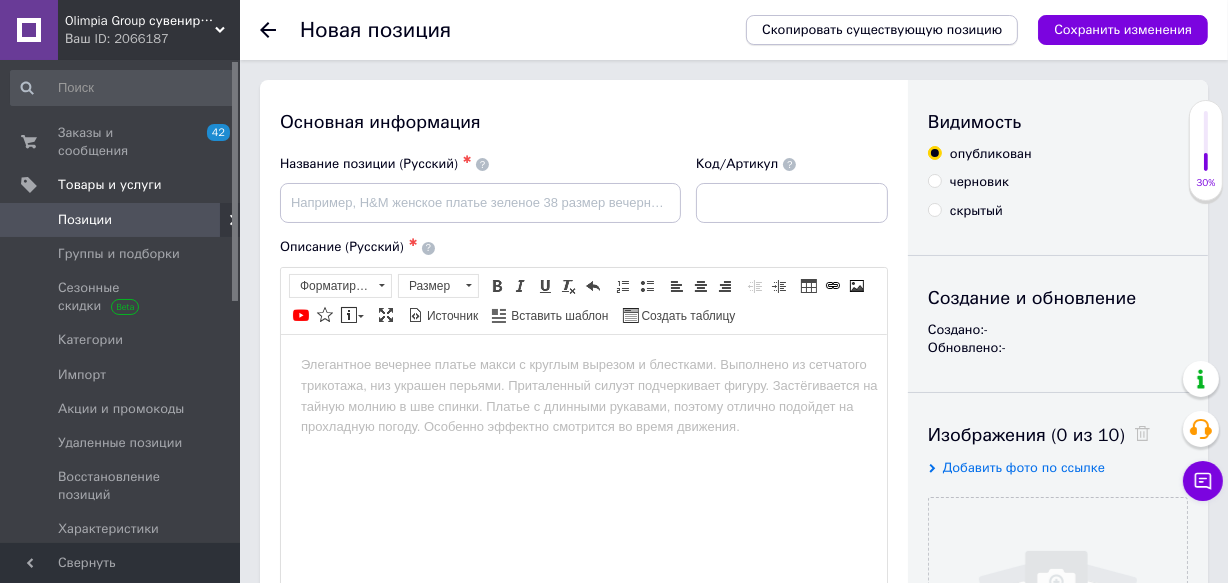click on "Скопировать существующую позицию" at bounding box center (882, 30) 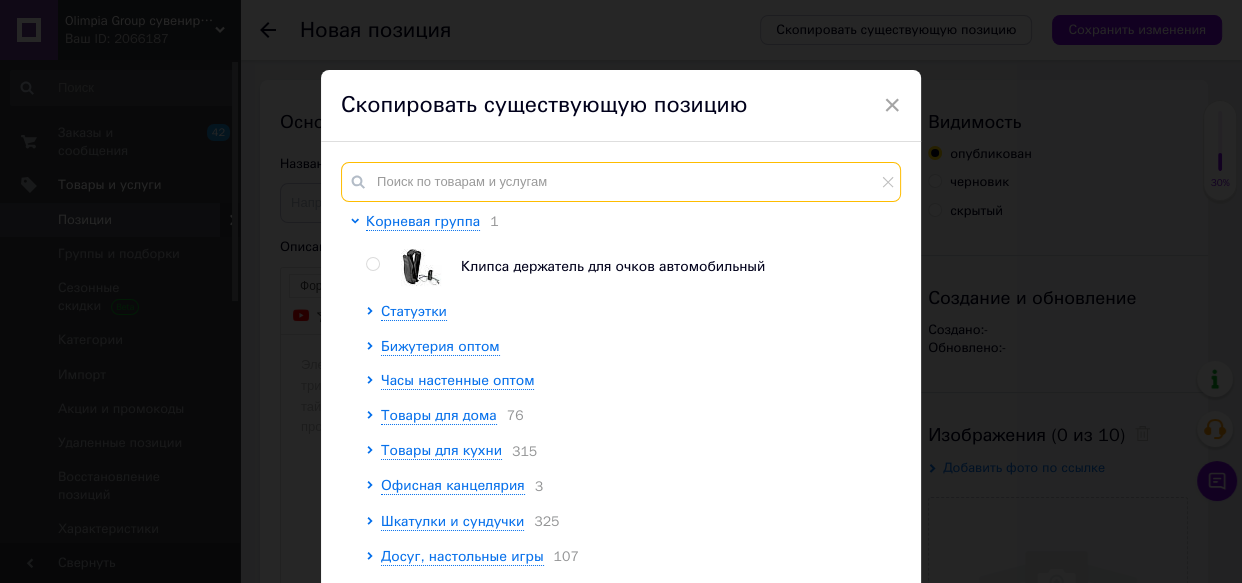 click at bounding box center [621, 182] 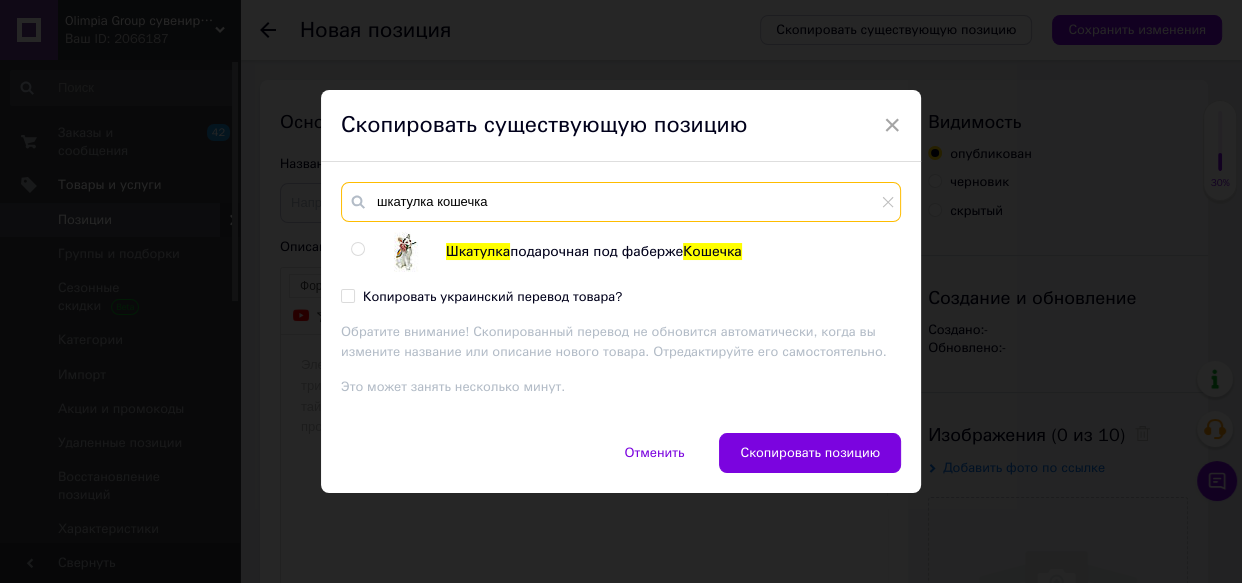 type on "шкатулка кошечка" 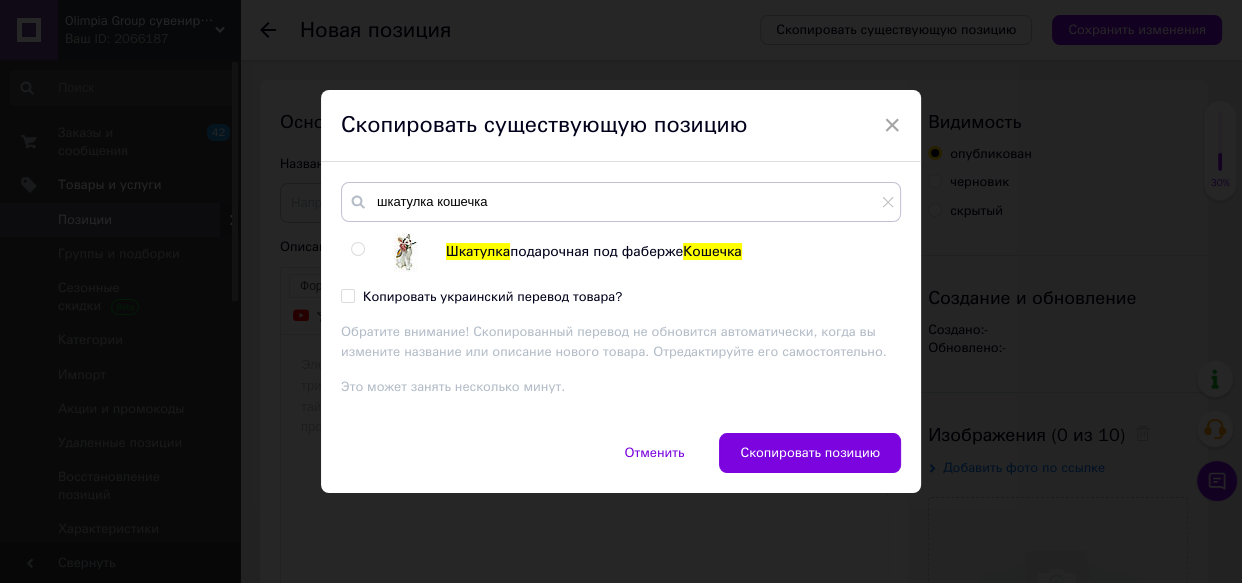 click at bounding box center [357, 249] 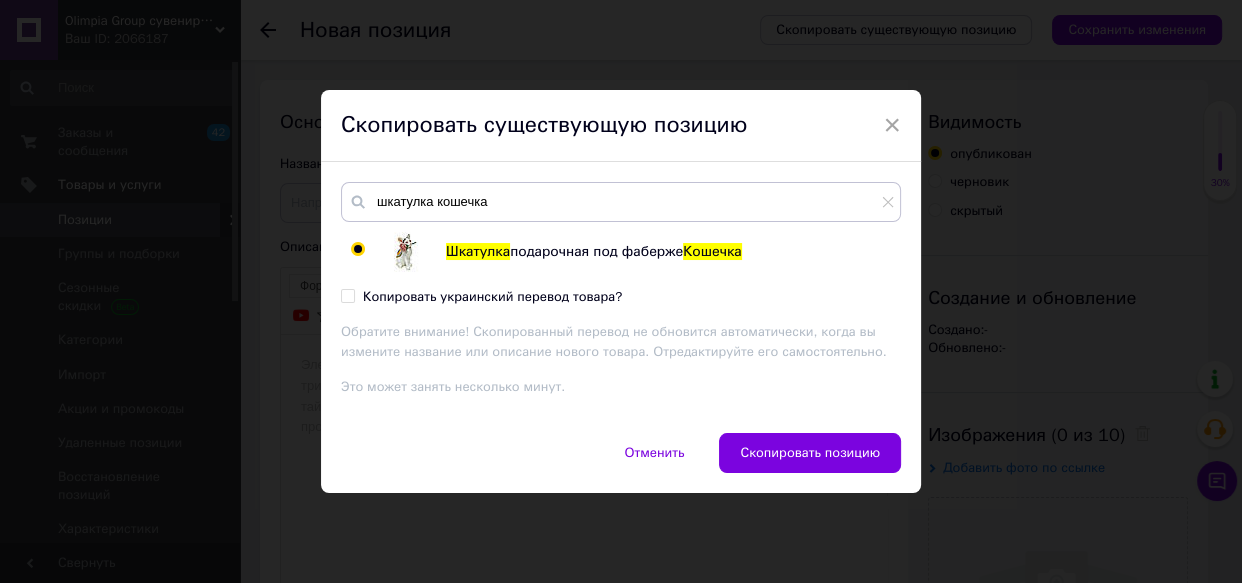 radio on "true" 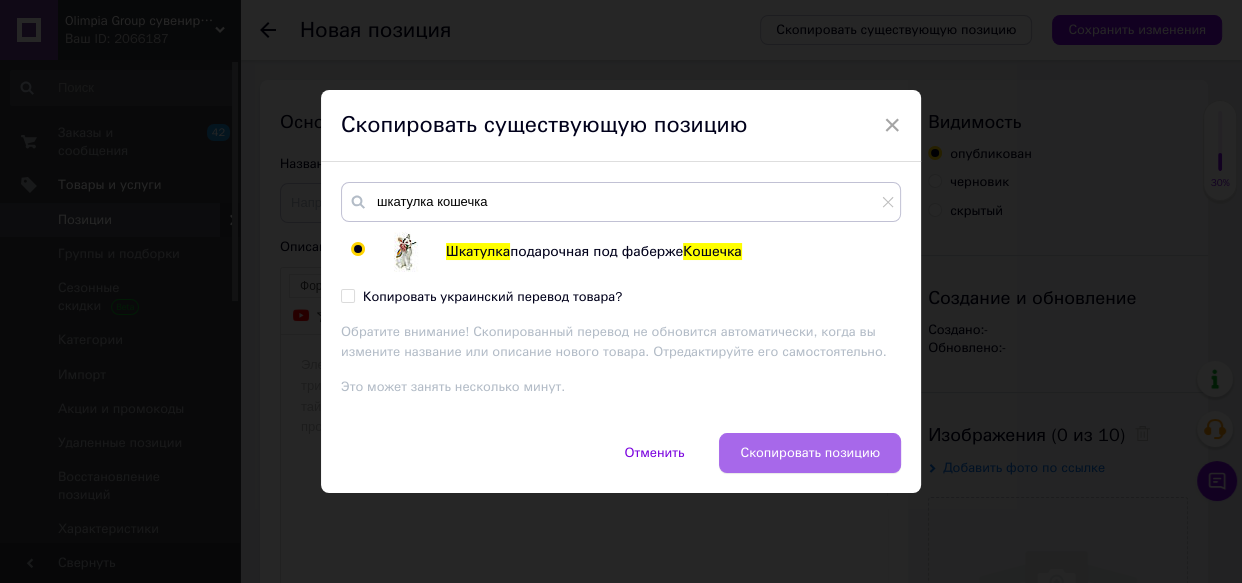 click on "Скопировать позицию" at bounding box center (810, 453) 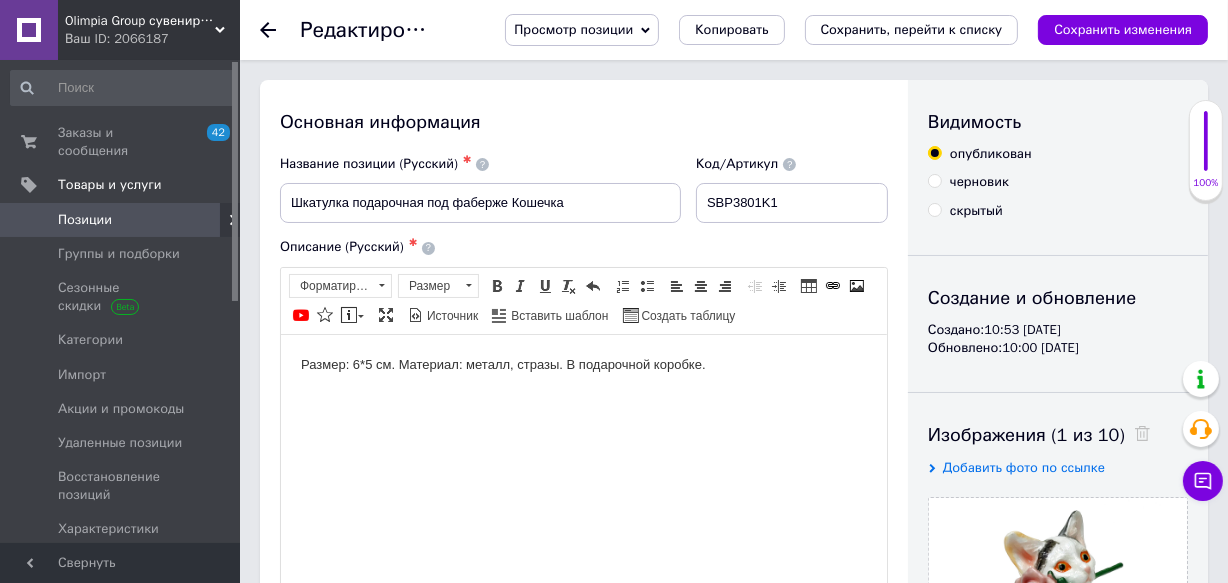 scroll, scrollTop: 0, scrollLeft: 0, axis: both 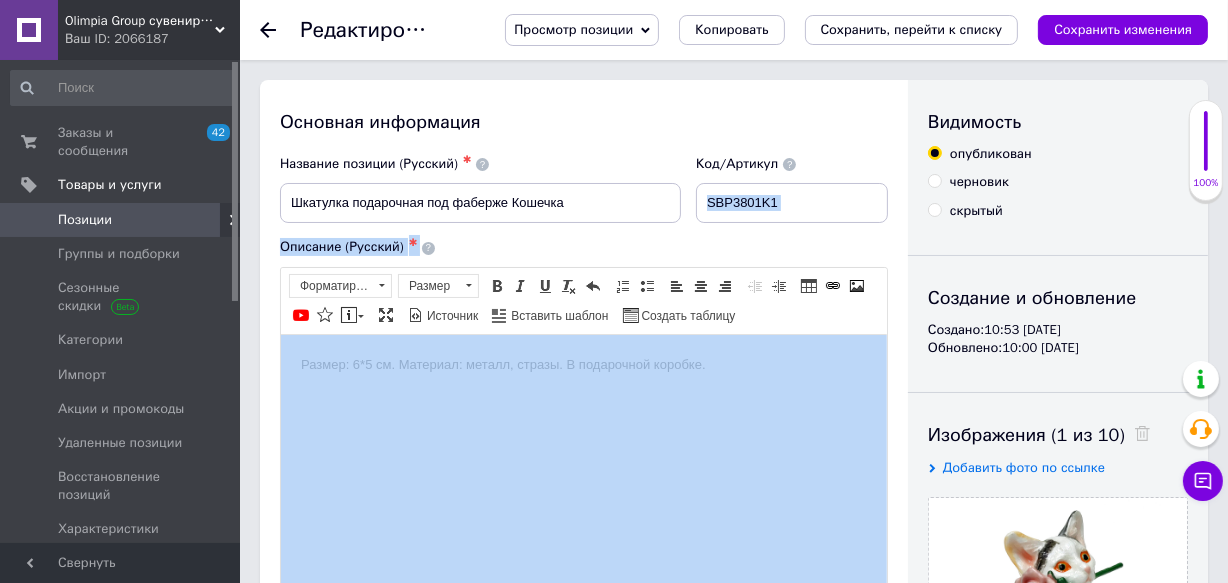 drag, startPoint x: 787, startPoint y: 202, endPoint x: 427, endPoint y: 245, distance: 362.55896 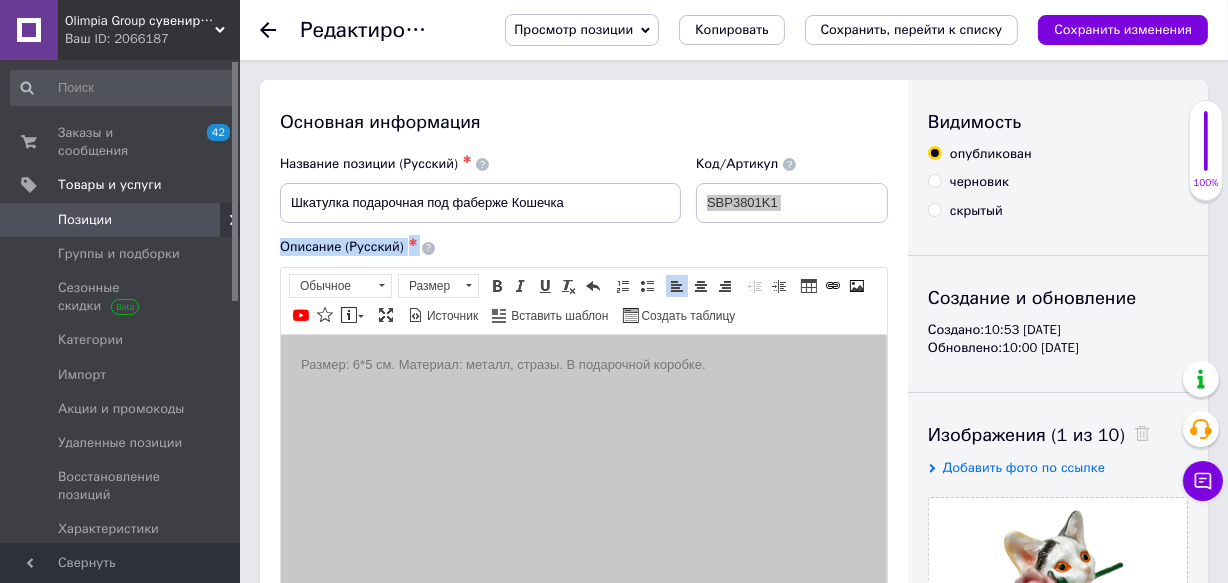 click on "Размер: 6*5 см. Материал: металл, стразы. В подарочной коробке." at bounding box center (583, 364) 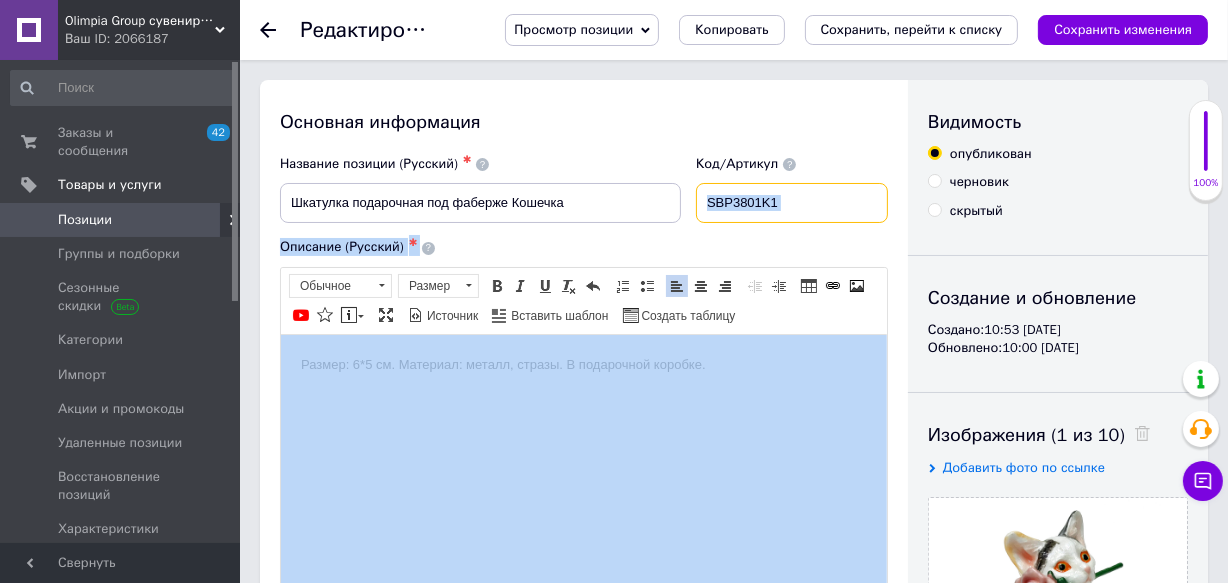 click on "SBP3801K1" at bounding box center (792, 203) 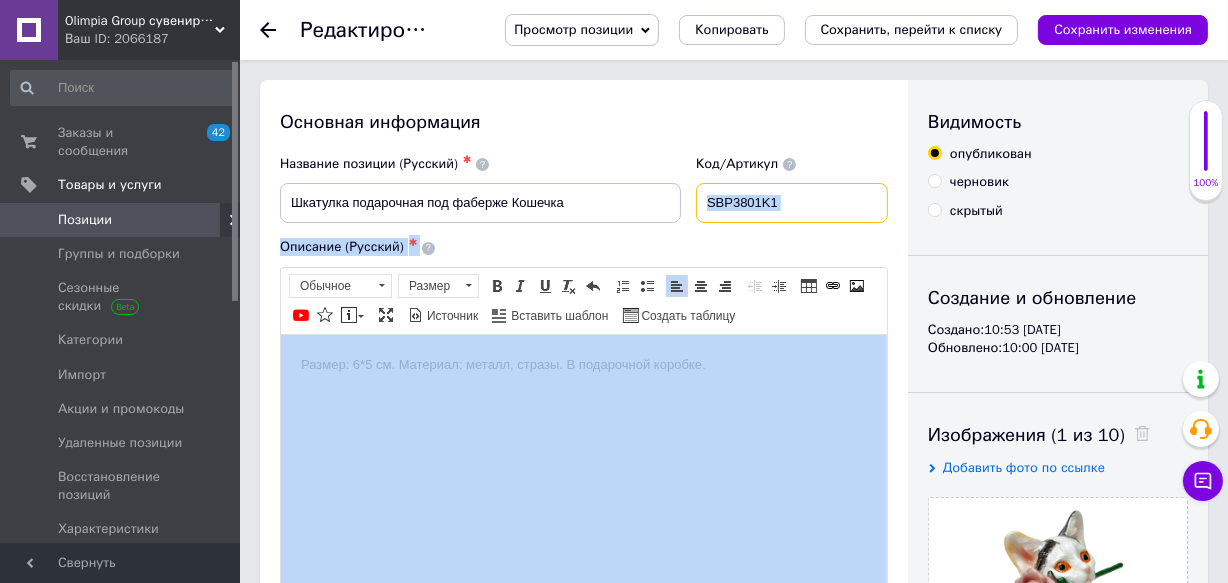 click on "SBP3801K1" at bounding box center [792, 203] 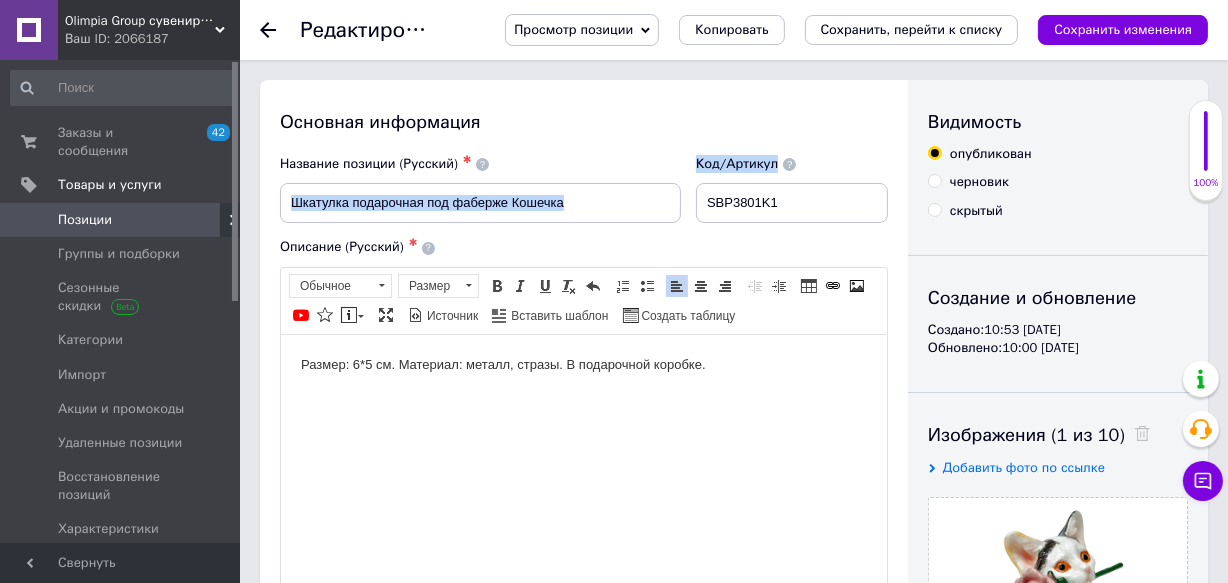 drag, startPoint x: 847, startPoint y: 179, endPoint x: 671, endPoint y: 201, distance: 177.36967 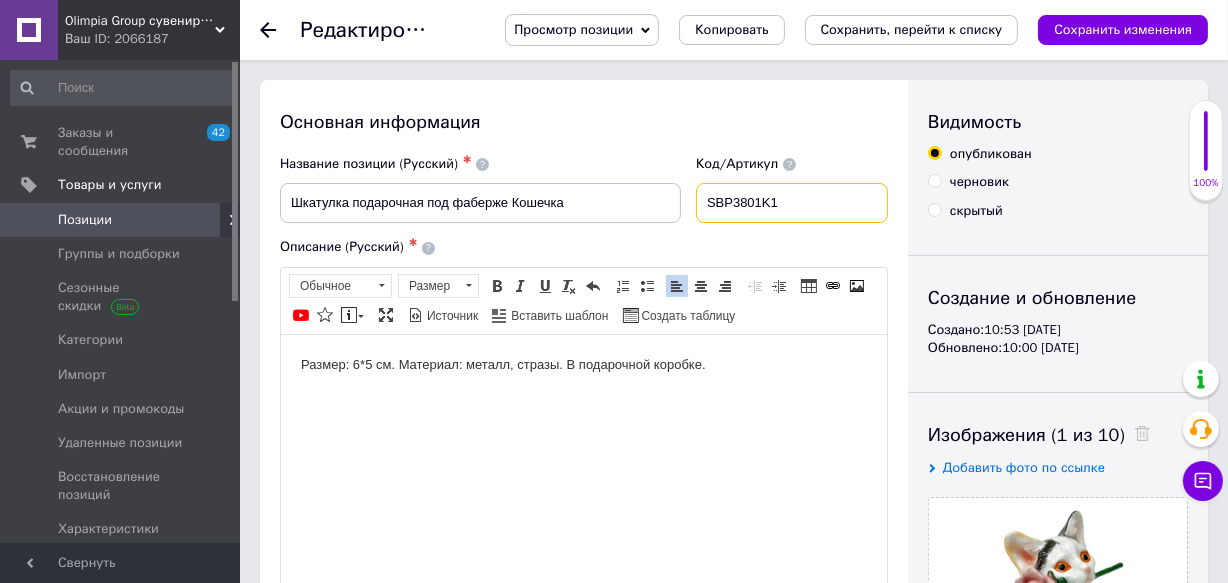 drag, startPoint x: 817, startPoint y: 200, endPoint x: 637, endPoint y: 205, distance: 180.06943 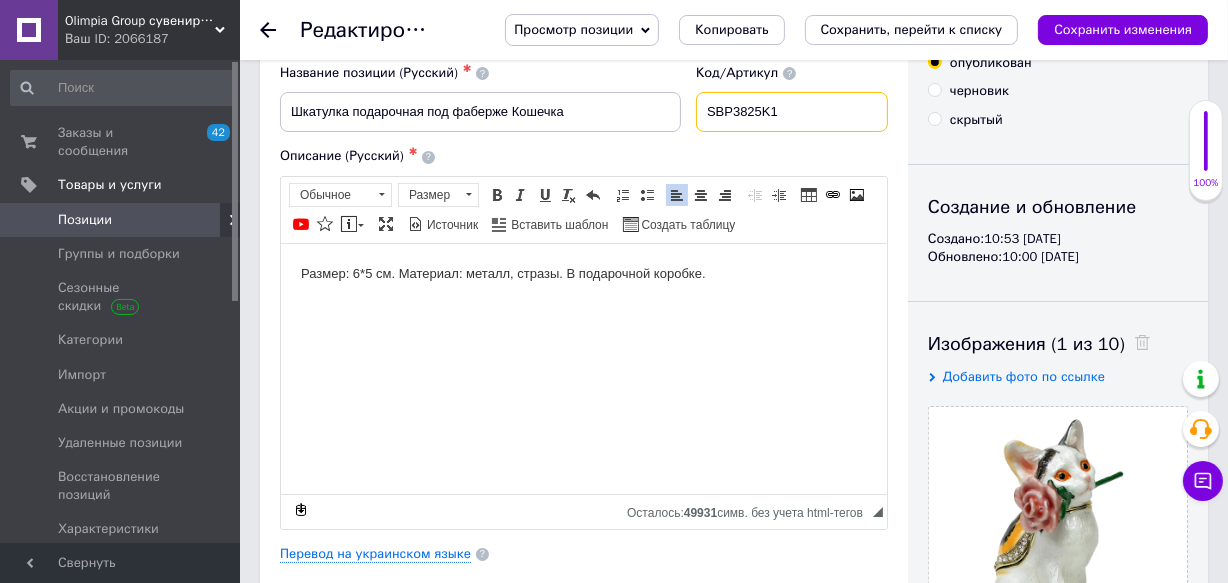 scroll, scrollTop: 363, scrollLeft: 0, axis: vertical 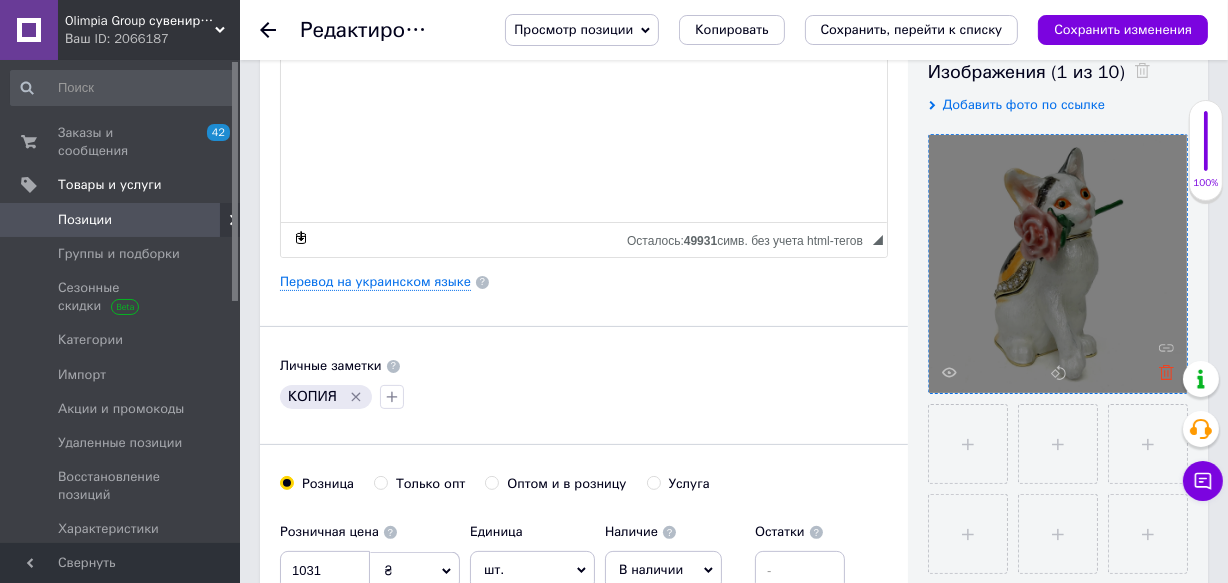 type on "SBP3825K1" 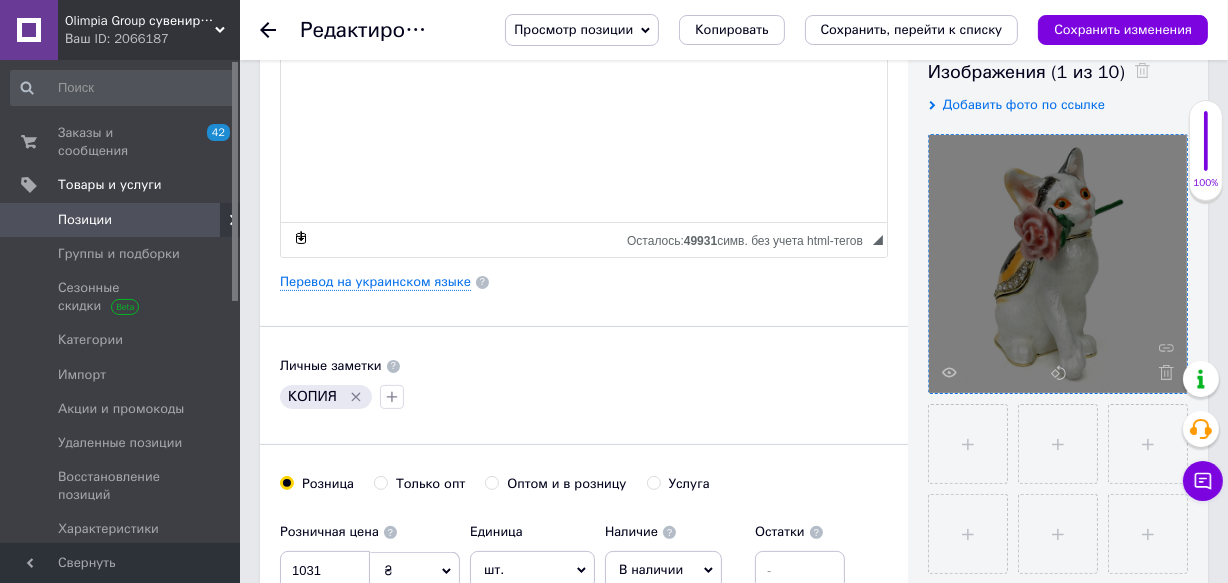 click 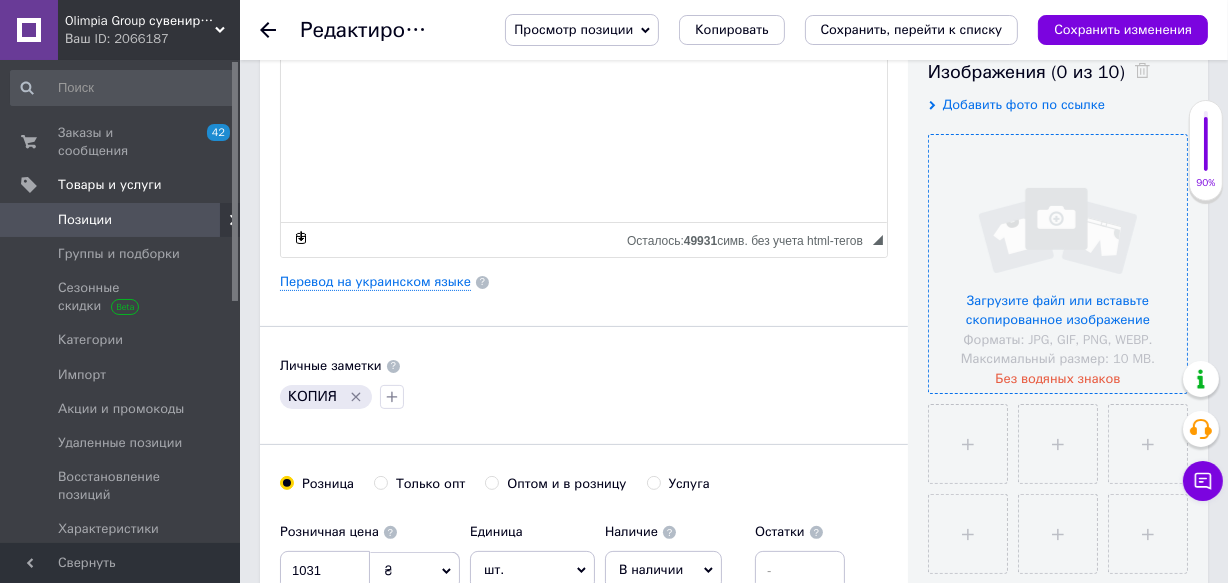 click at bounding box center [1058, 264] 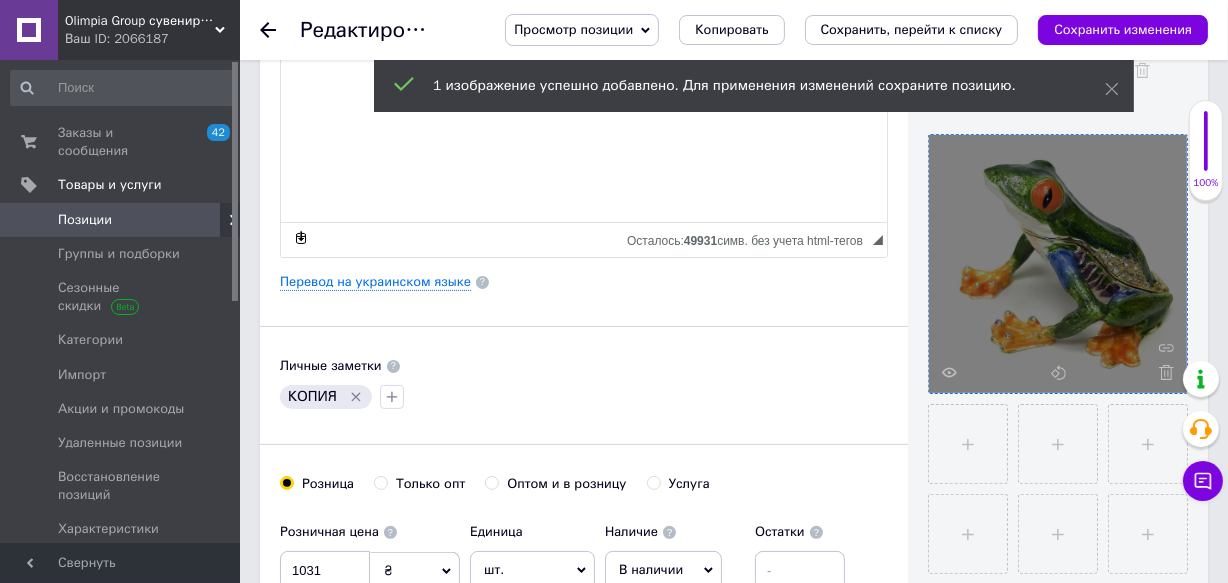 click 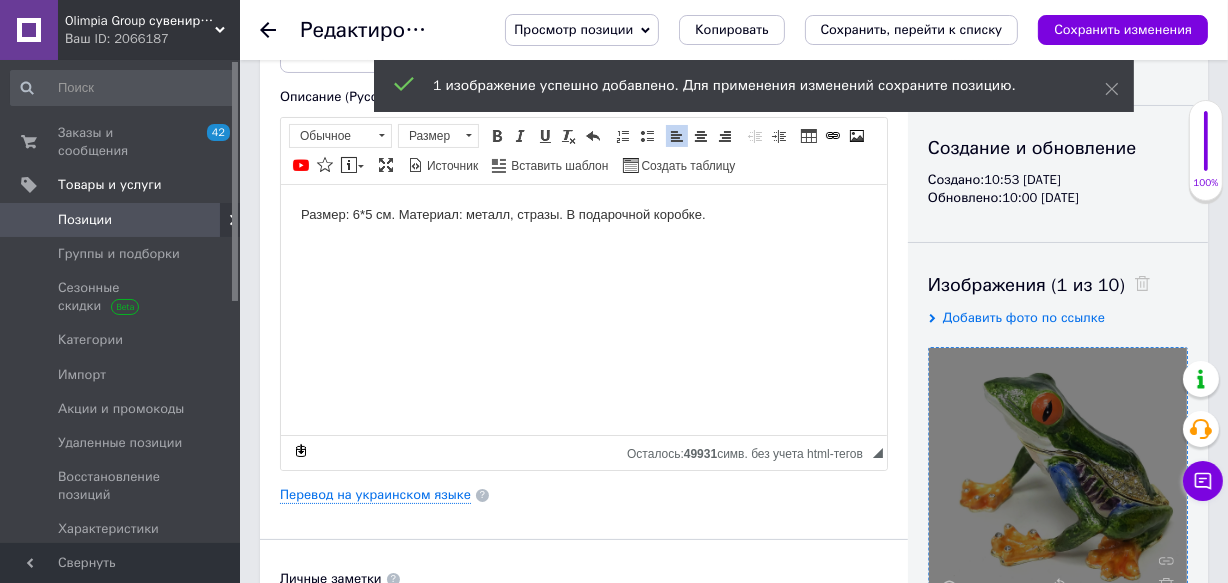 scroll, scrollTop: 0, scrollLeft: 0, axis: both 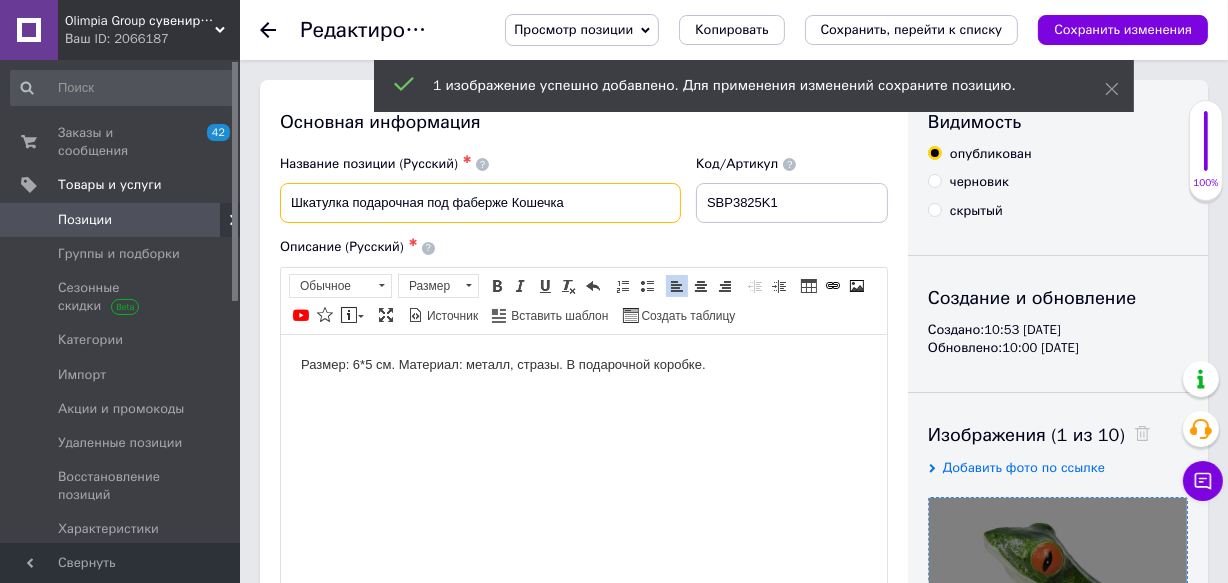 drag, startPoint x: 597, startPoint y: 200, endPoint x: 509, endPoint y: 208, distance: 88.362885 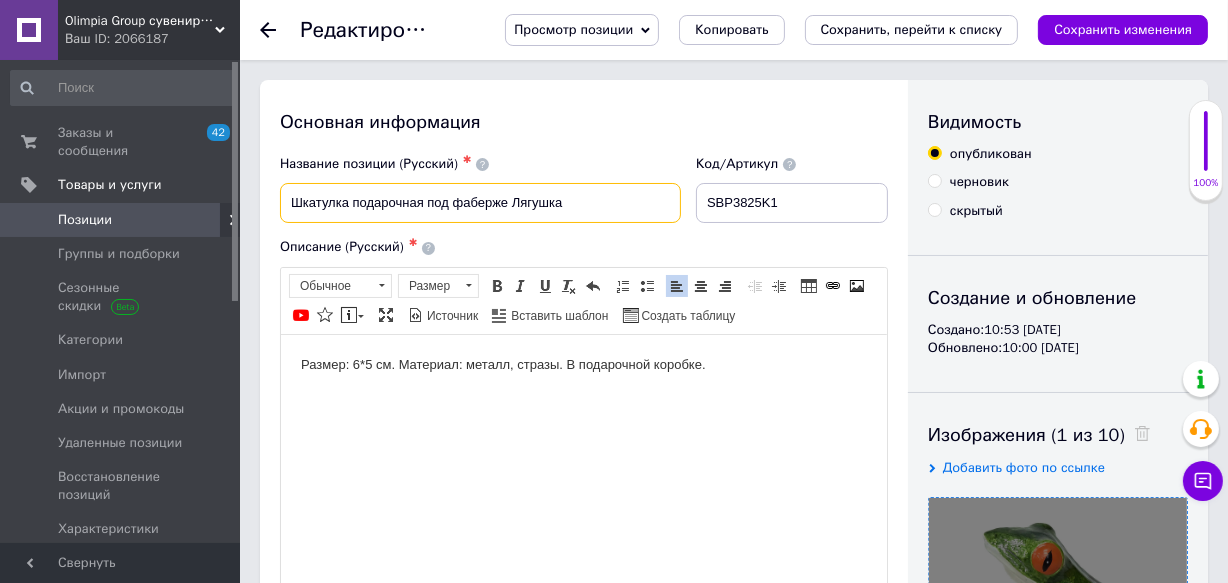 type on "Шкатулка подарочная под фаберже Лягушка" 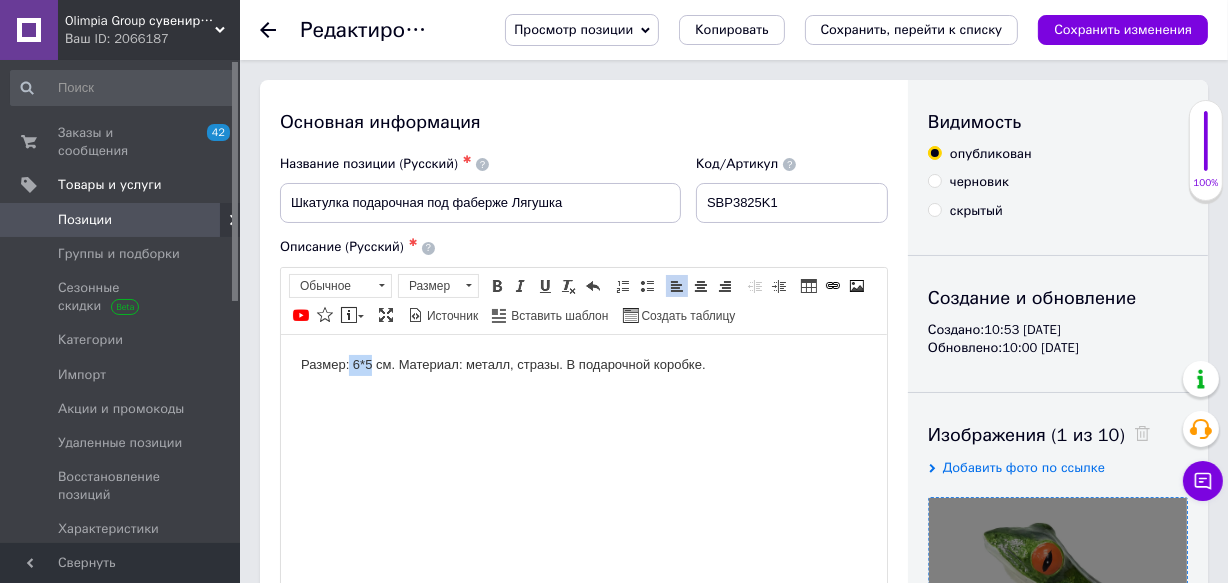 drag, startPoint x: 372, startPoint y: 366, endPoint x: 350, endPoint y: 359, distance: 23.086792 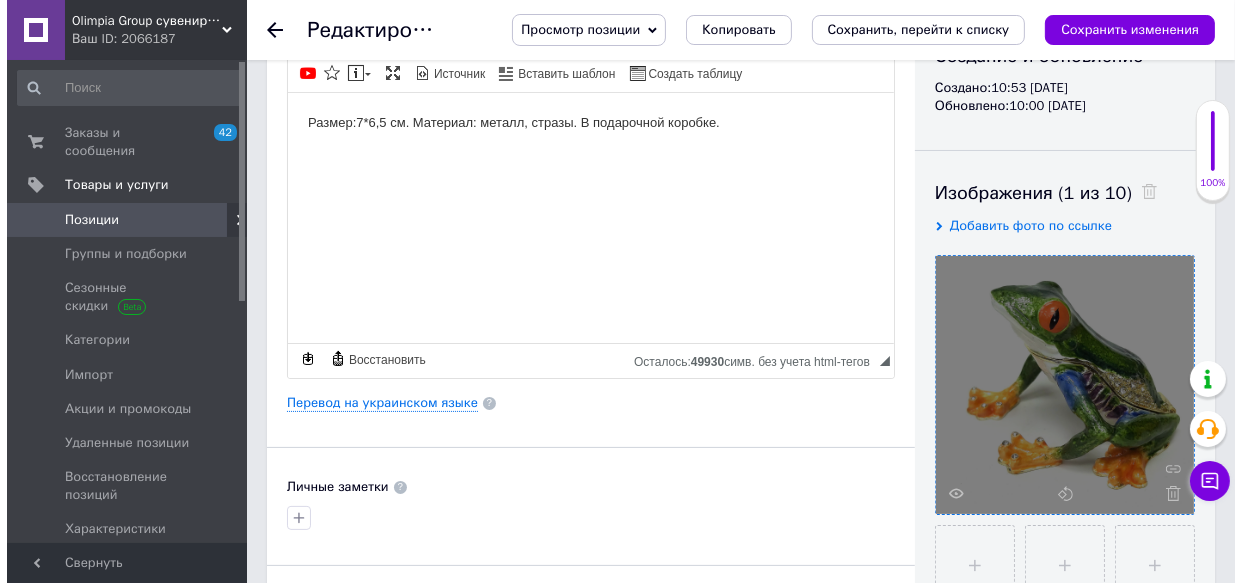 scroll, scrollTop: 454, scrollLeft: 0, axis: vertical 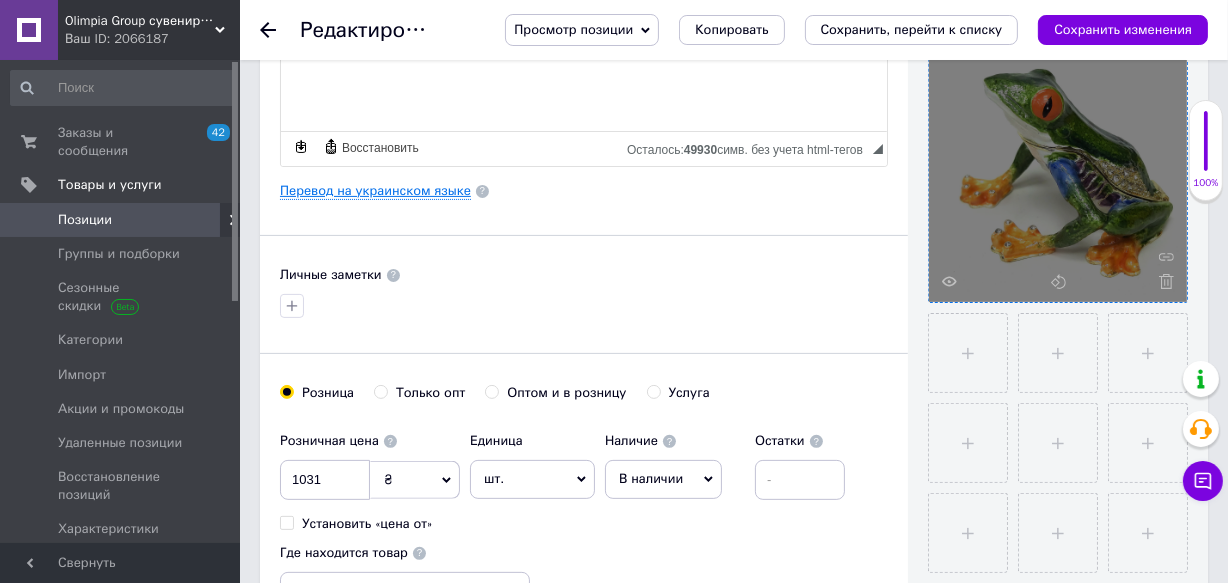 click on "Перевод на украинском языке" at bounding box center (375, 191) 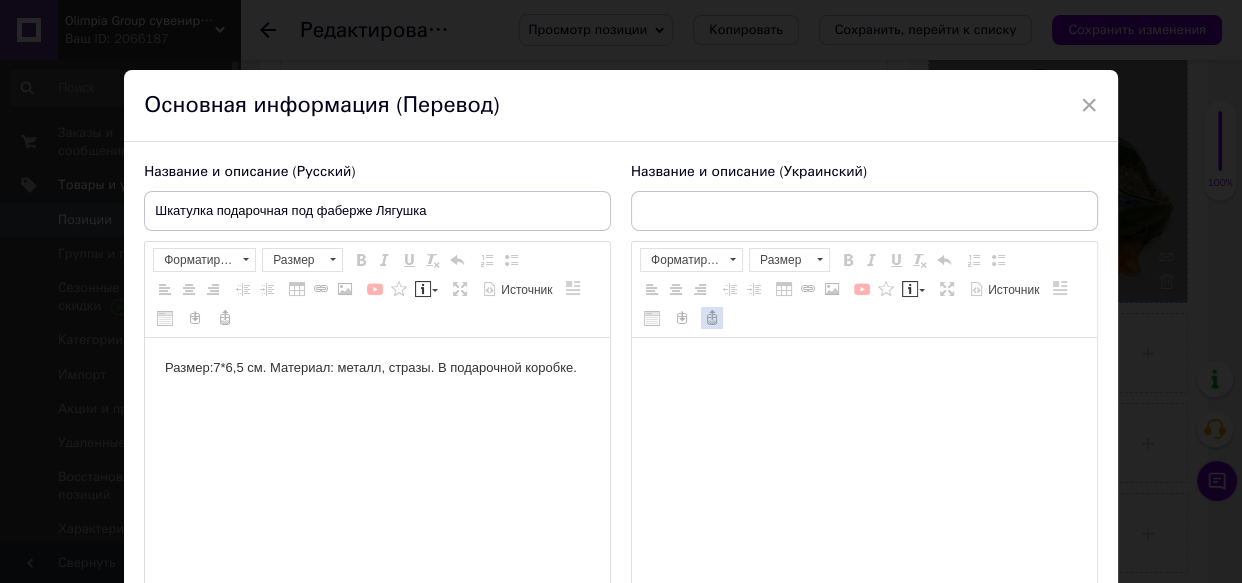 scroll, scrollTop: 0, scrollLeft: 0, axis: both 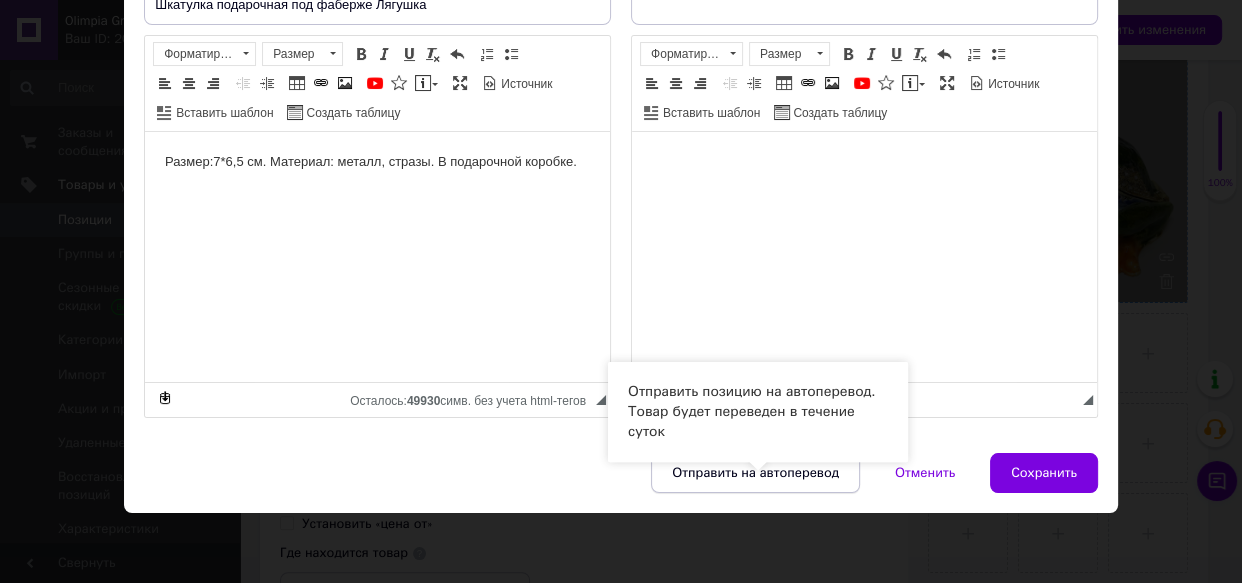 click on "Отправить на автоперевод" at bounding box center (755, 473) 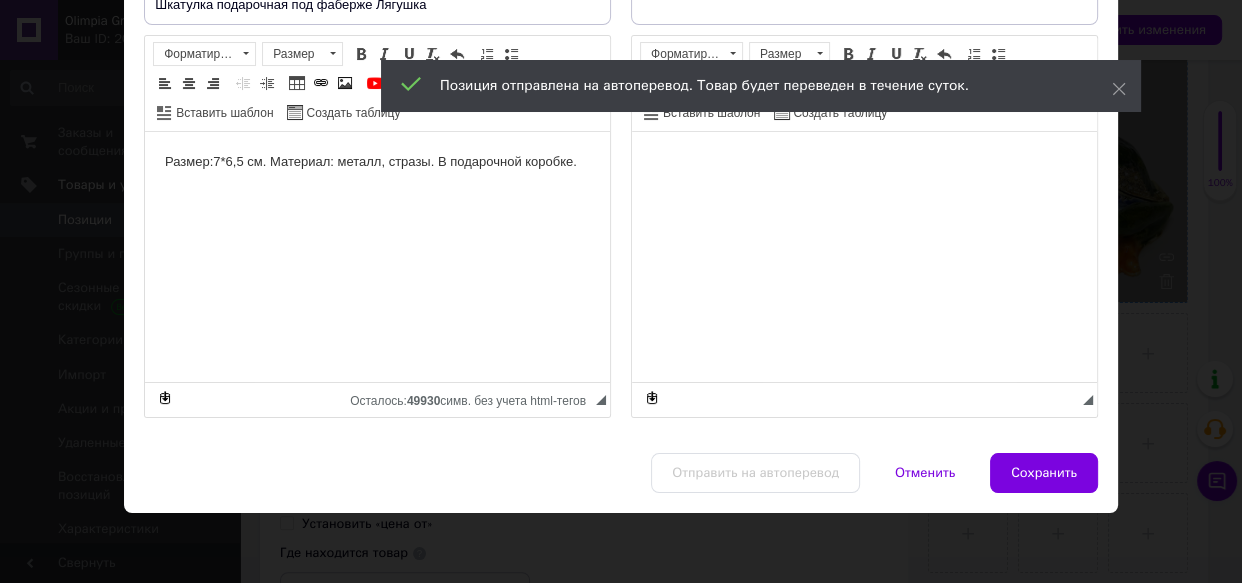 click on "Сохранить" at bounding box center [1044, 473] 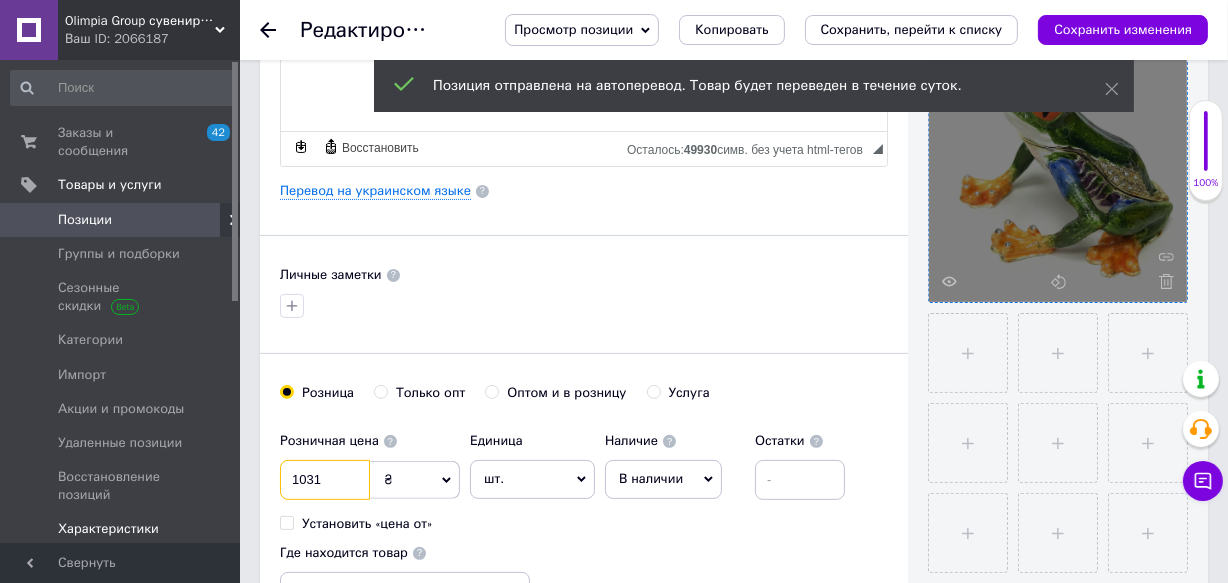 drag, startPoint x: 354, startPoint y: 504, endPoint x: 158, endPoint y: 525, distance: 197.1218 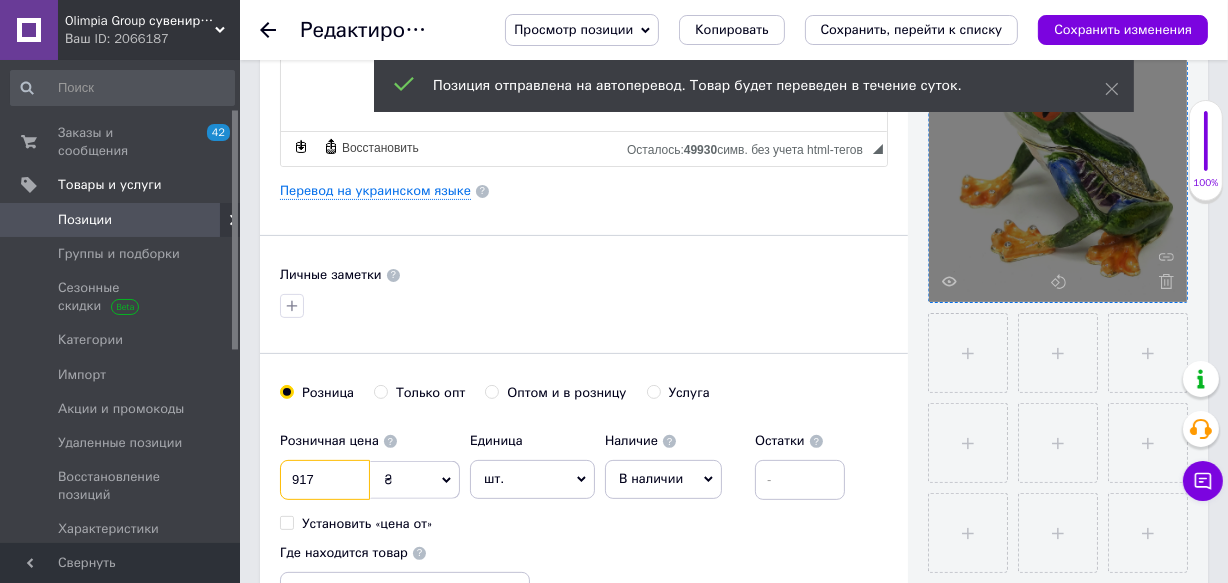 scroll, scrollTop: 454, scrollLeft: 0, axis: vertical 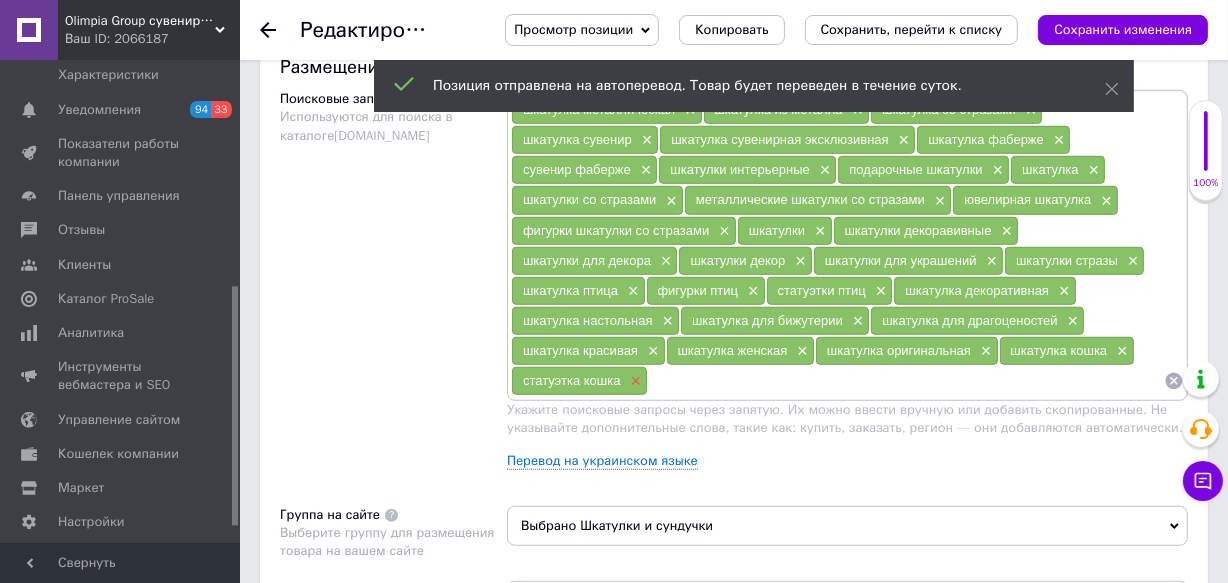 type on "917" 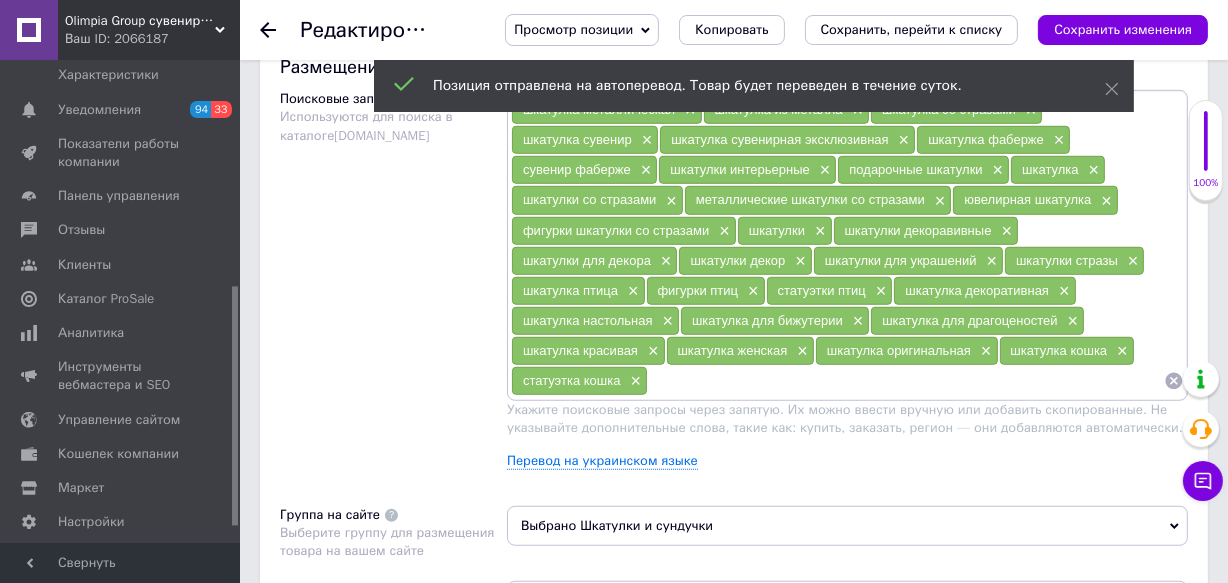 click on "×" at bounding box center (634, 381) 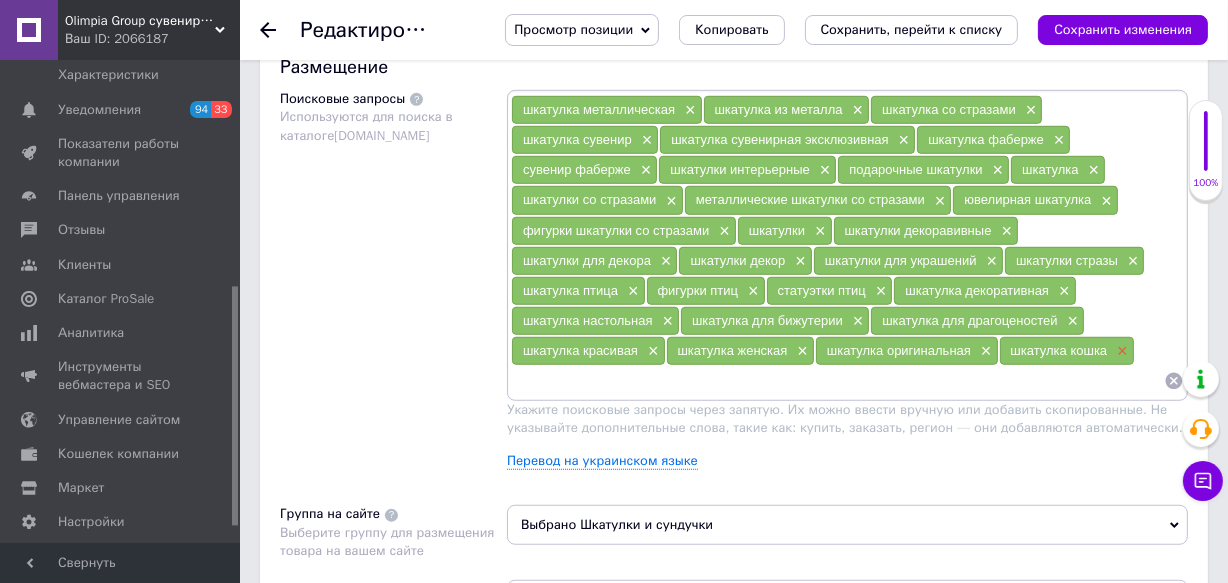 click on "×" at bounding box center [1120, 351] 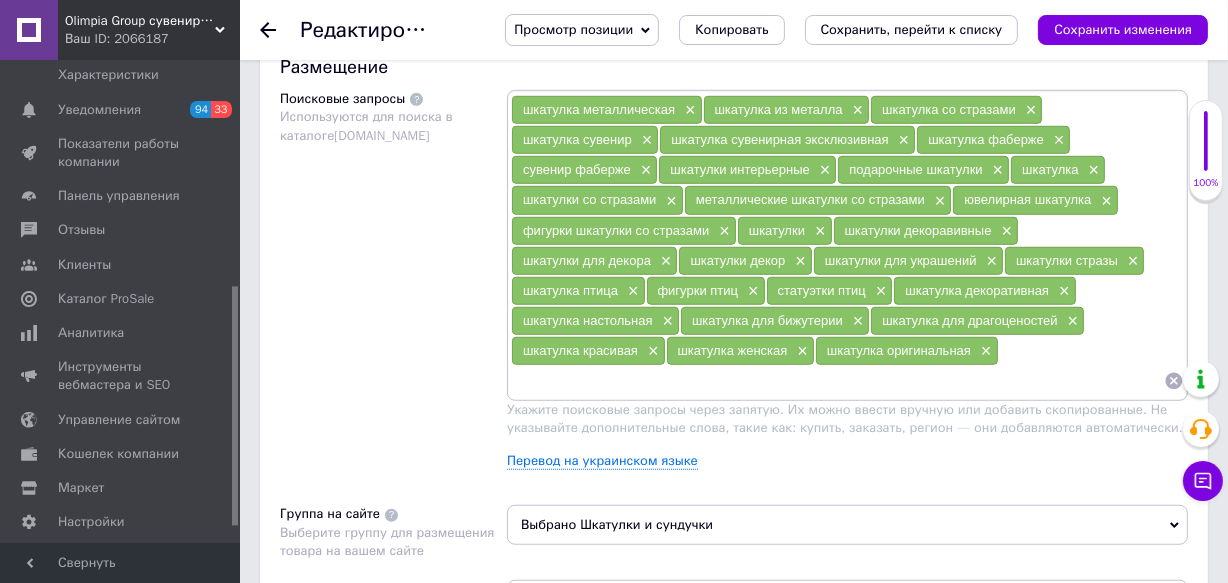 drag, startPoint x: 627, startPoint y: 357, endPoint x: 591, endPoint y: 385, distance: 45.607018 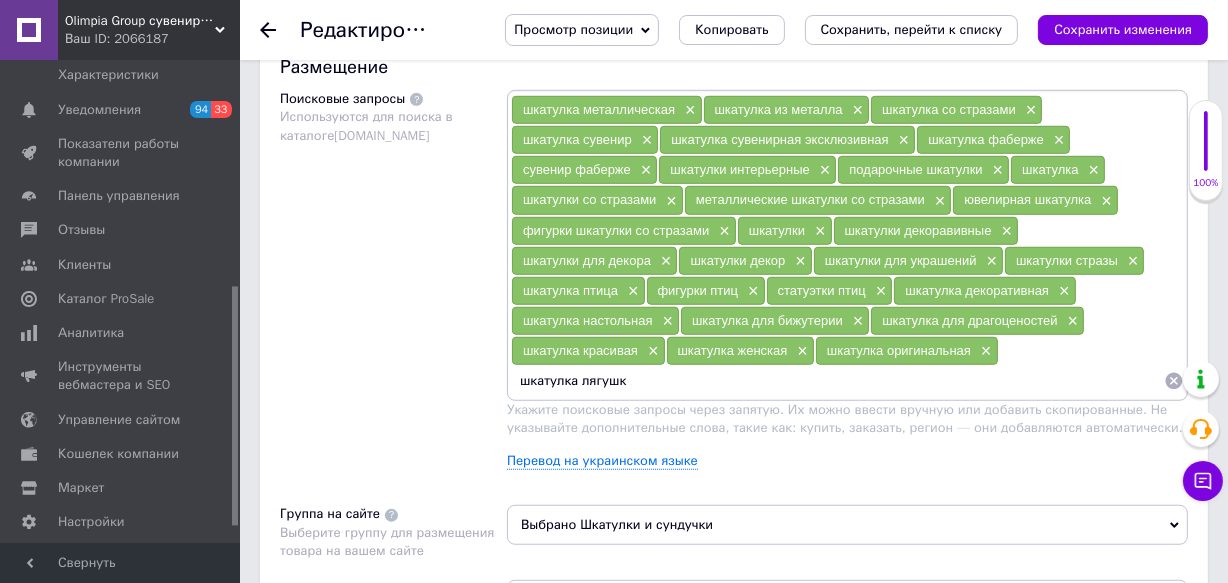 type on "шкатулка лягушка" 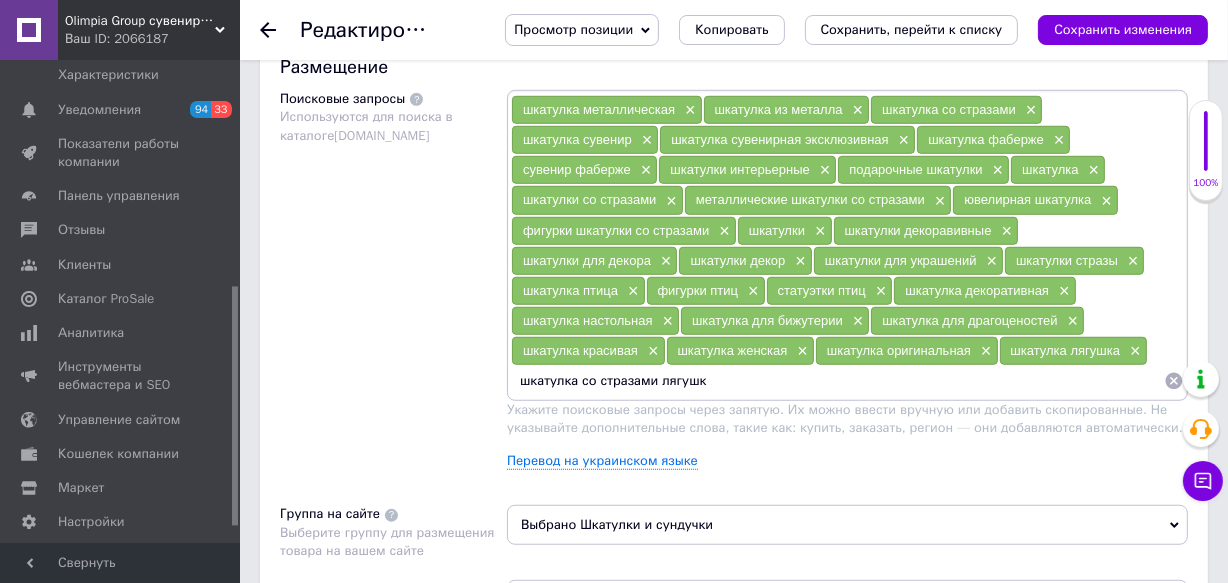type on "шкатулка со стразами лягушка" 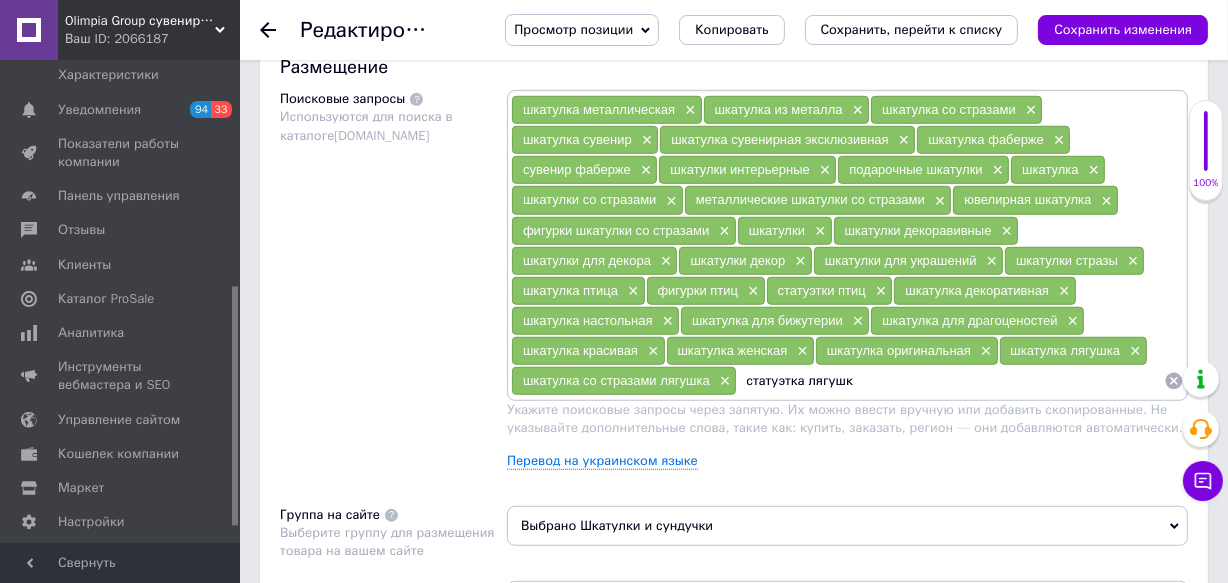 type on "статуэтка лягушка" 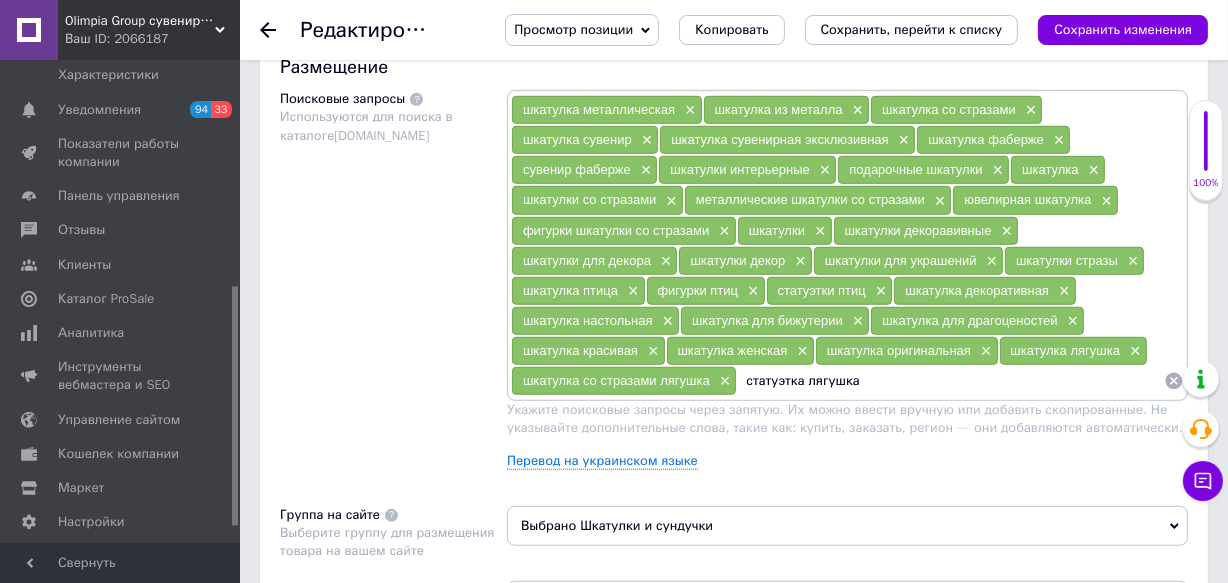type 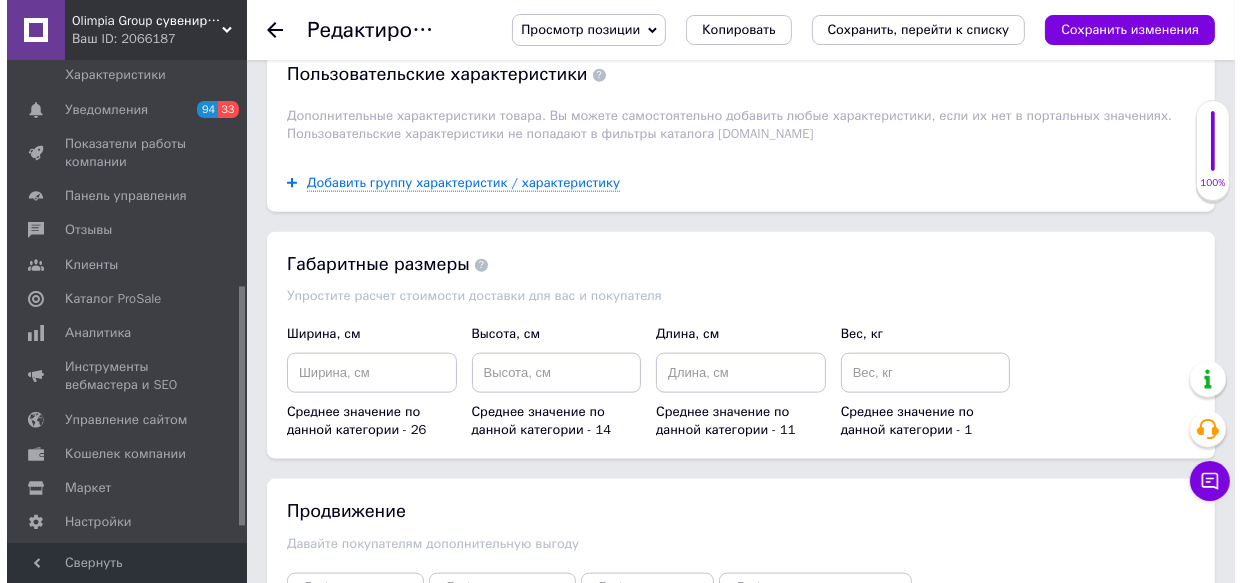 scroll, scrollTop: 2363, scrollLeft: 0, axis: vertical 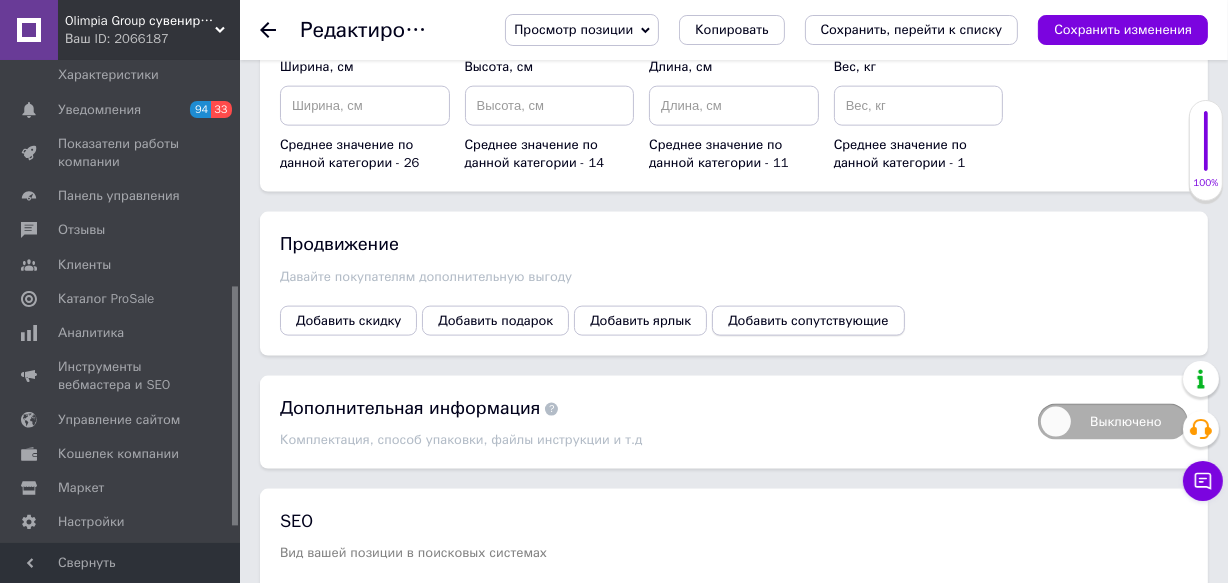 click on "Добавить сопутствующие" at bounding box center [808, 321] 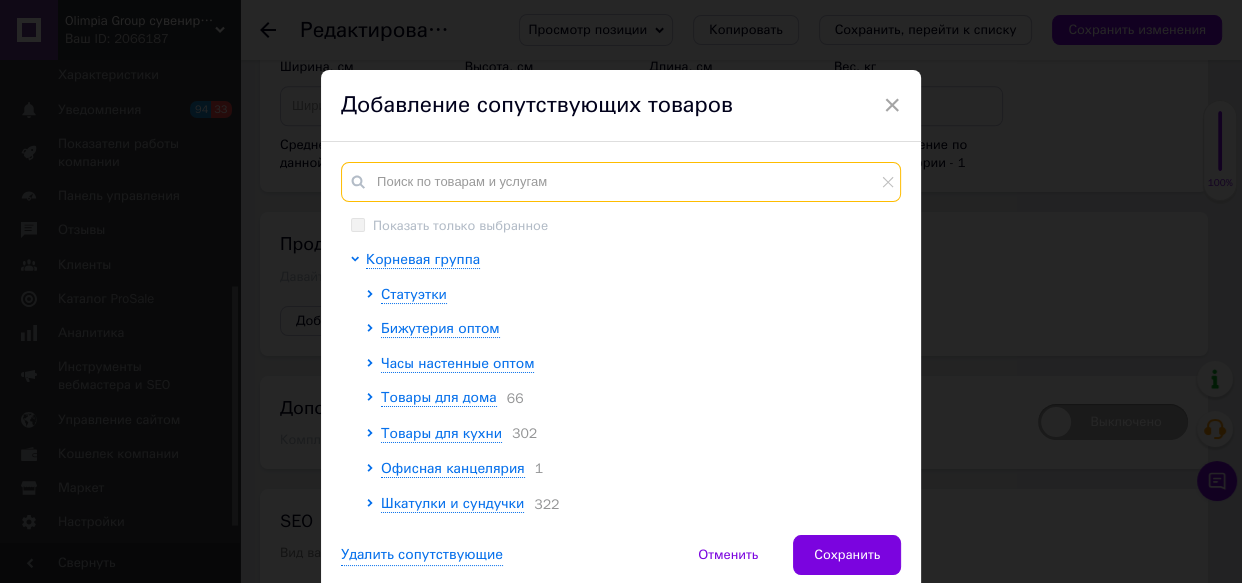 click at bounding box center [621, 182] 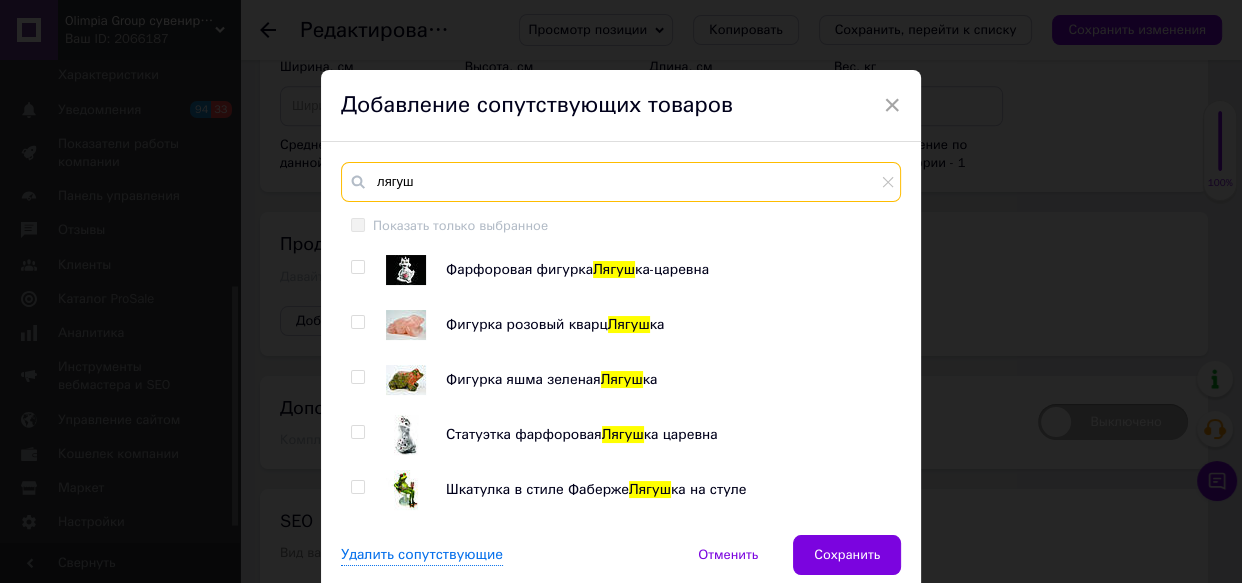 type on "лягуш" 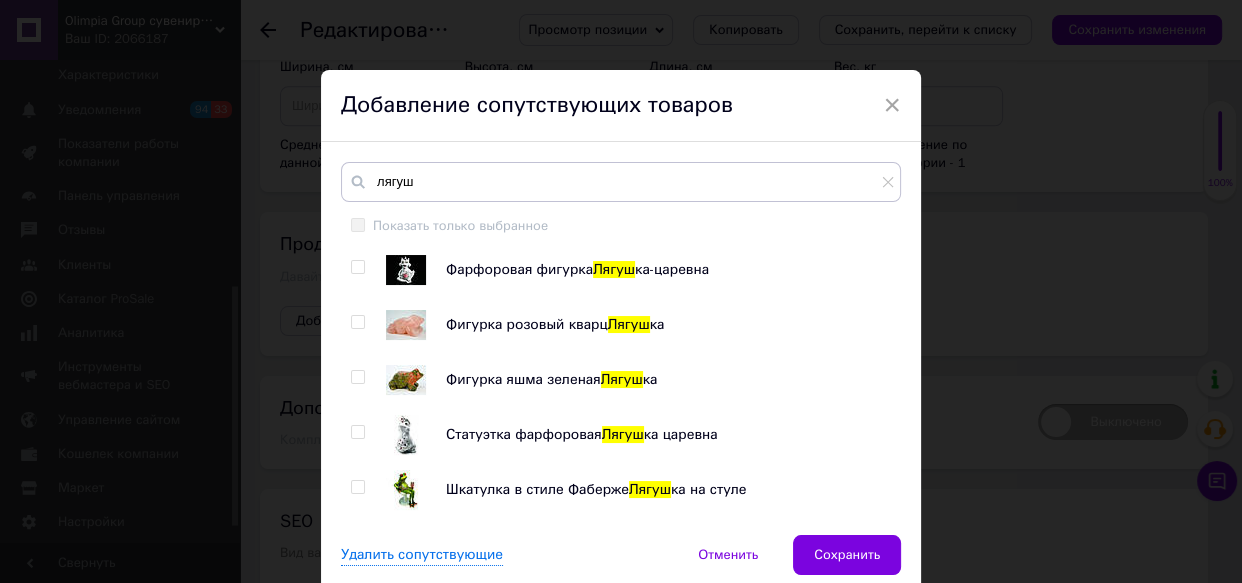 click at bounding box center (357, 267) 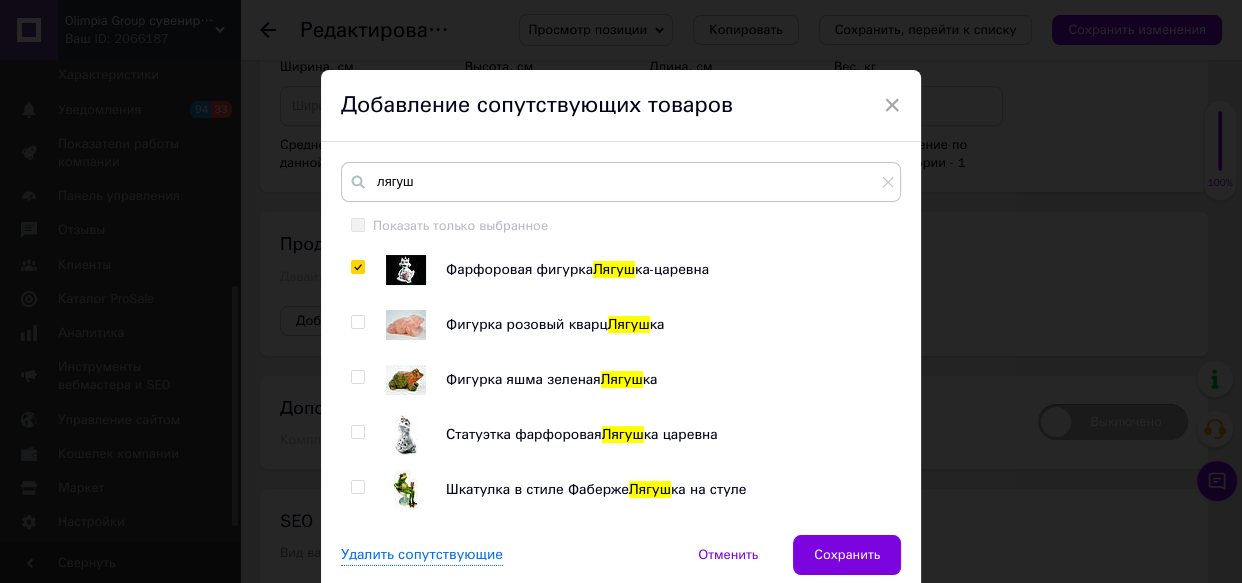 checkbox on "true" 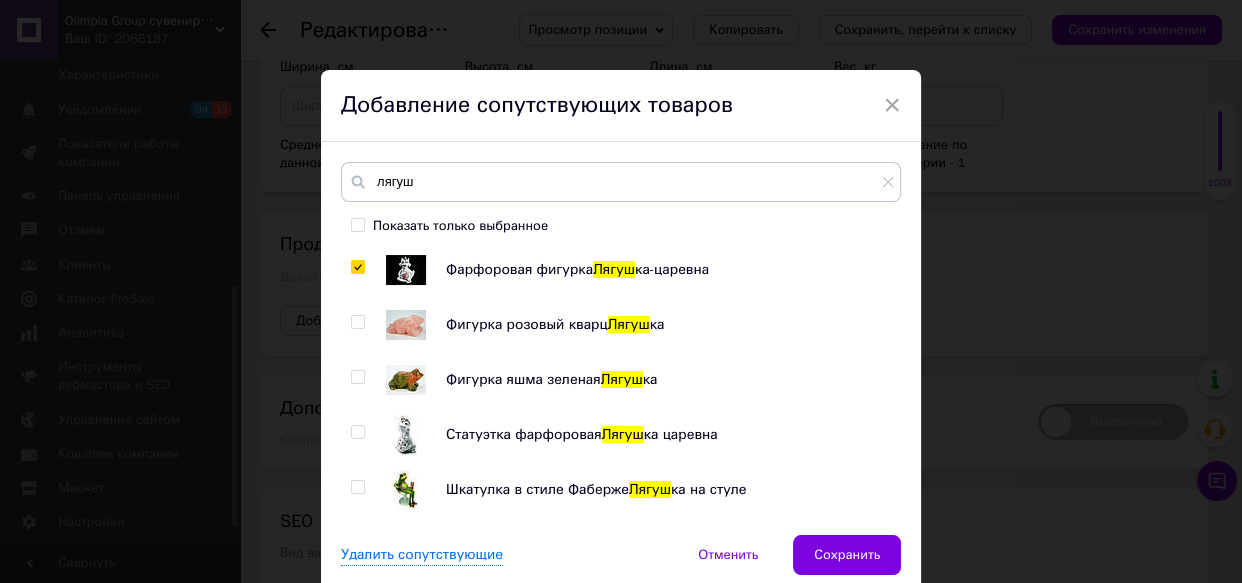 click at bounding box center (357, 322) 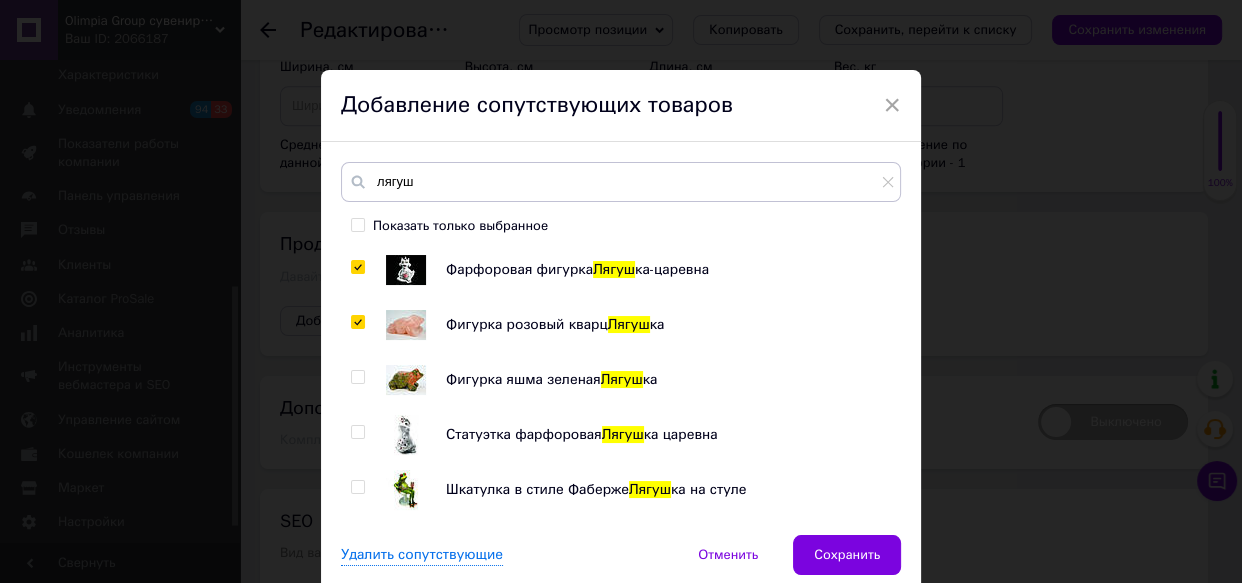 checkbox on "true" 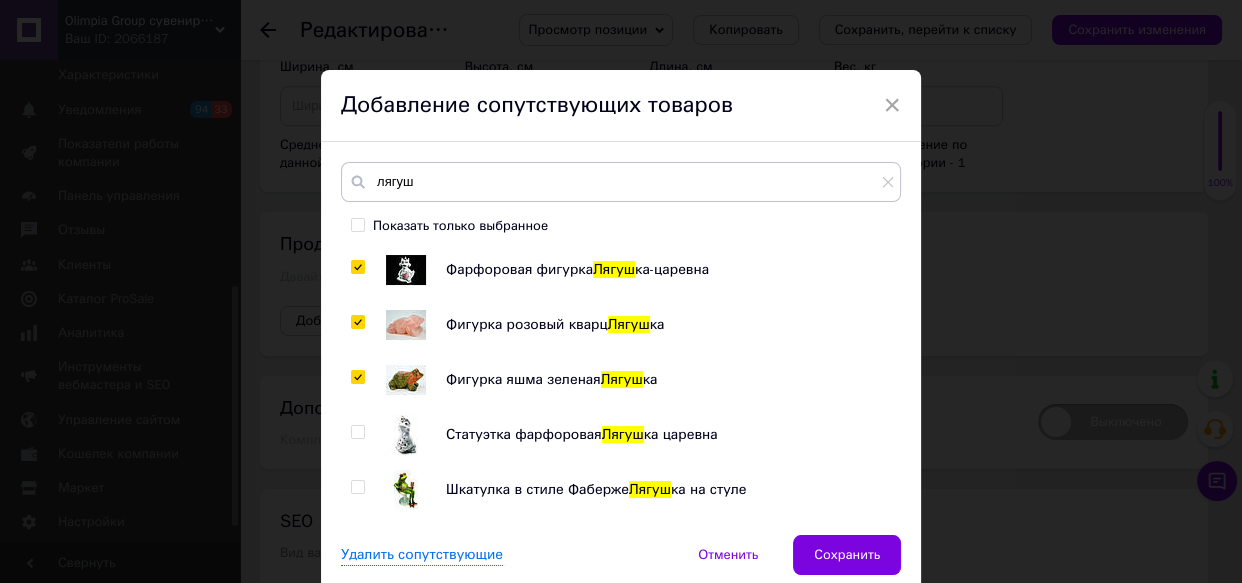 checkbox on "true" 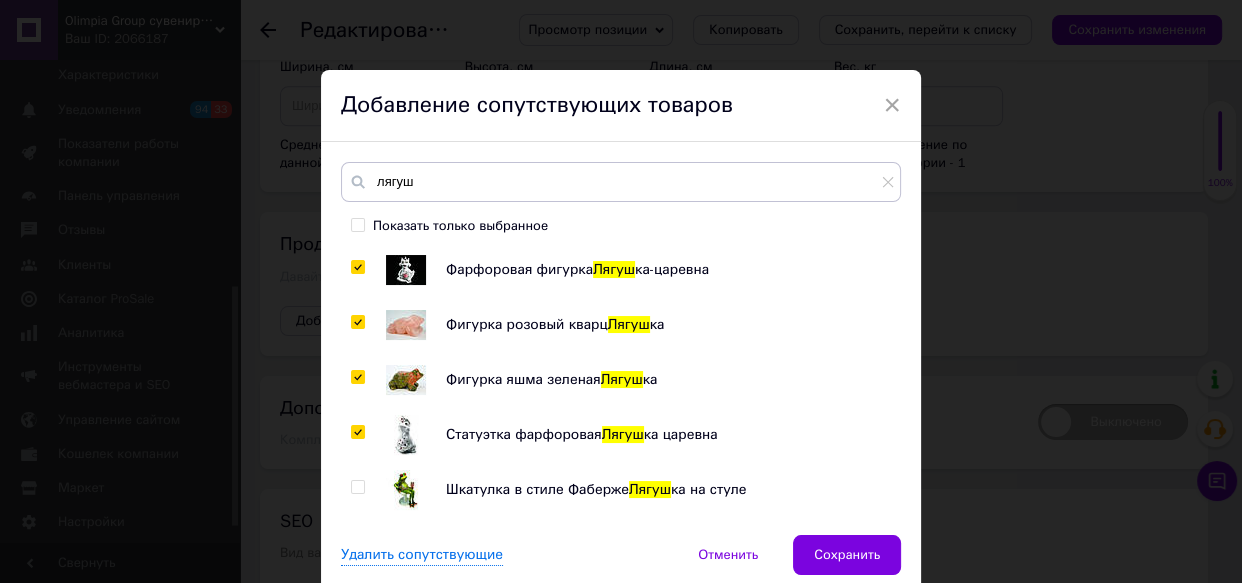 checkbox on "true" 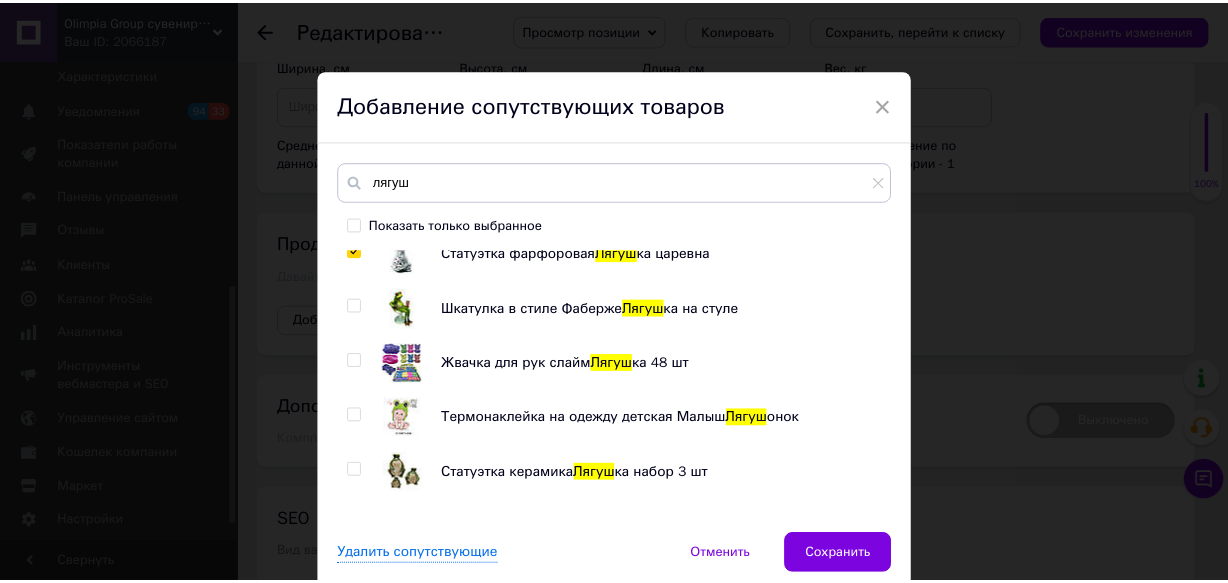 scroll, scrollTop: 363, scrollLeft: 0, axis: vertical 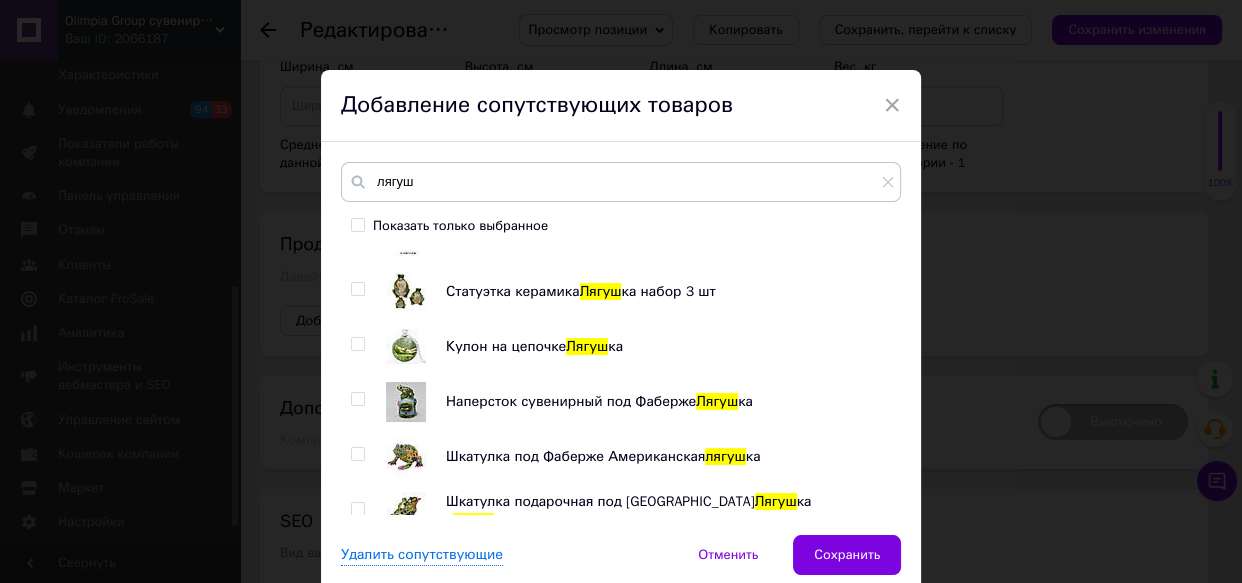 click at bounding box center [357, 289] 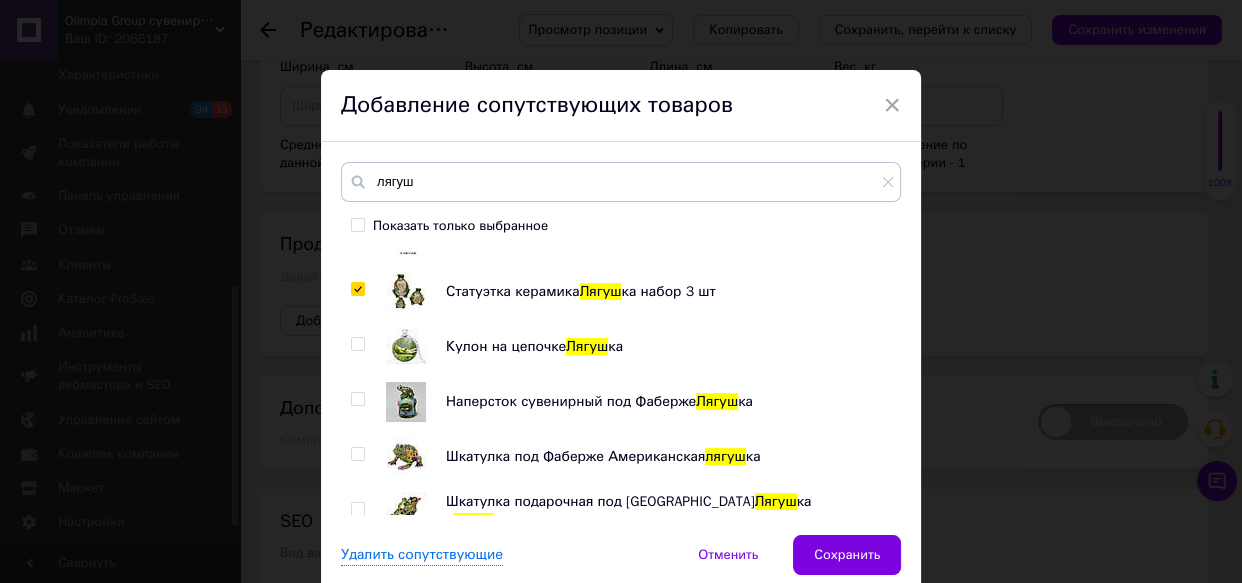 checkbox on "true" 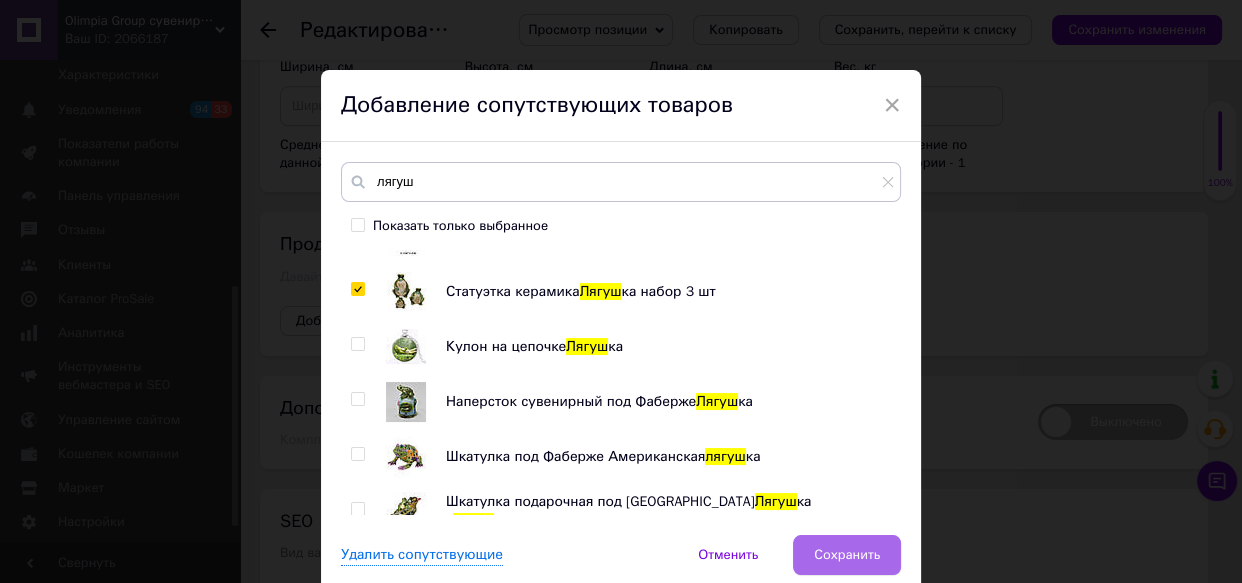 click on "Сохранить" at bounding box center [847, 555] 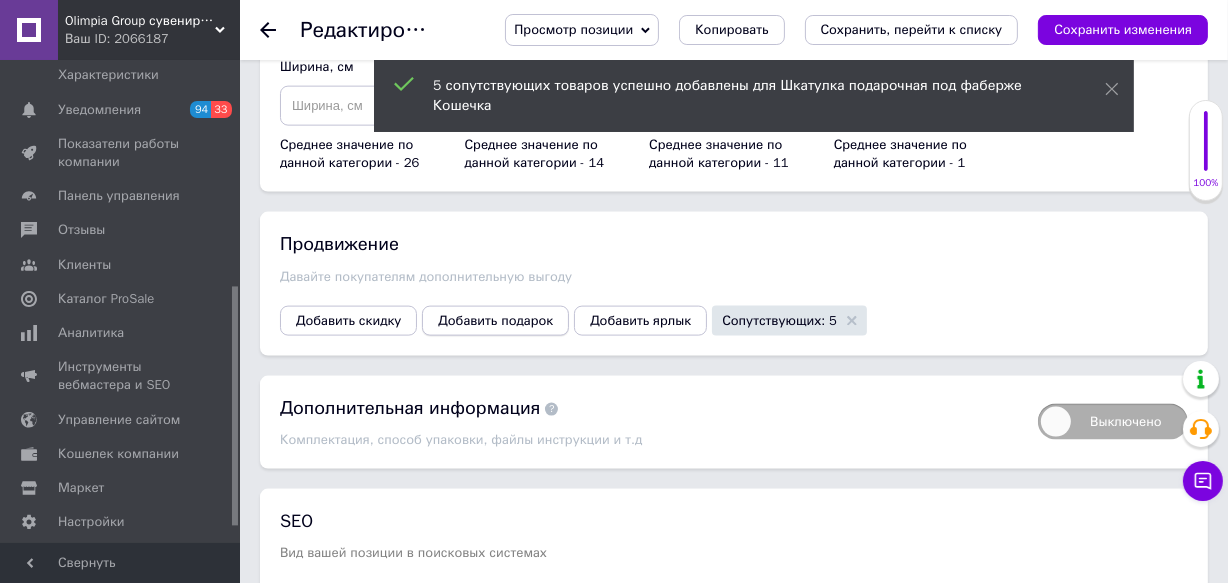 click on "Добавить подарок" at bounding box center [495, 321] 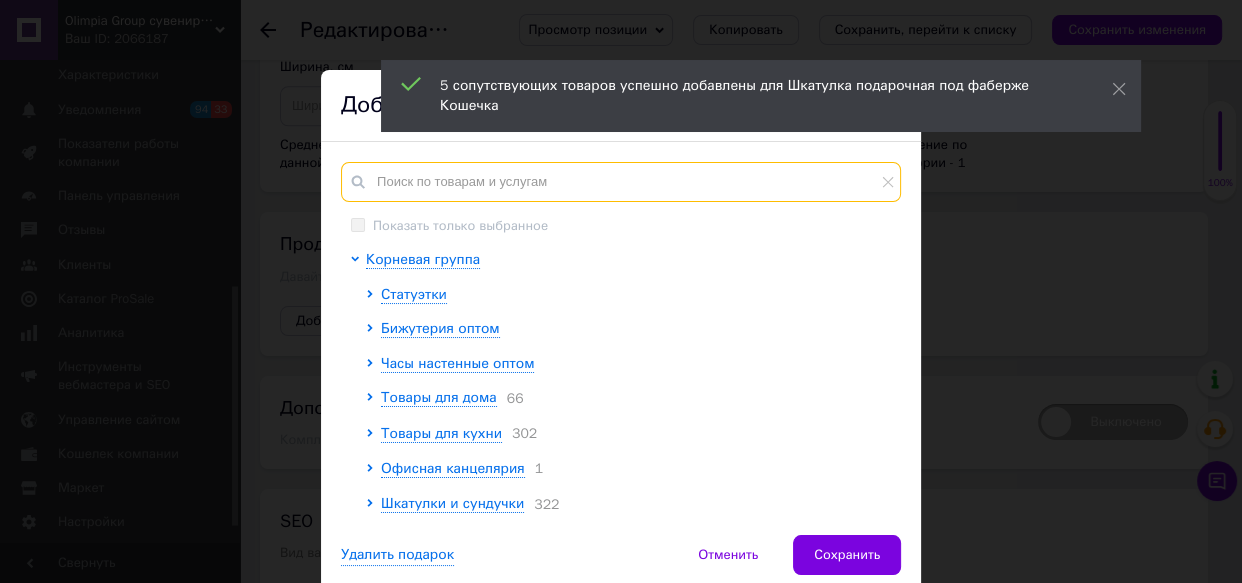click at bounding box center (621, 182) 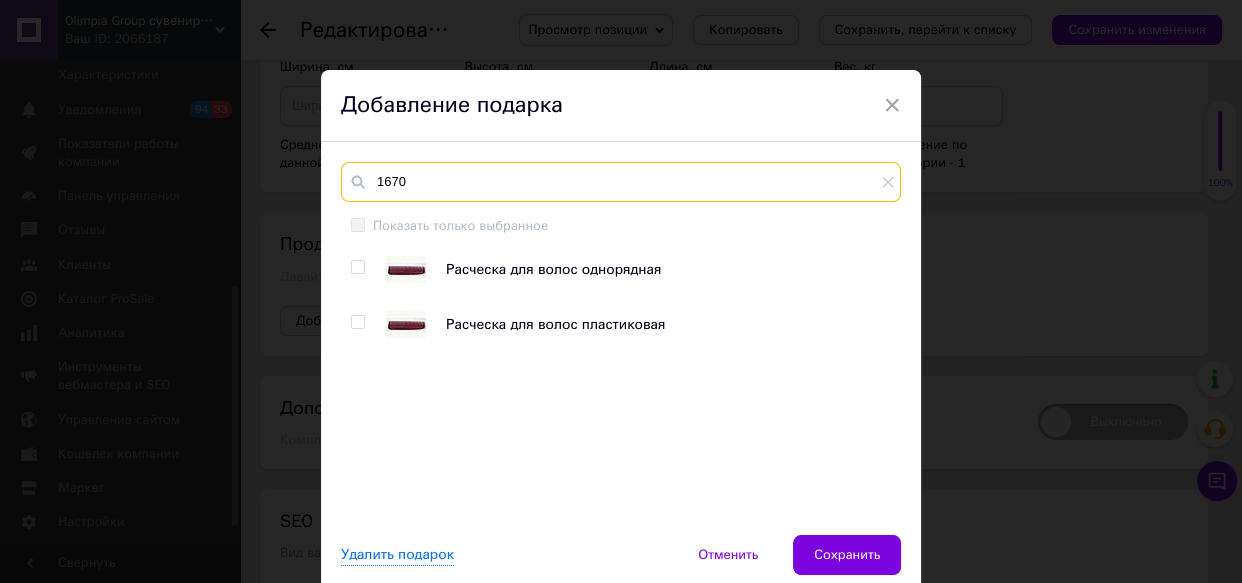 type on "1670" 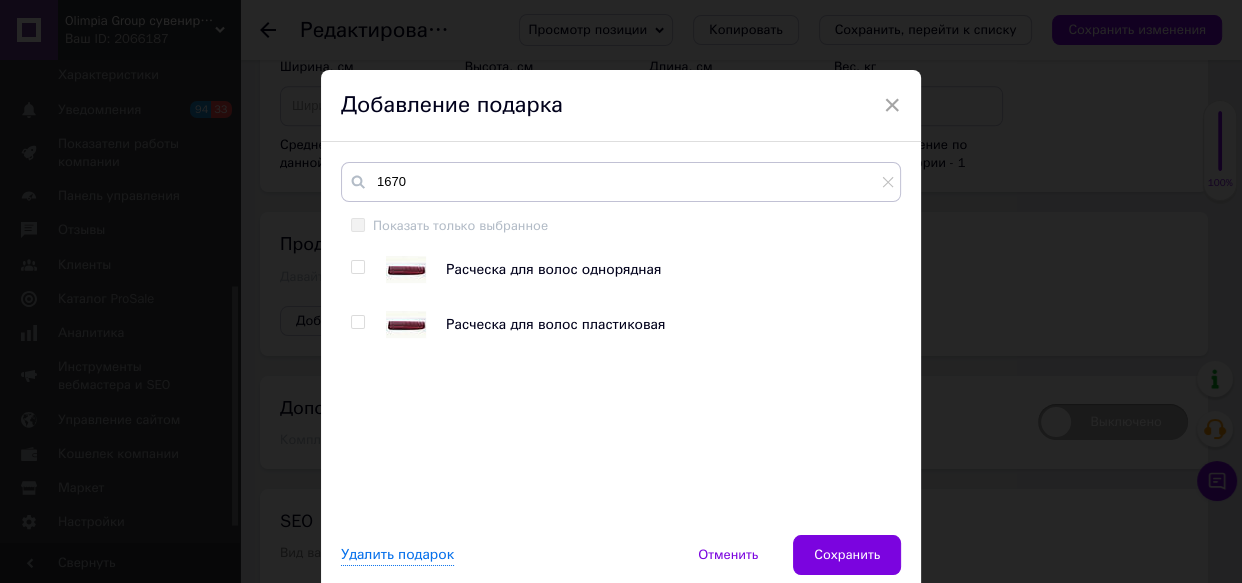 click at bounding box center [357, 267] 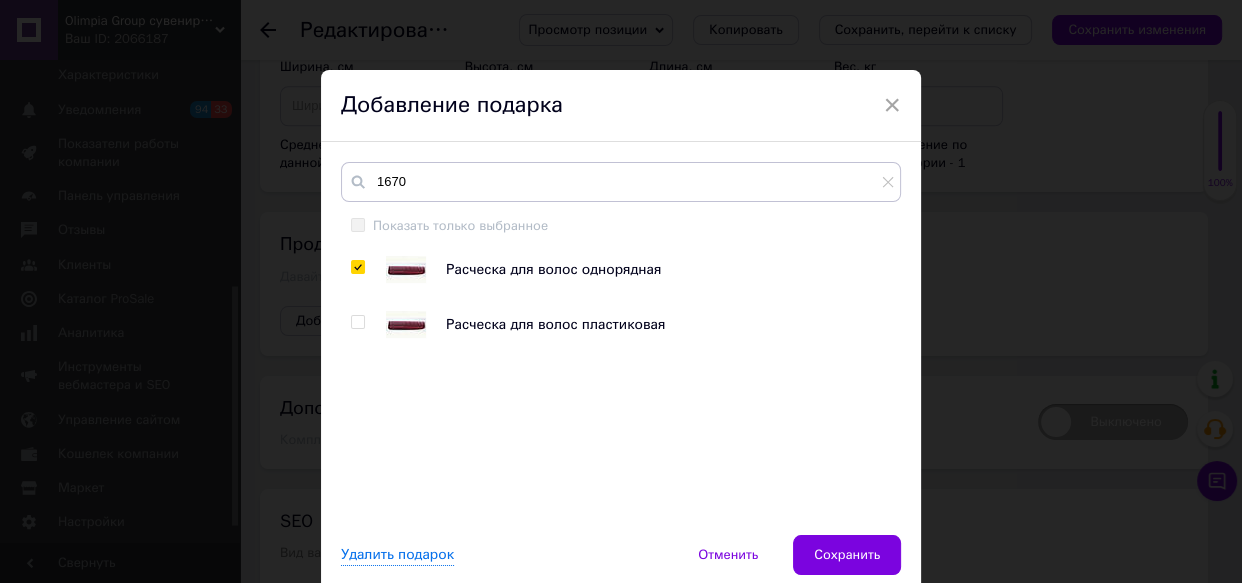 checkbox on "true" 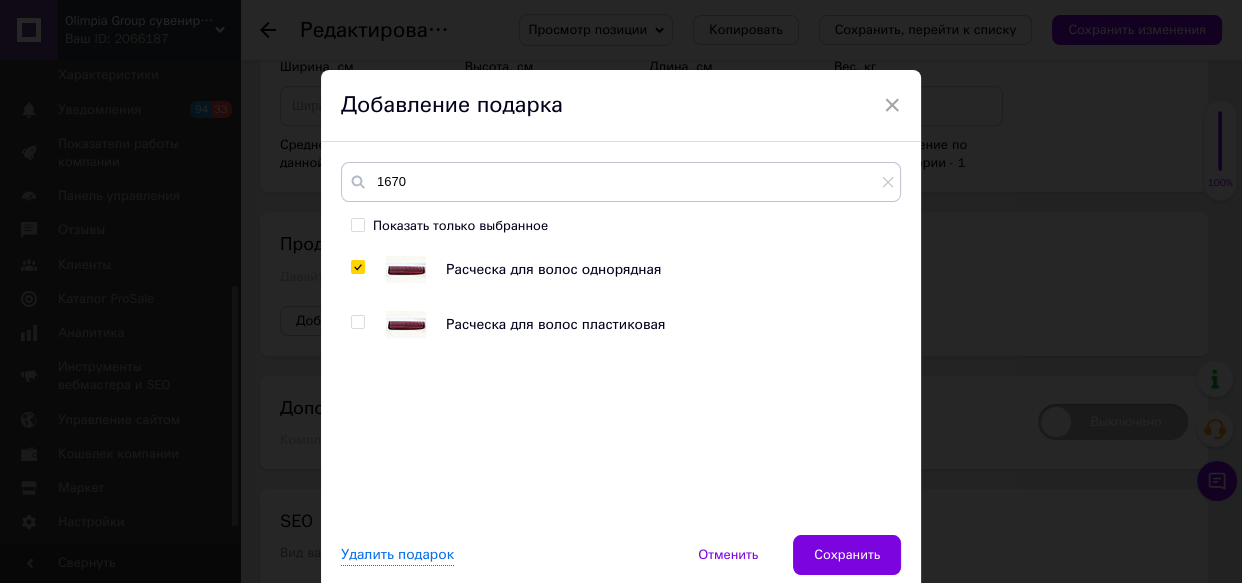 drag, startPoint x: 838, startPoint y: 557, endPoint x: 865, endPoint y: 535, distance: 34.828148 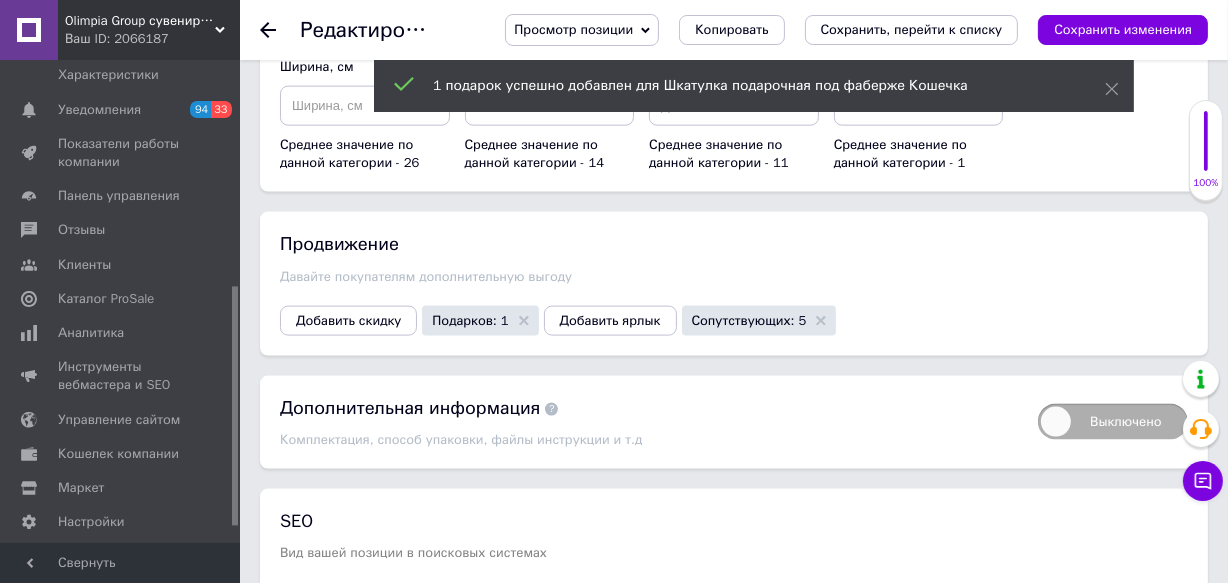 click on "Сохранить изменения" at bounding box center [1123, 29] 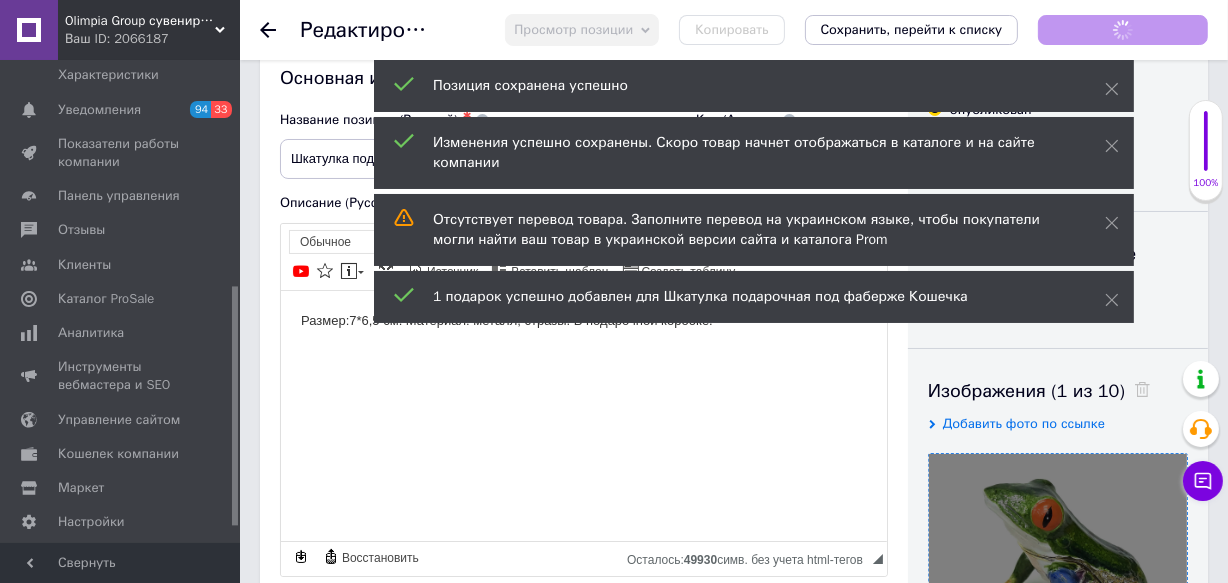 scroll, scrollTop: 0, scrollLeft: 0, axis: both 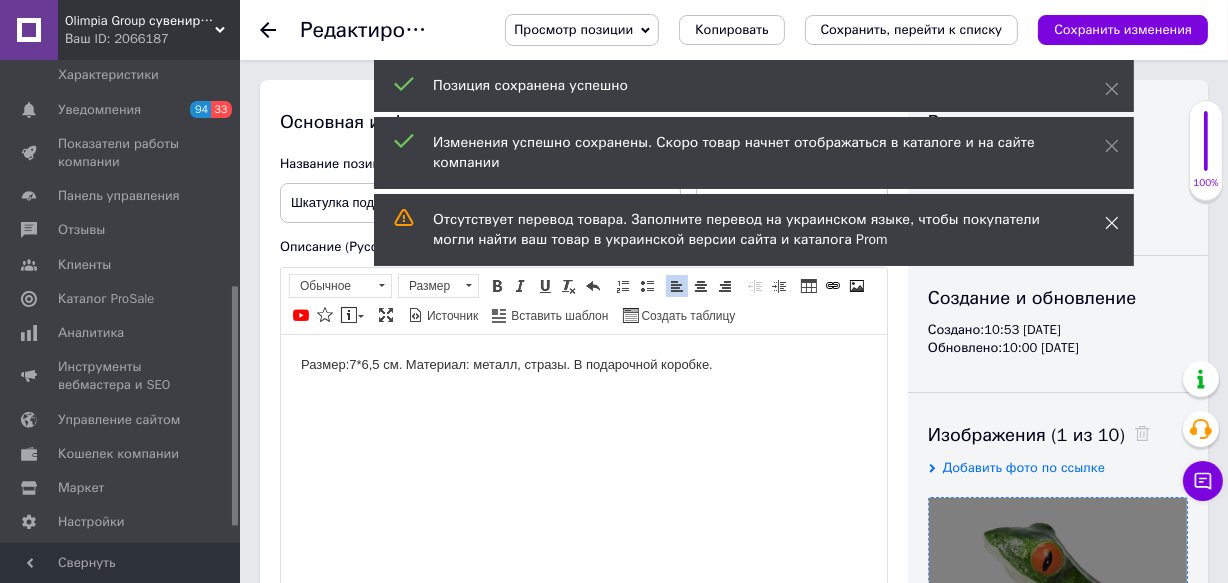 click 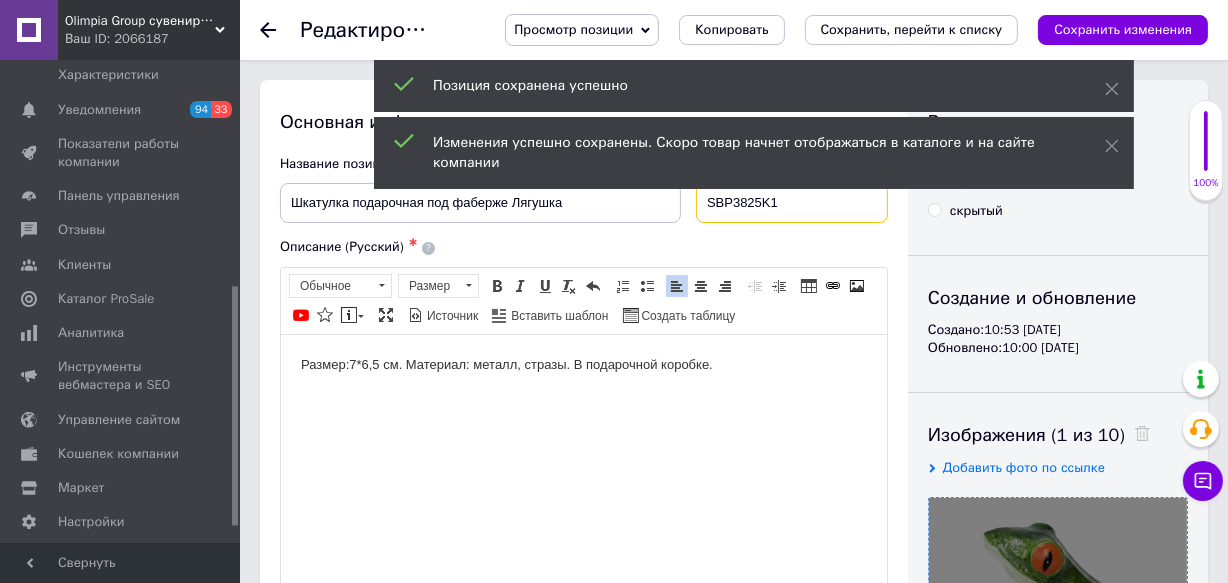 drag, startPoint x: 801, startPoint y: 202, endPoint x: 505, endPoint y: 203, distance: 296.00168 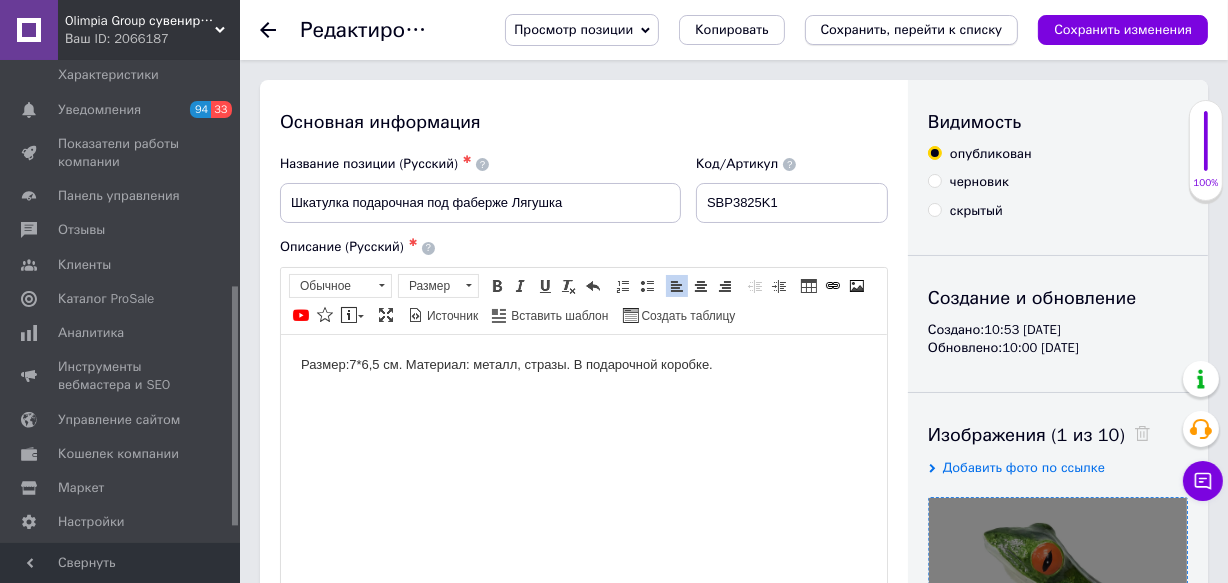 click on "Сохранить, перейти к списку" at bounding box center [912, 29] 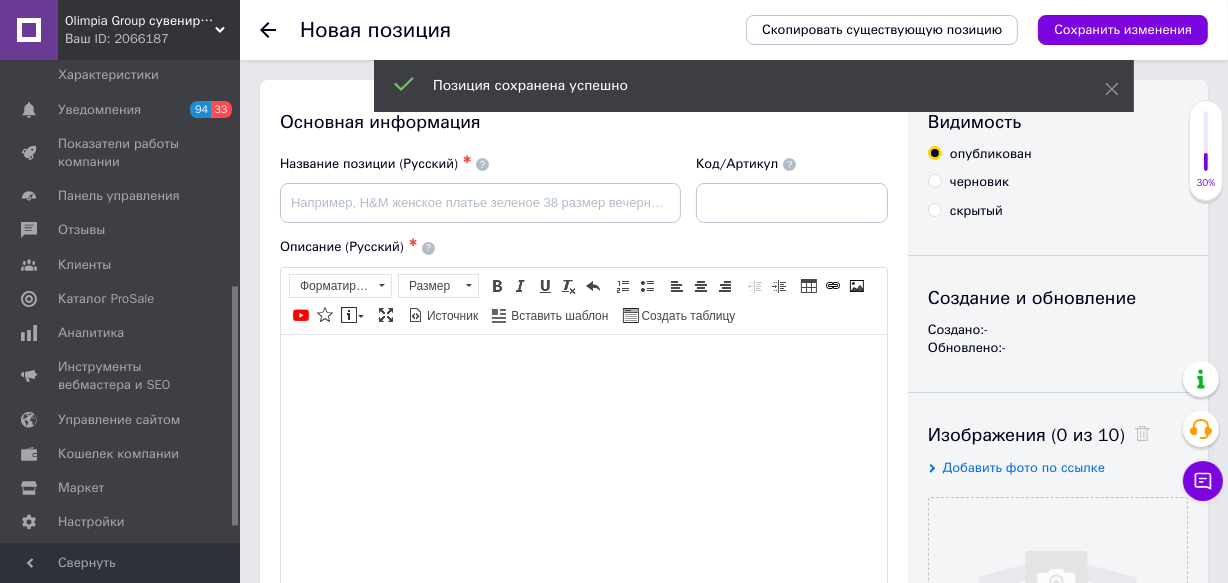 scroll, scrollTop: 0, scrollLeft: 0, axis: both 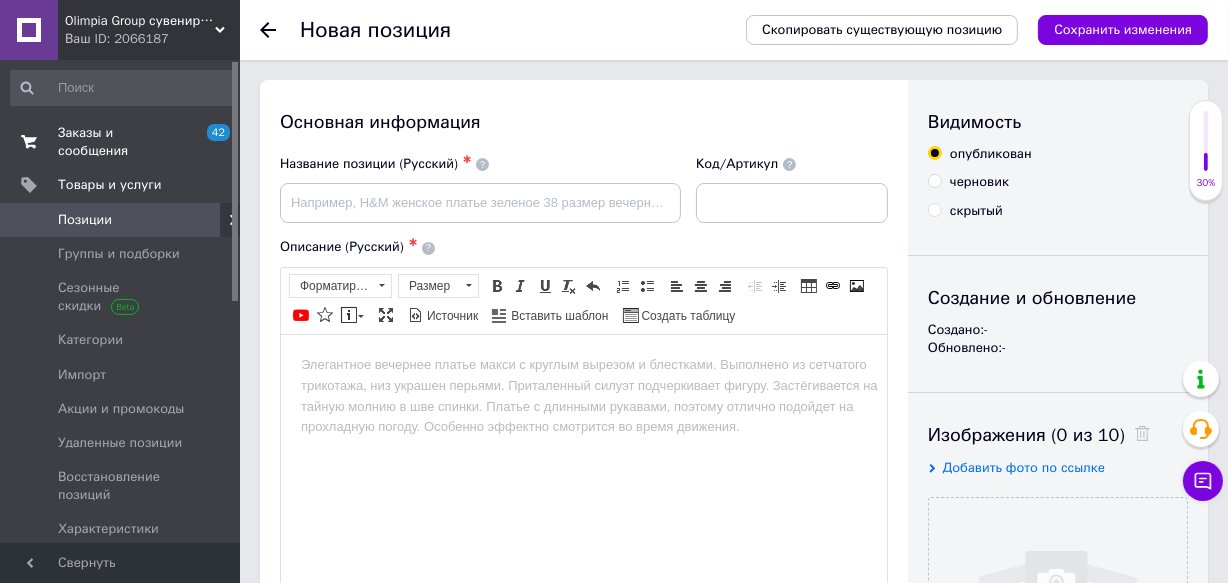 click on "Заказы и сообщения" at bounding box center (121, 142) 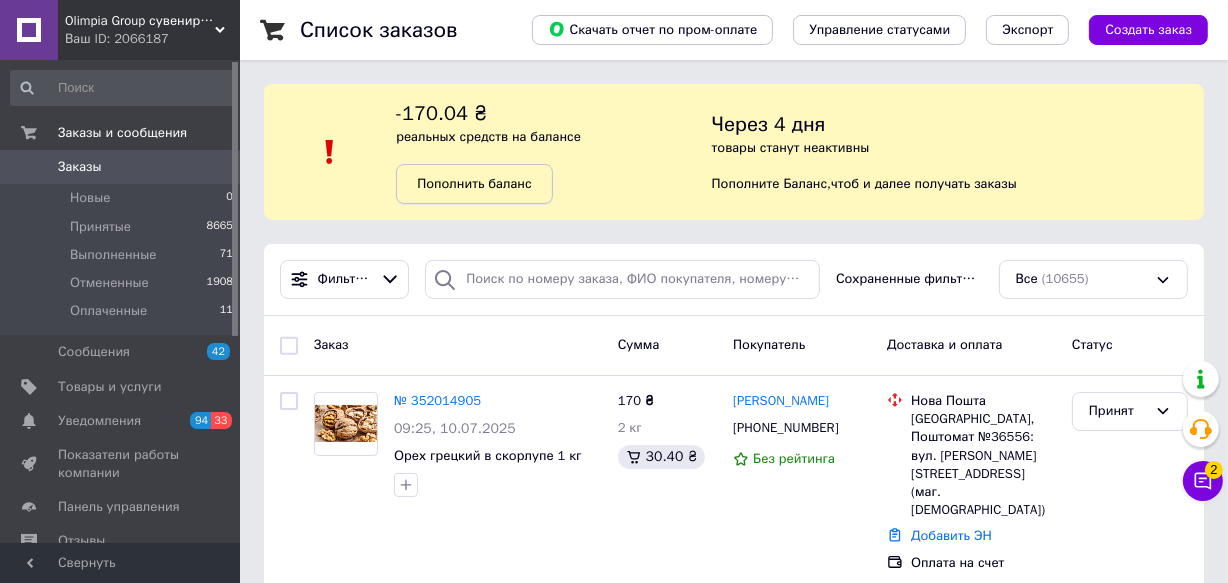 click on "Пополнить баланс" at bounding box center [474, 183] 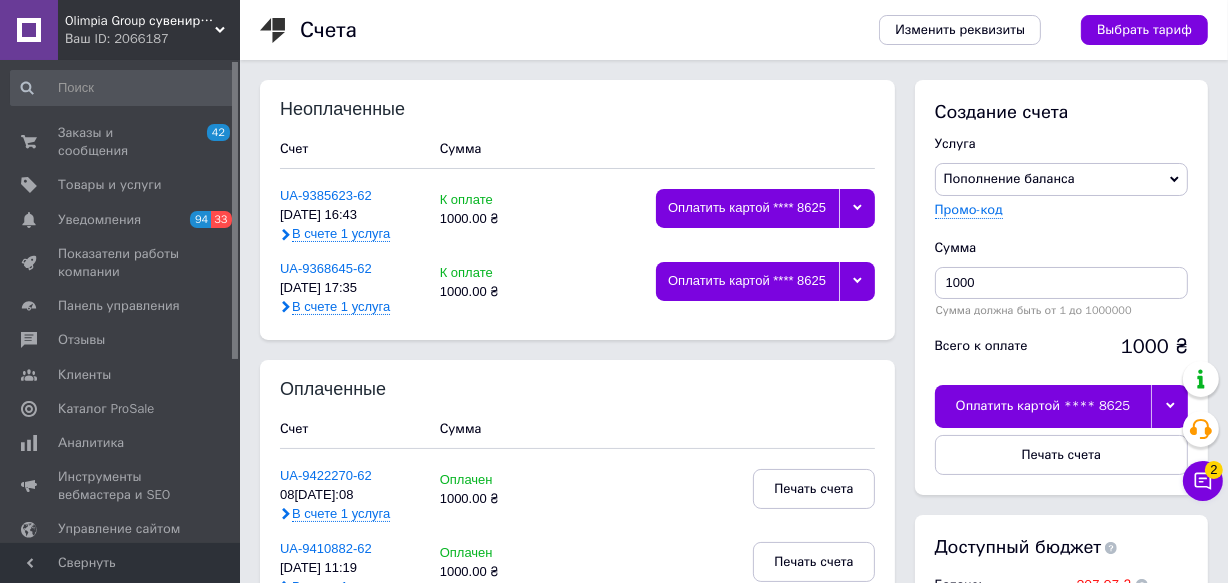 click 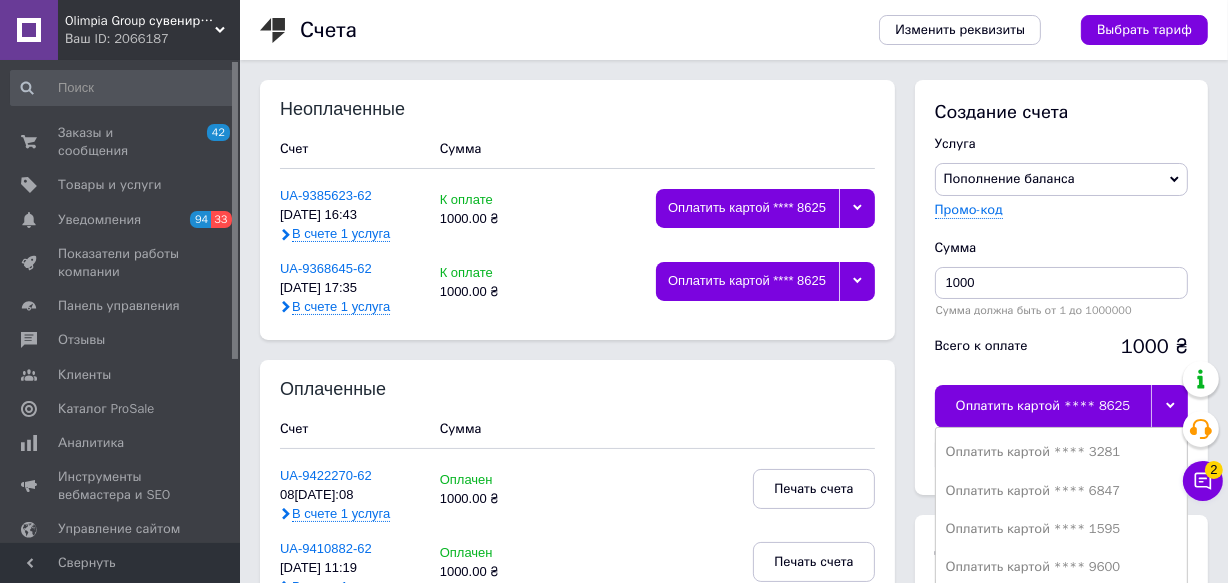 scroll, scrollTop: 363, scrollLeft: 0, axis: vertical 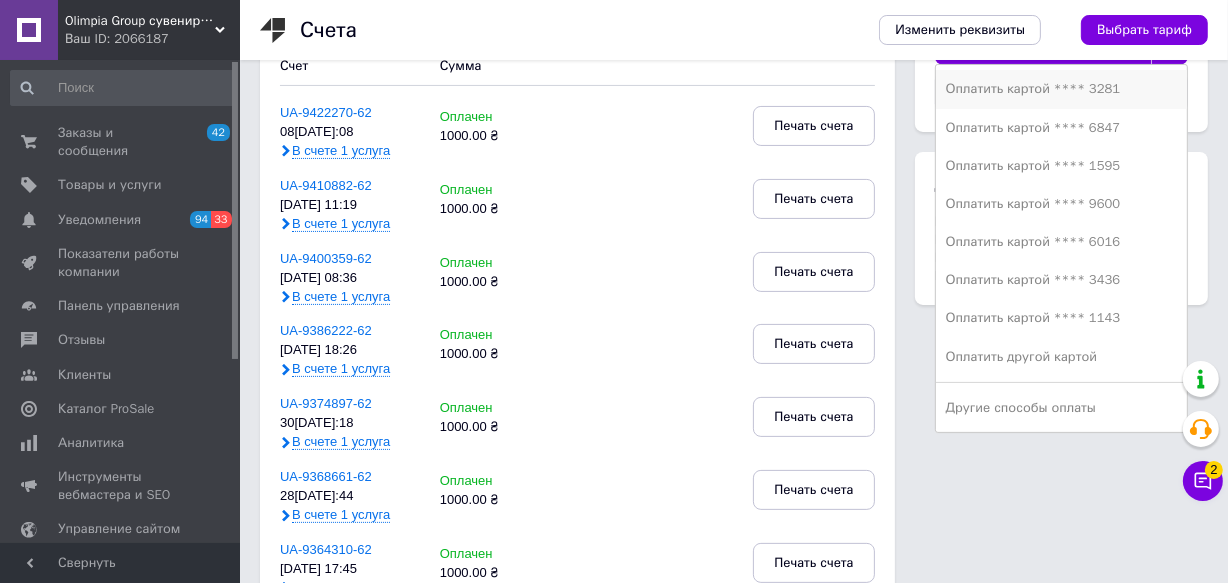 click on "Оплатить картой  **** 3281" at bounding box center (1061, 89) 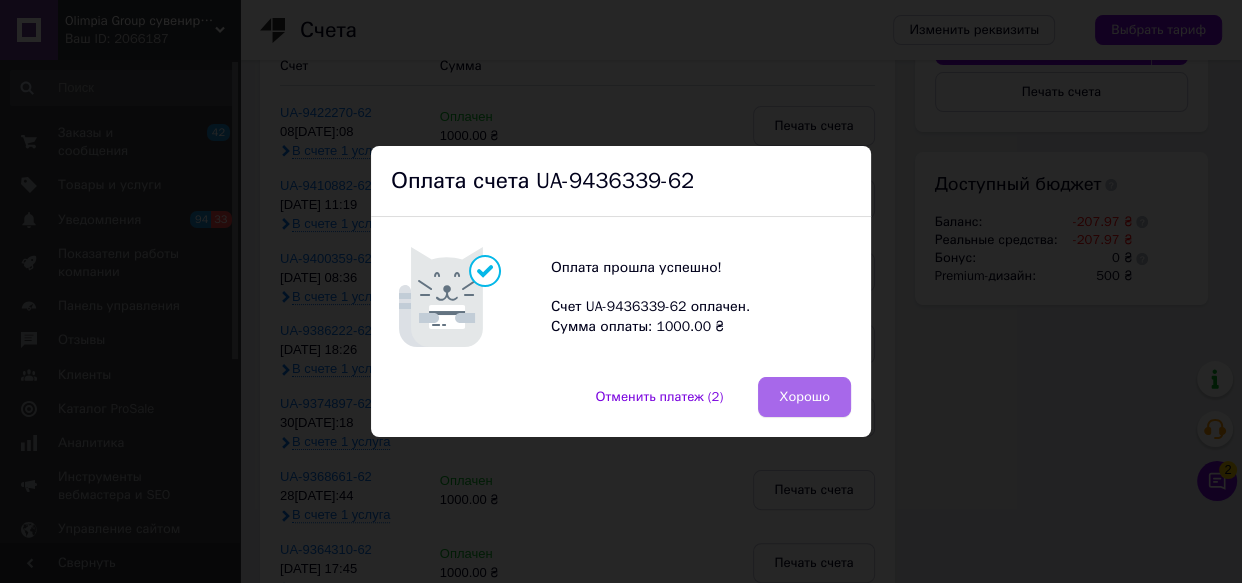 click on "Хорошо" at bounding box center [804, 397] 